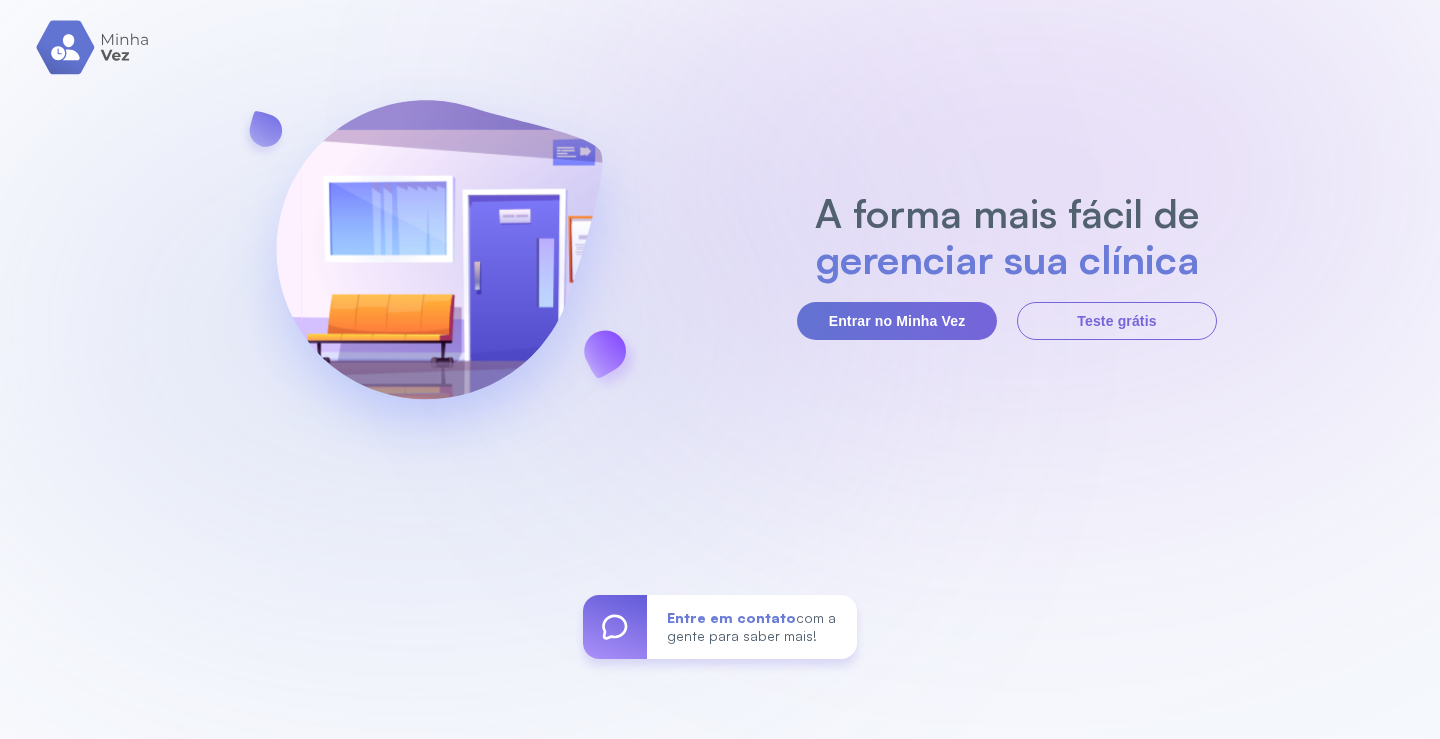 scroll, scrollTop: 0, scrollLeft: 0, axis: both 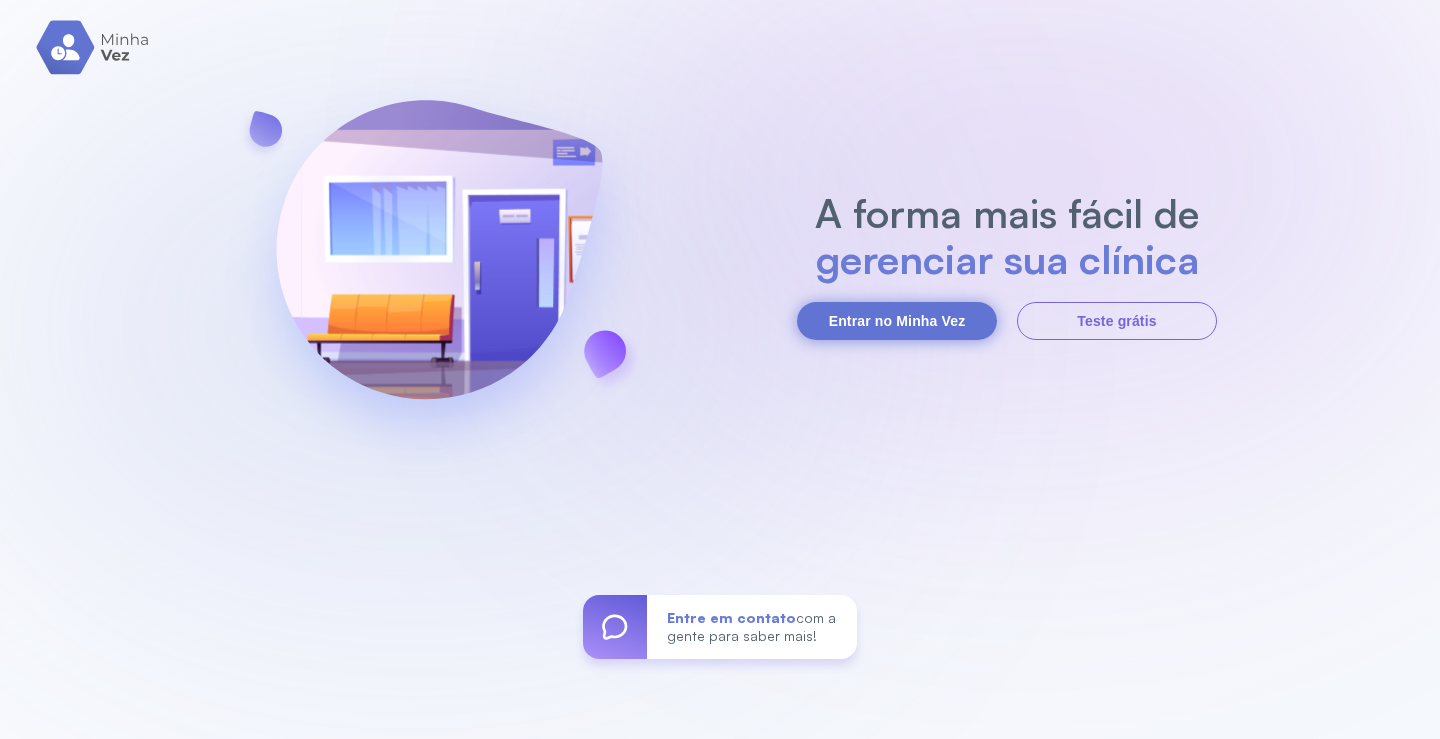 click on "Entrar no Minha Vez" at bounding box center [897, 321] 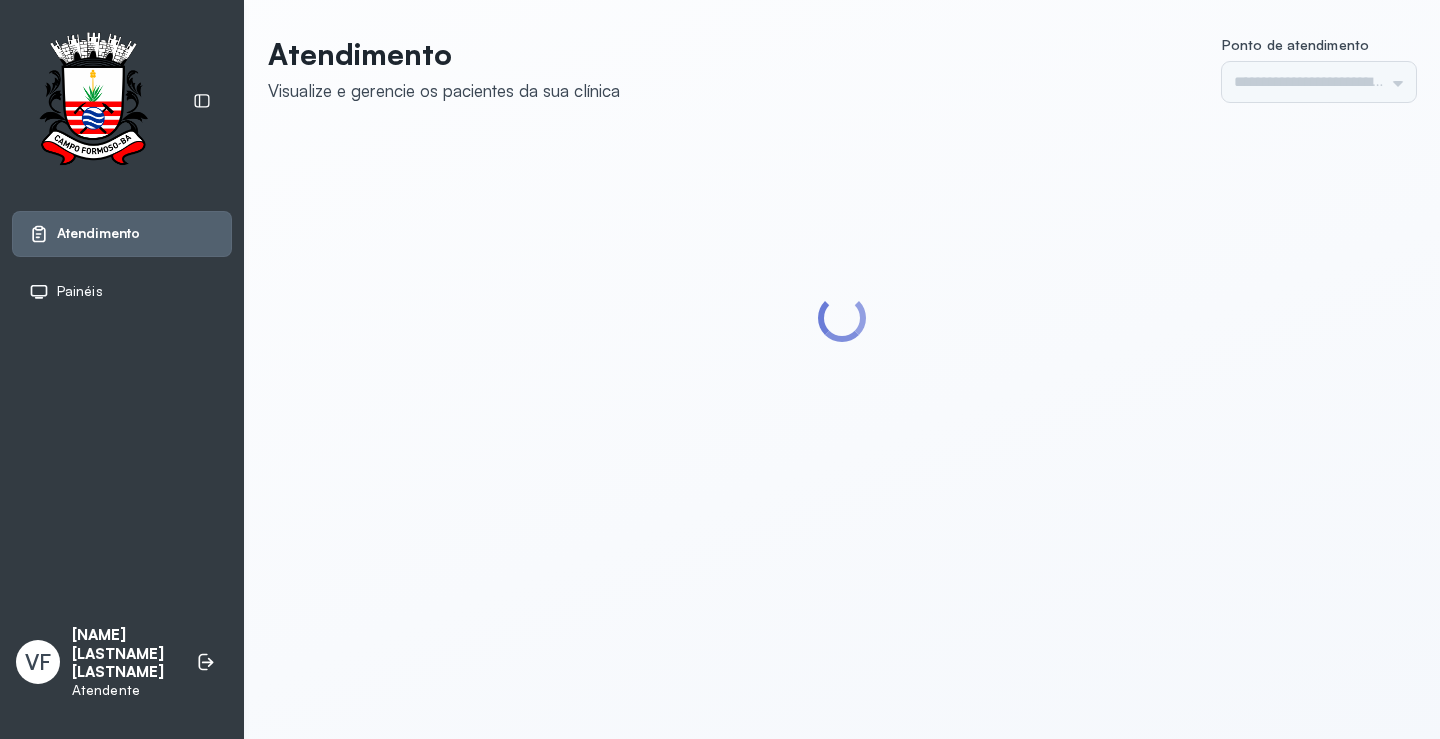 scroll, scrollTop: 0, scrollLeft: 0, axis: both 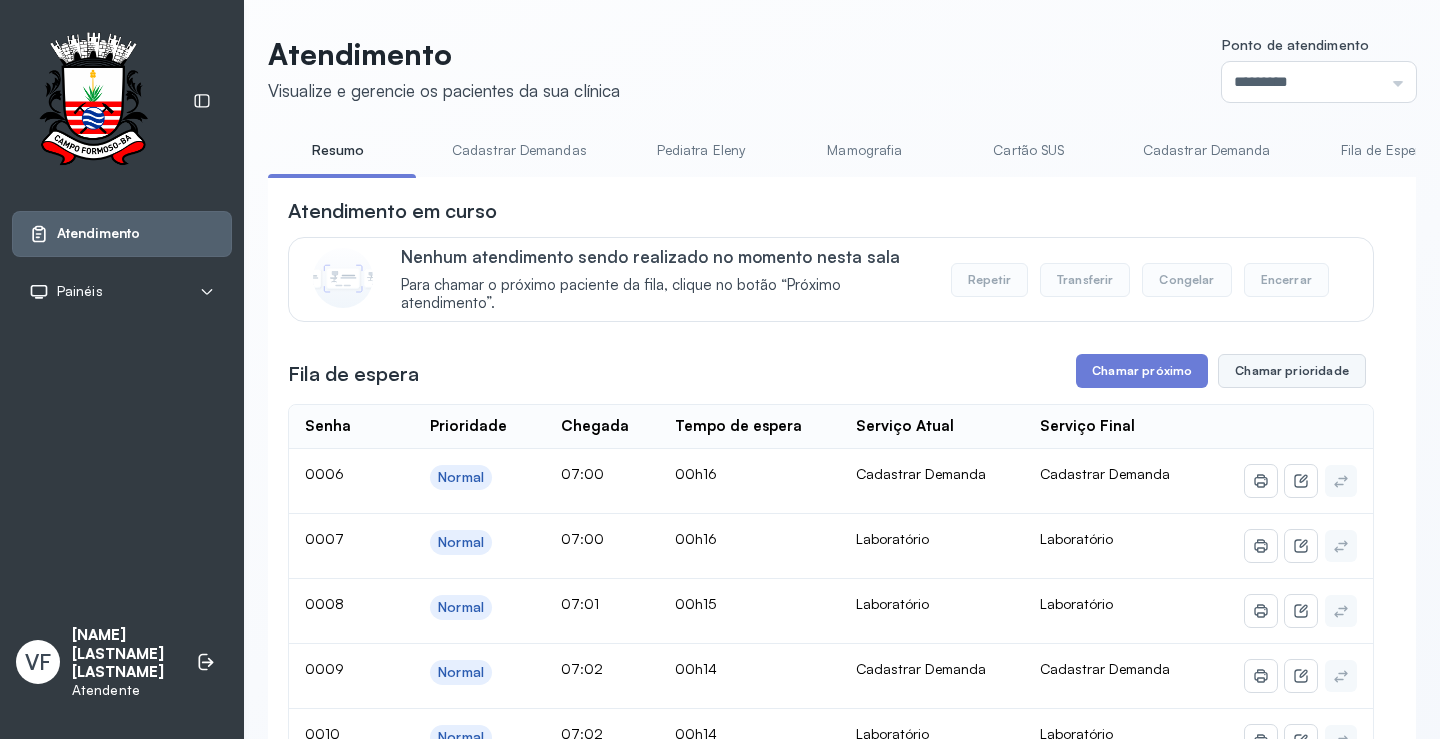 click on "Chamar prioridade" at bounding box center [1292, 371] 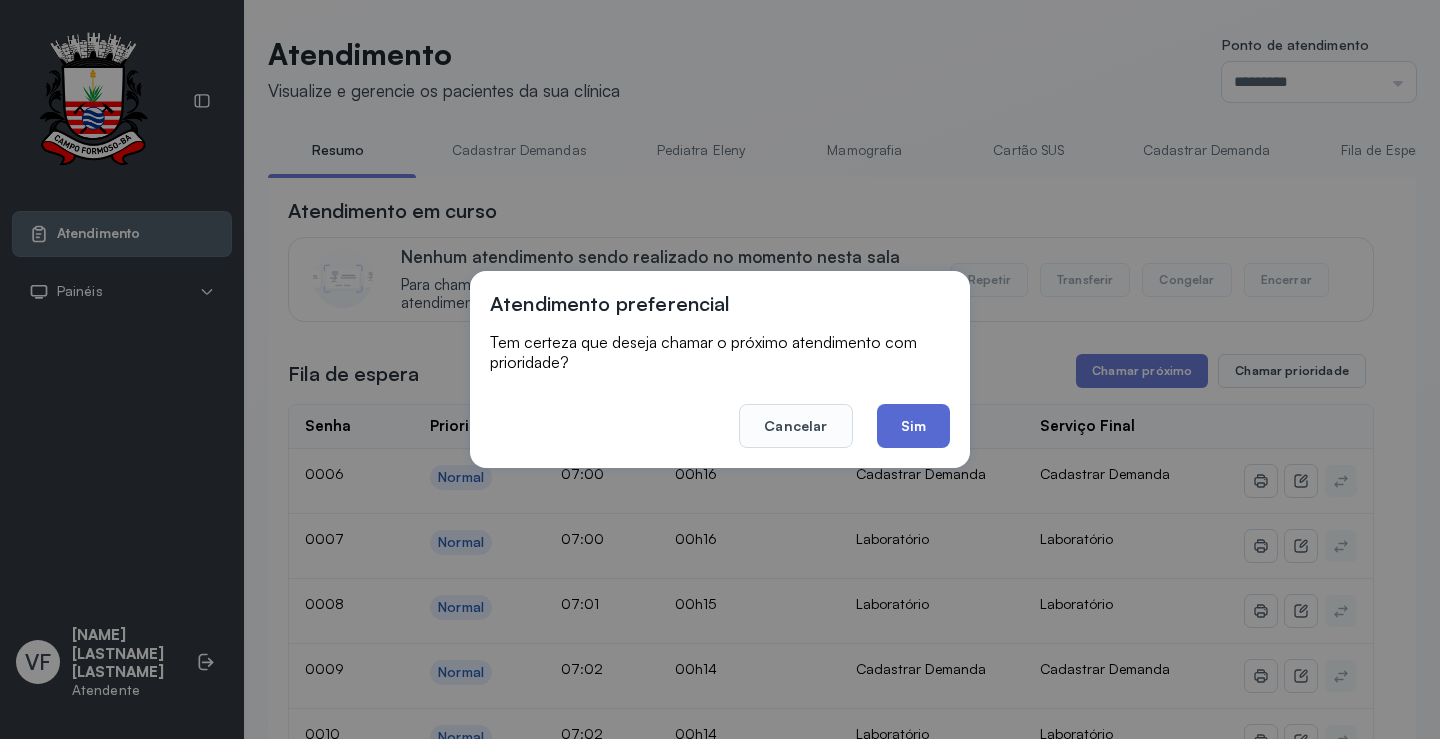 click on "Sim" 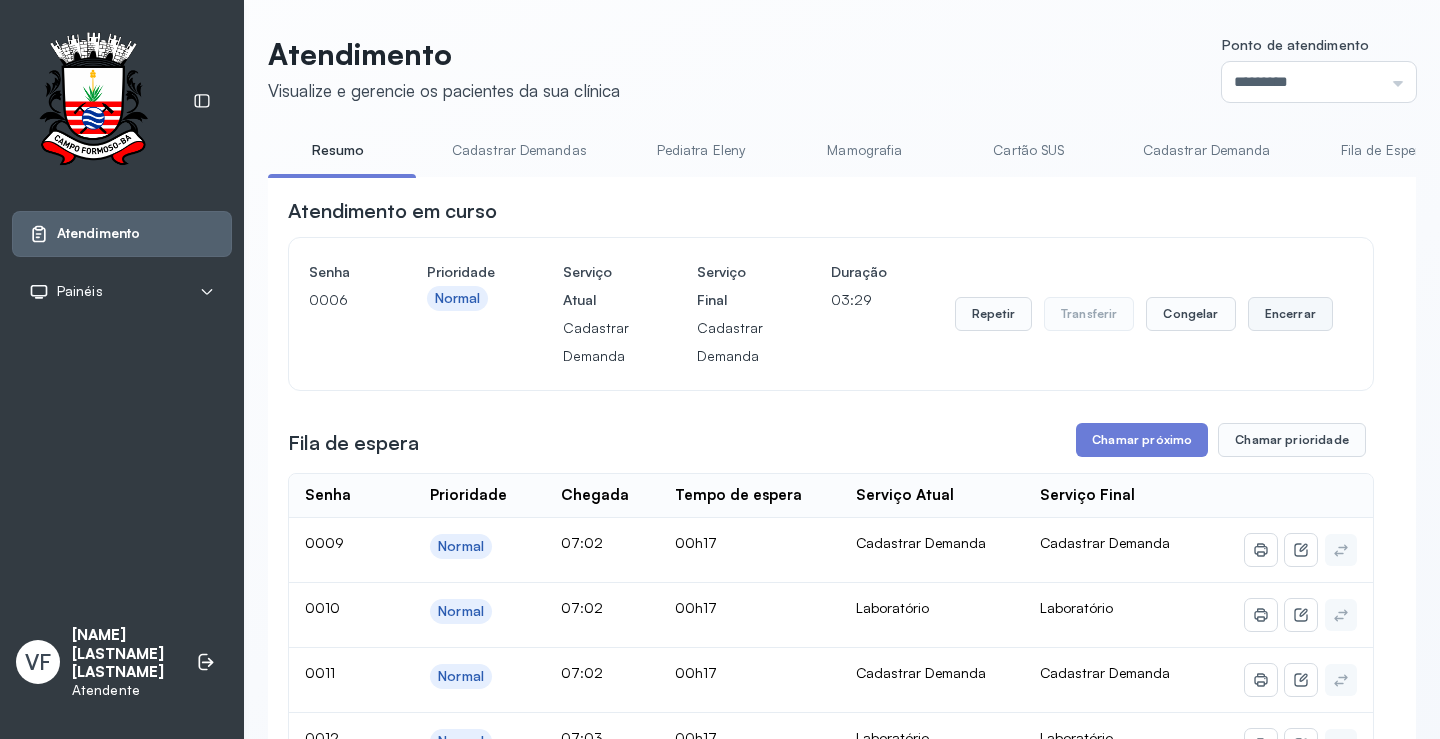click on "Encerrar" at bounding box center (1290, 314) 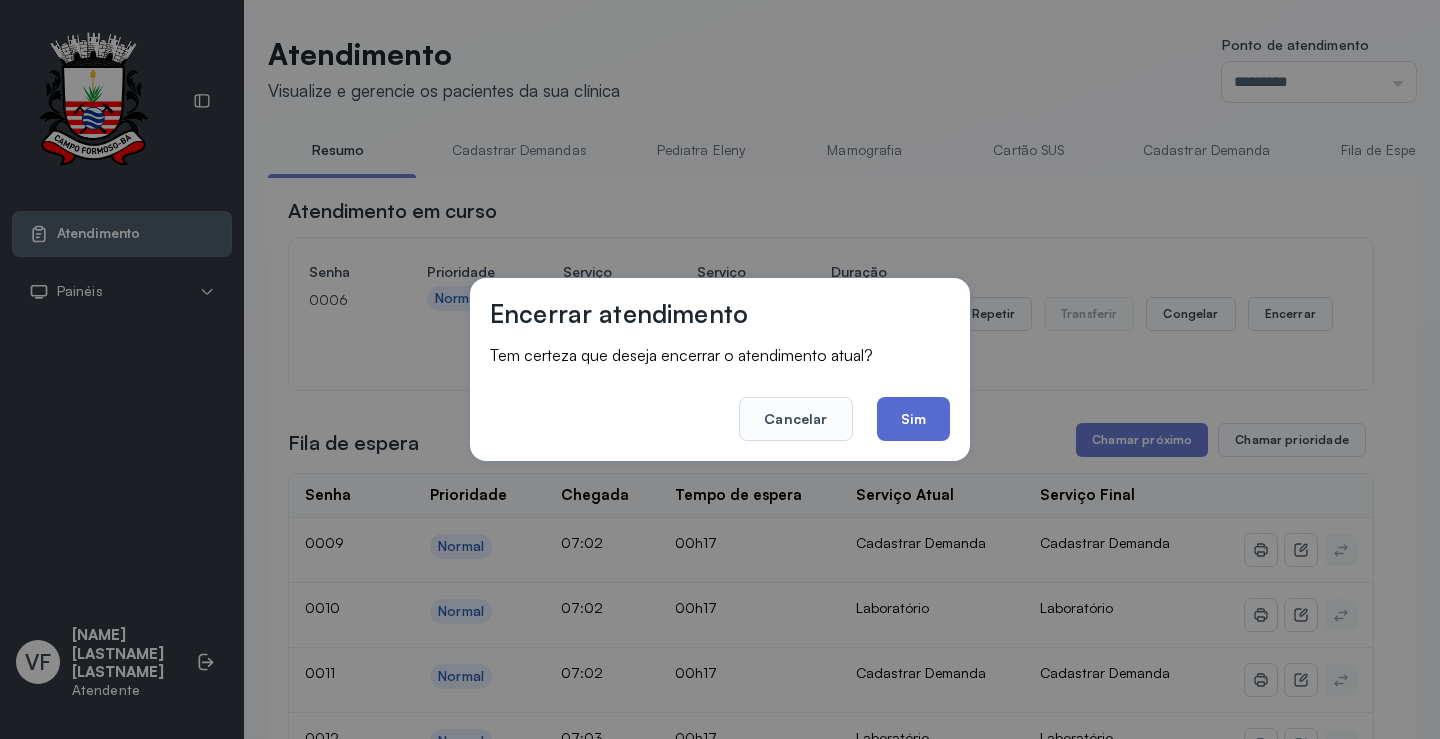 click on "Sim" 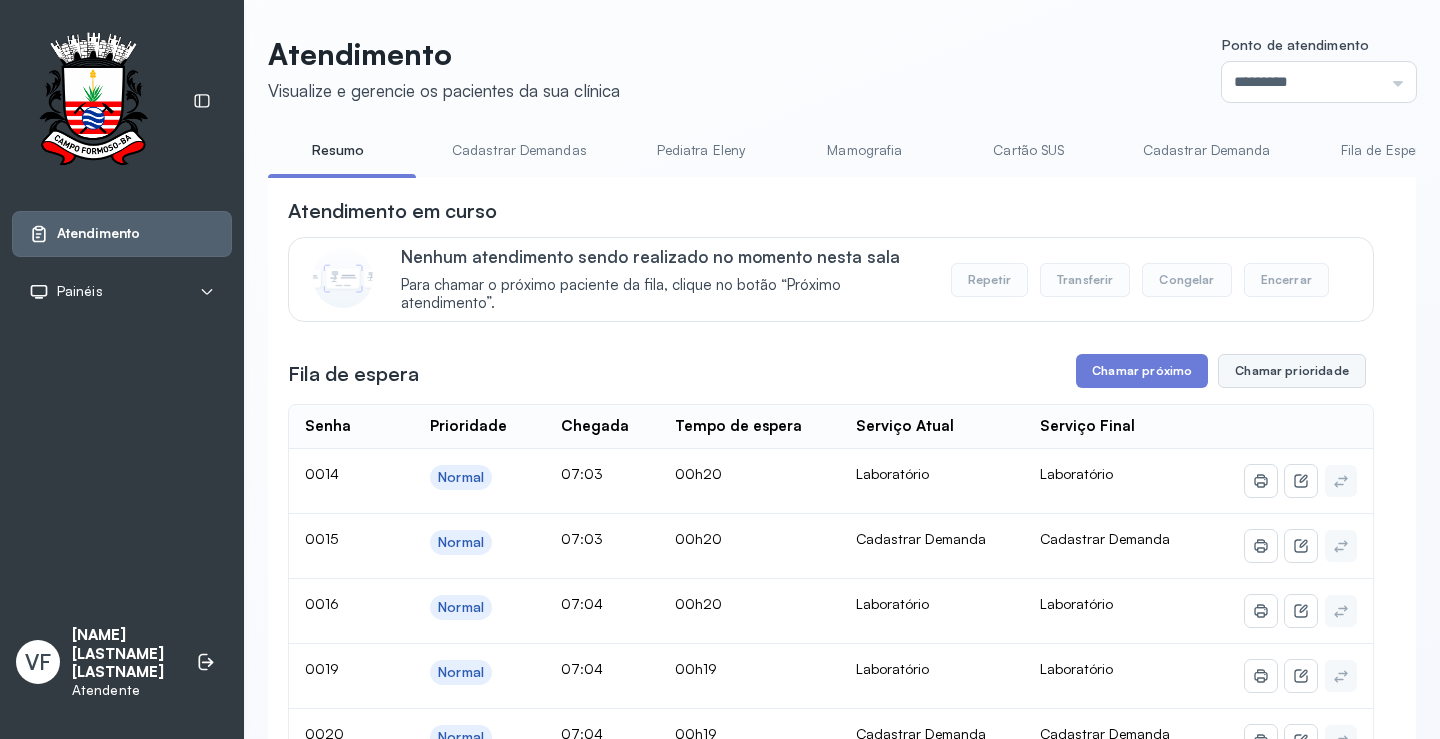 click on "Chamar prioridade" at bounding box center (1292, 371) 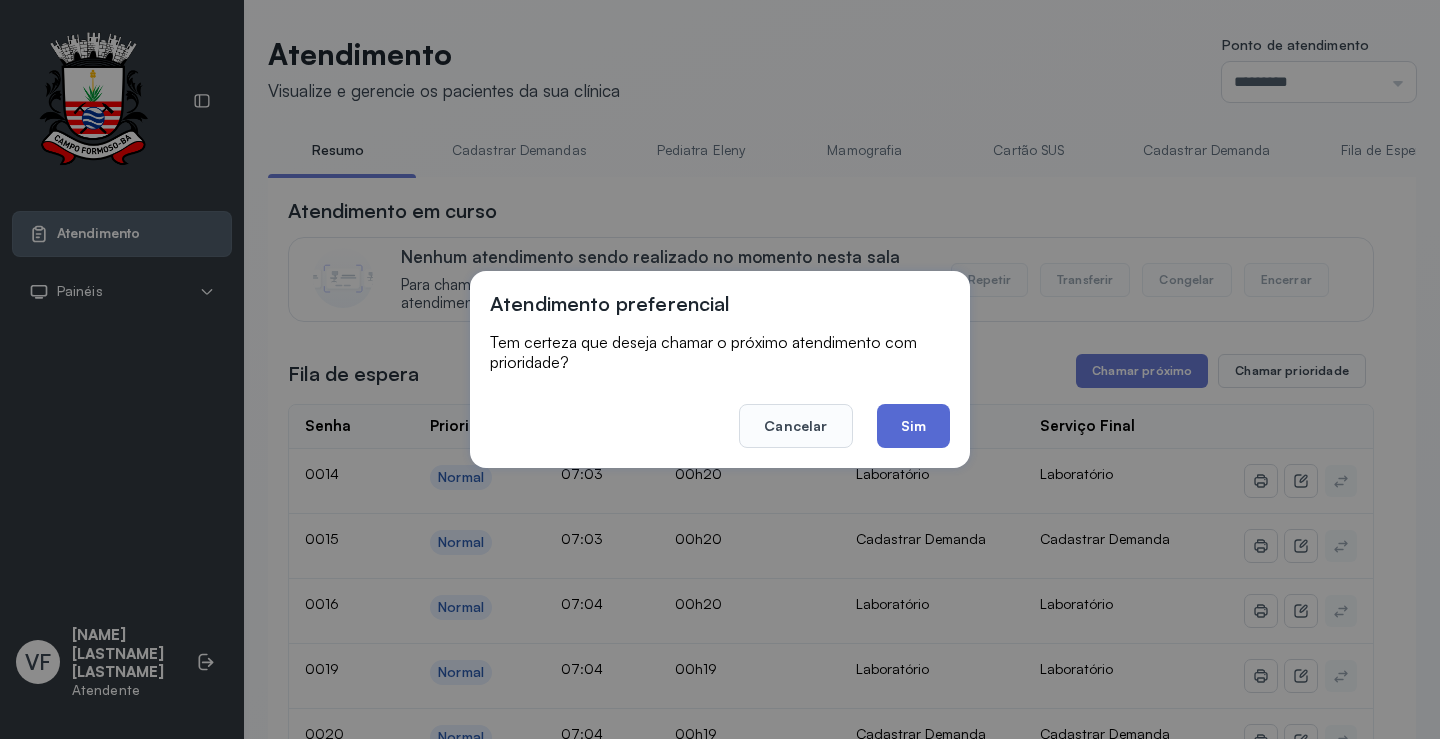 click on "Sim" 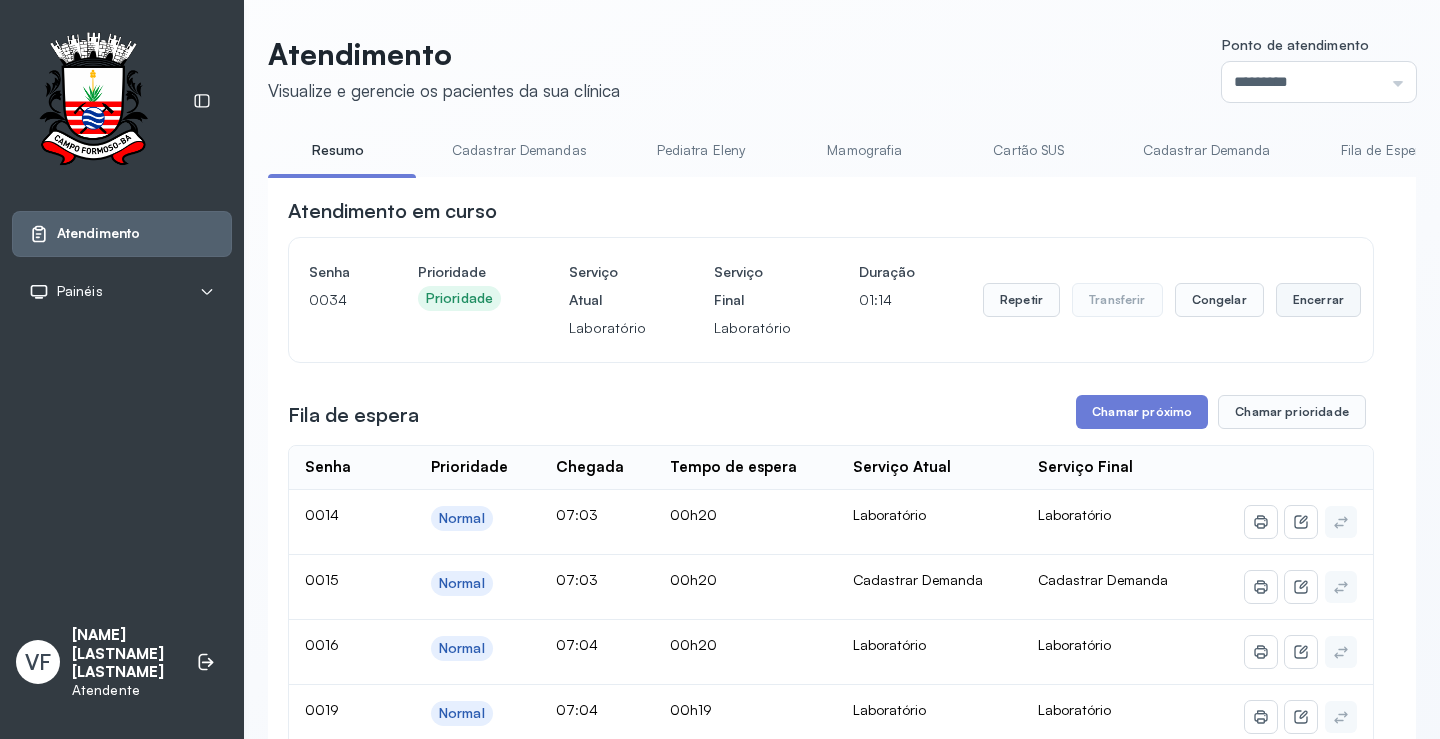 click on "Encerrar" at bounding box center (1318, 300) 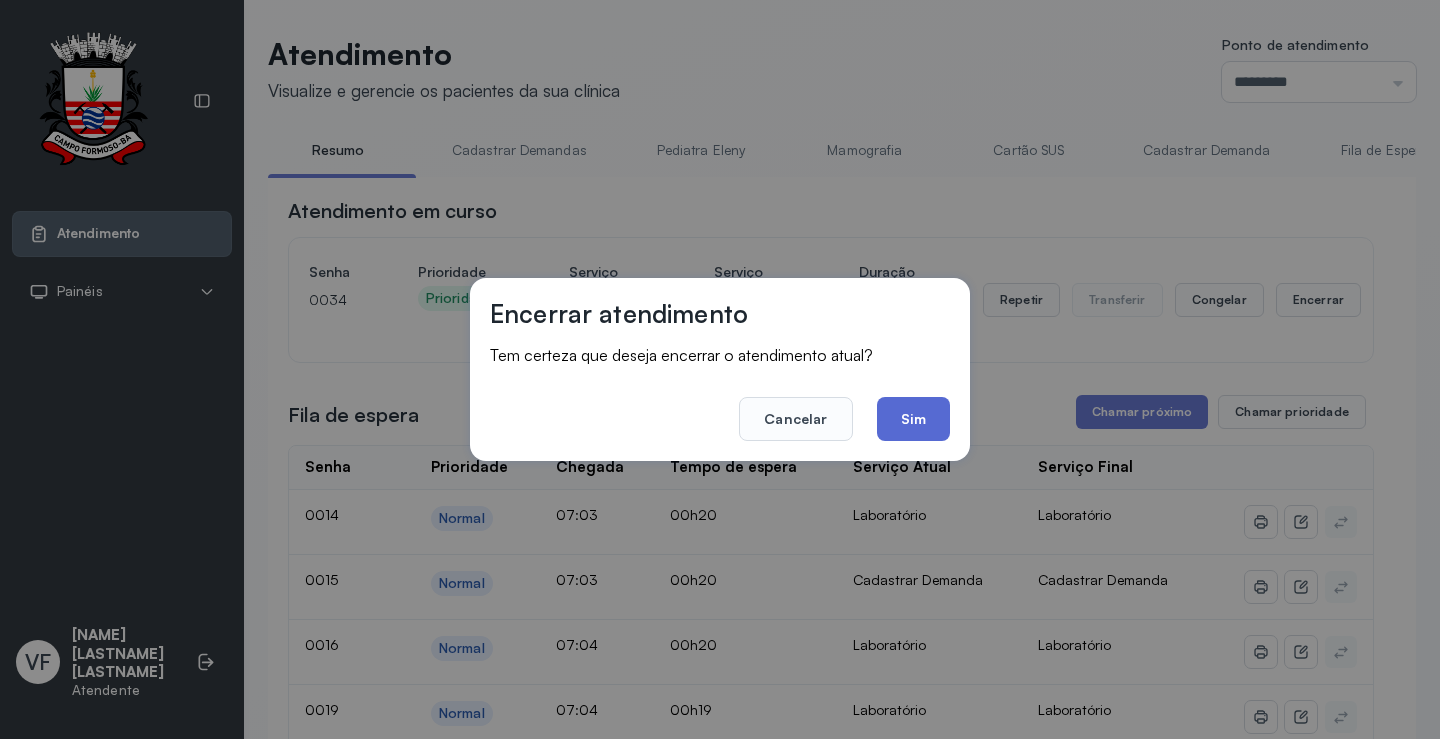 click on "Sim" 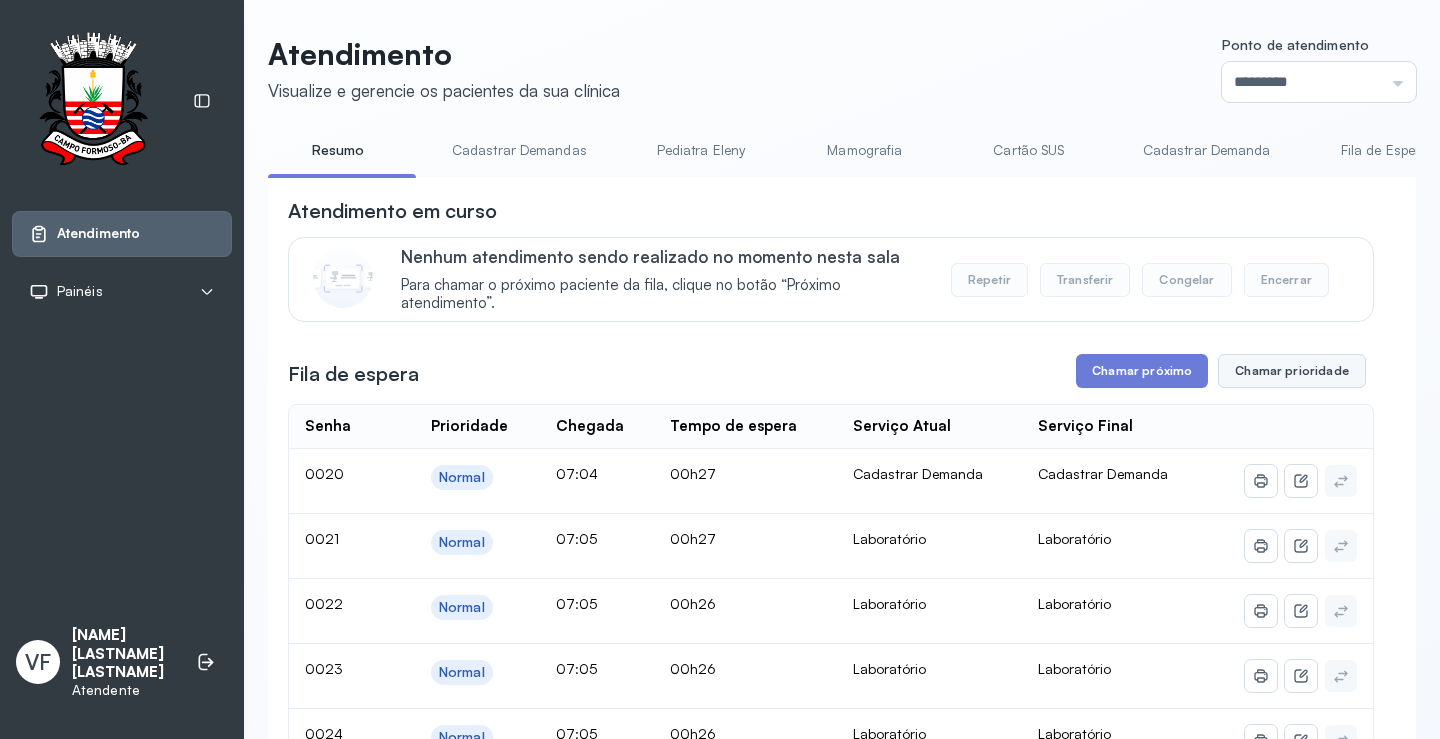 click on "Chamar prioridade" at bounding box center [1292, 371] 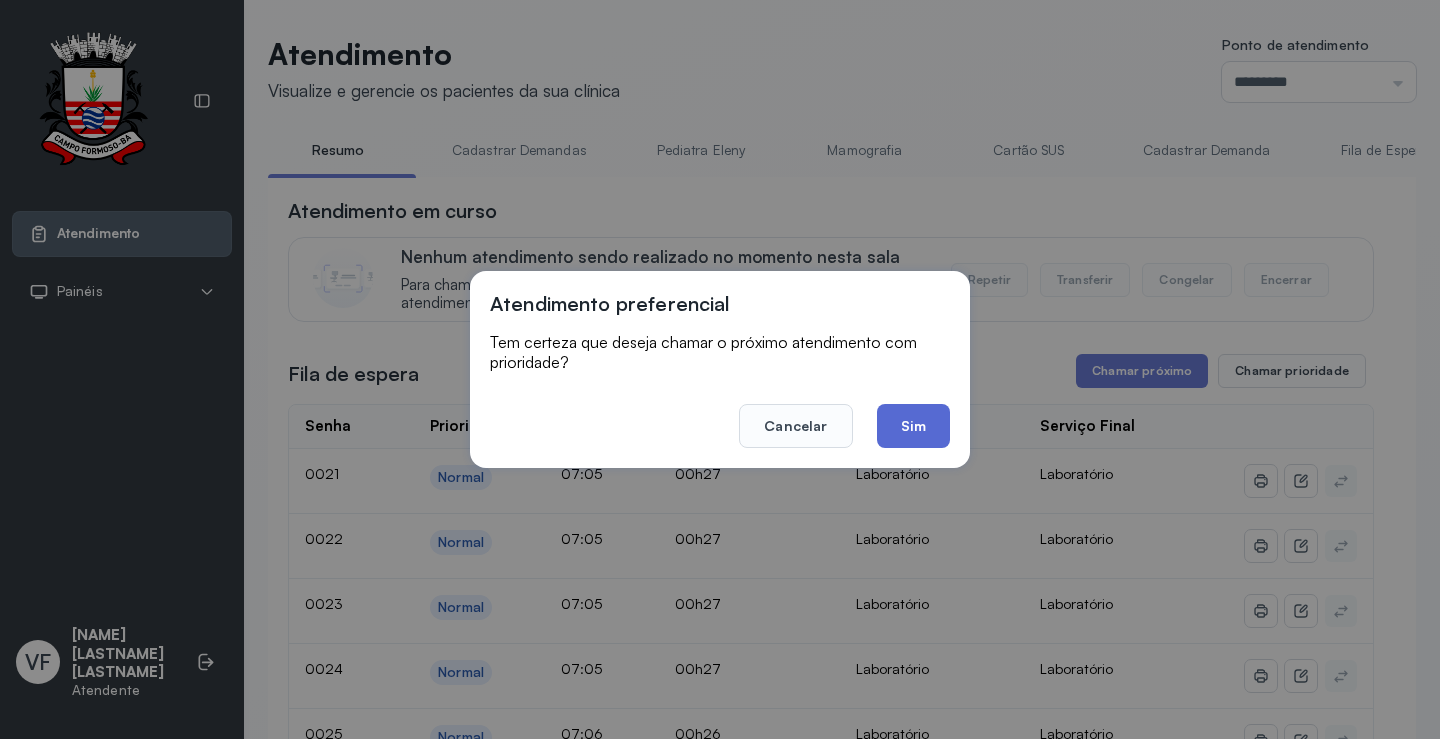 click on "Sim" 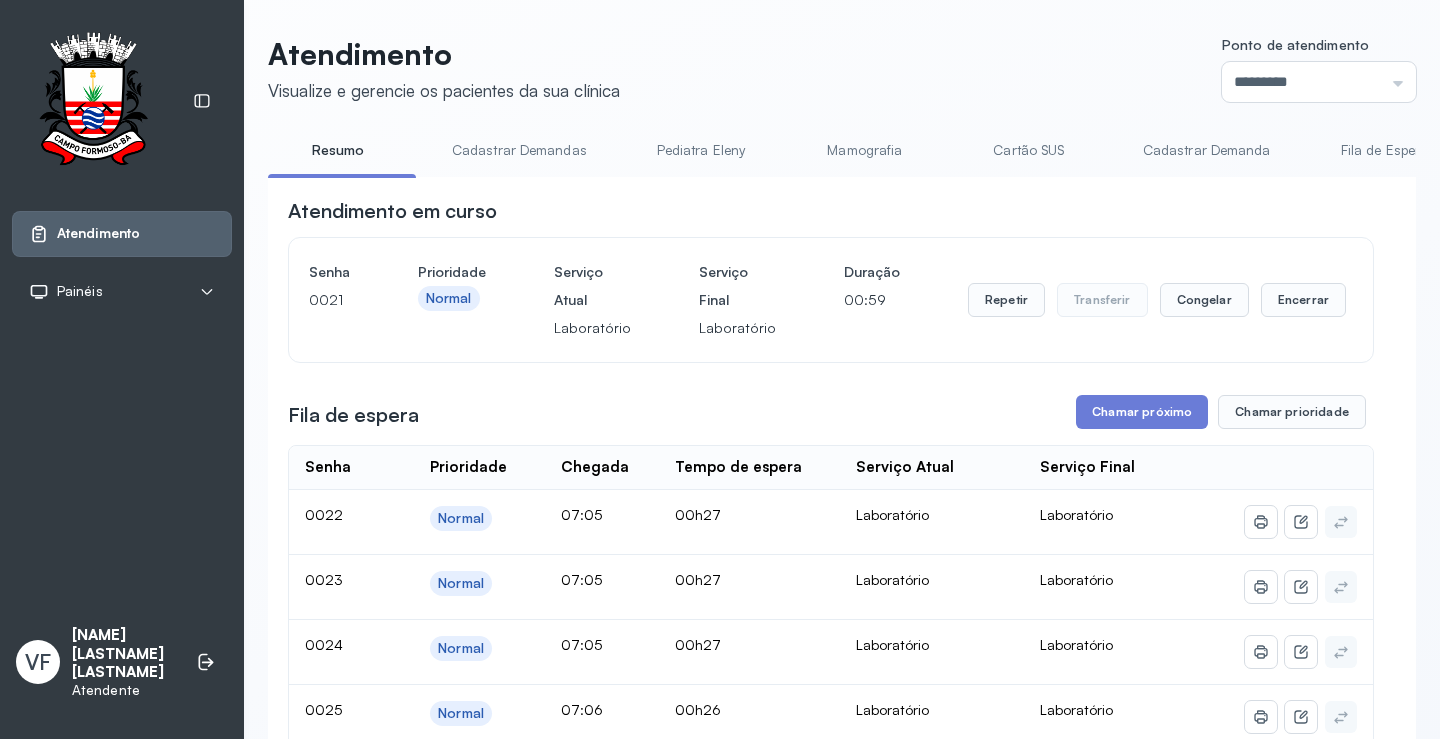 click on "Repetir Transferir Congelar Encerrar" at bounding box center (1157, 300) 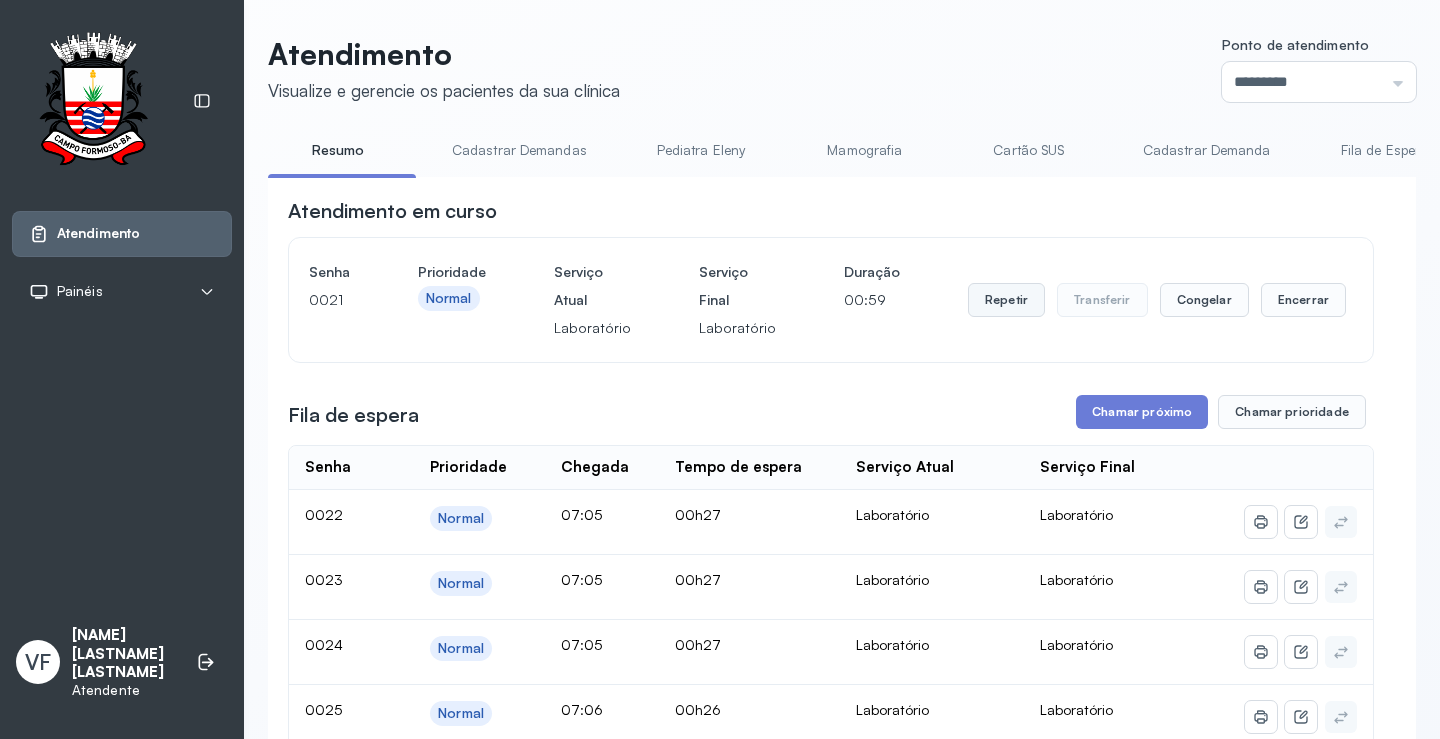 click on "Repetir" at bounding box center (1006, 300) 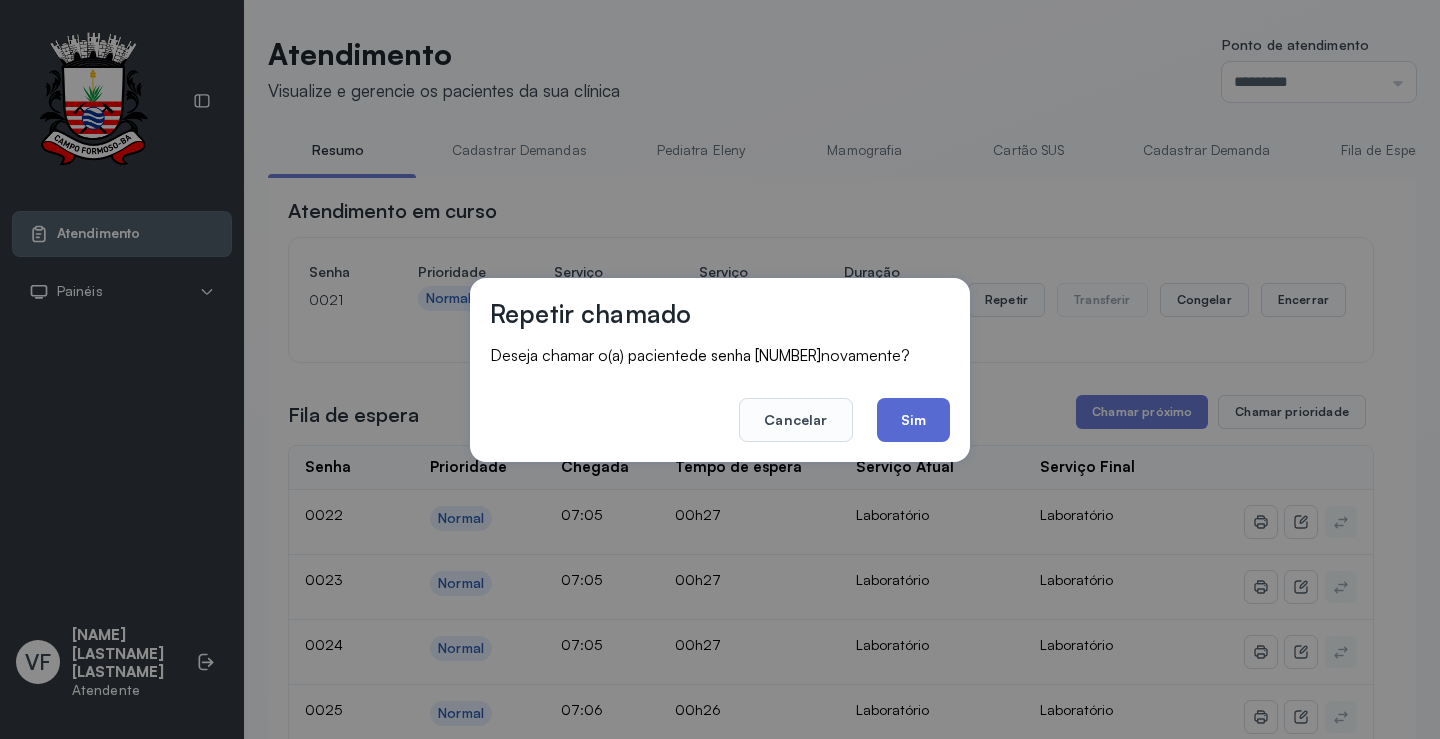 click on "Sim" 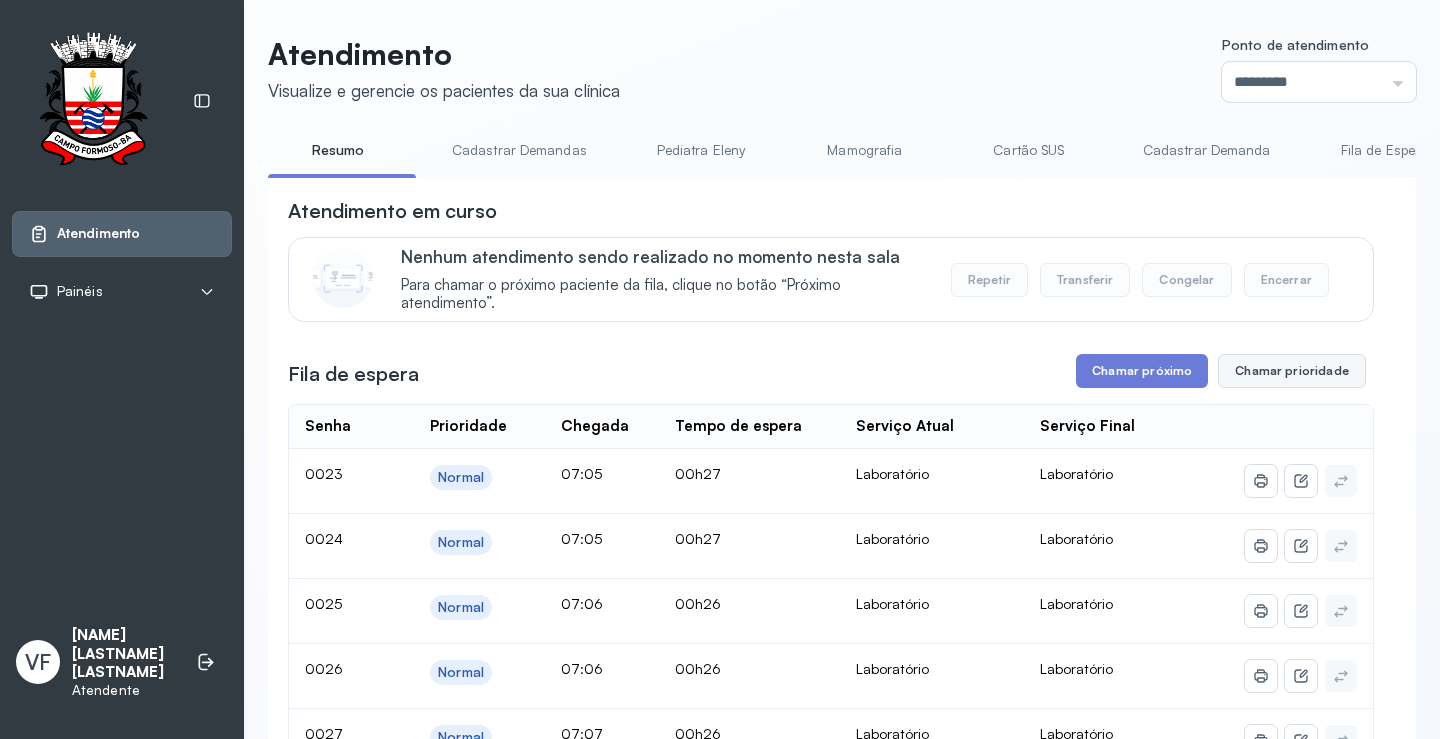 click on "Chamar prioridade" at bounding box center [1292, 371] 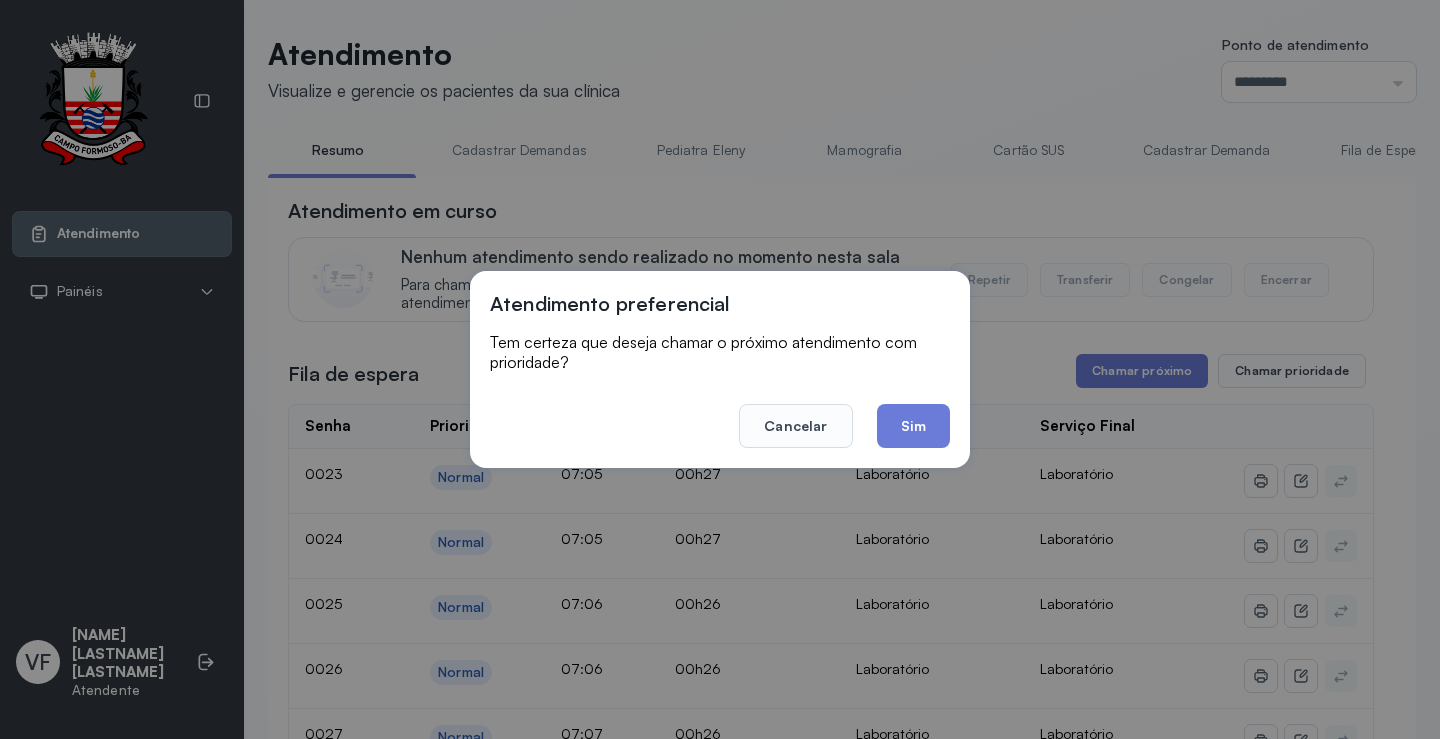 click on "Sim" 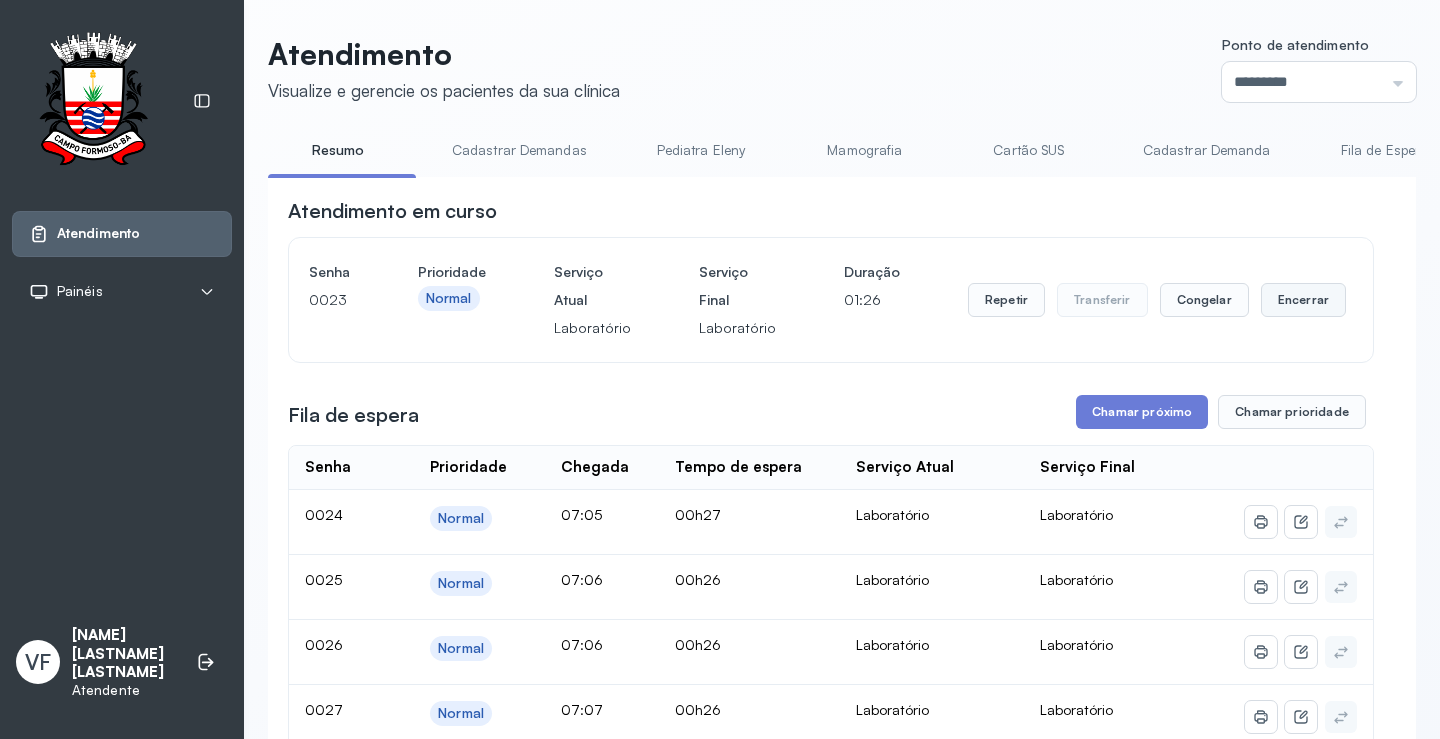 click on "Encerrar" at bounding box center (1303, 300) 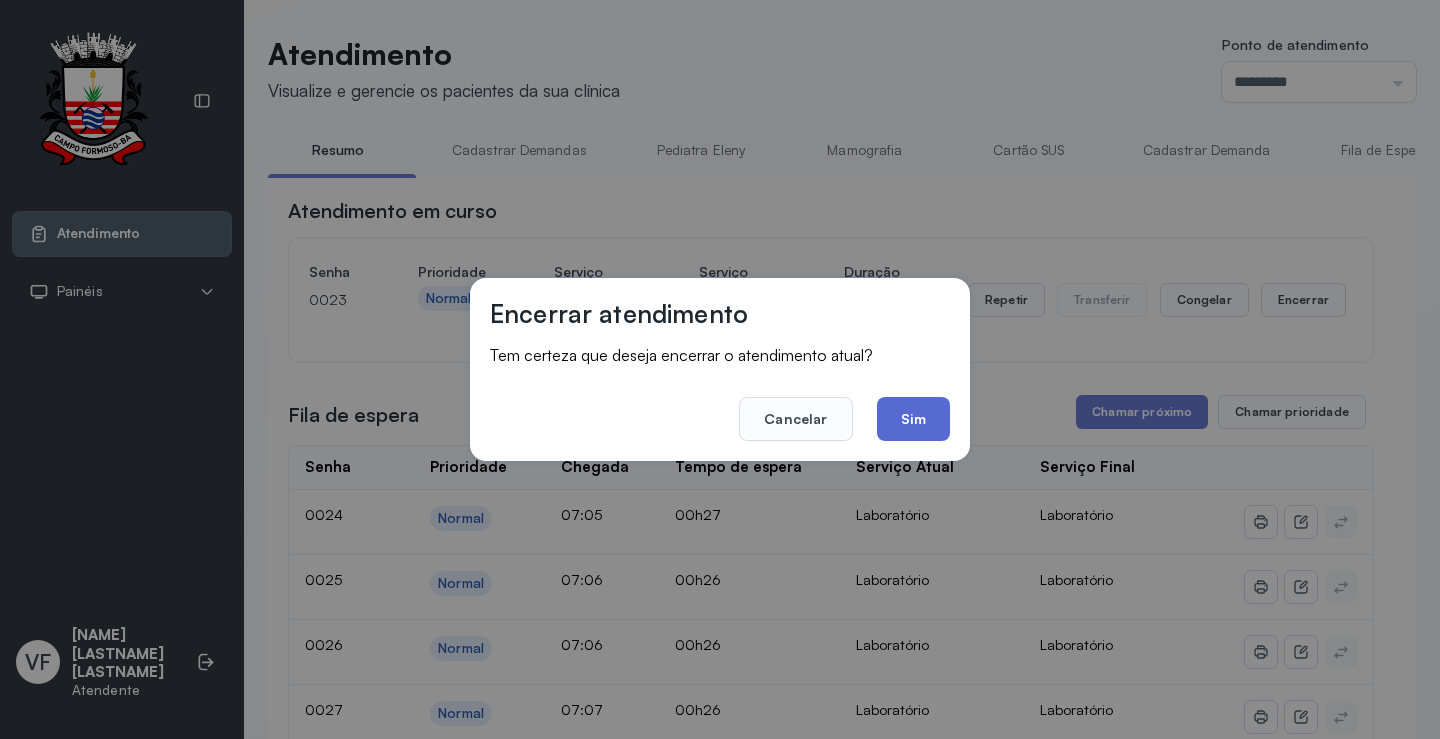 click on "Sim" 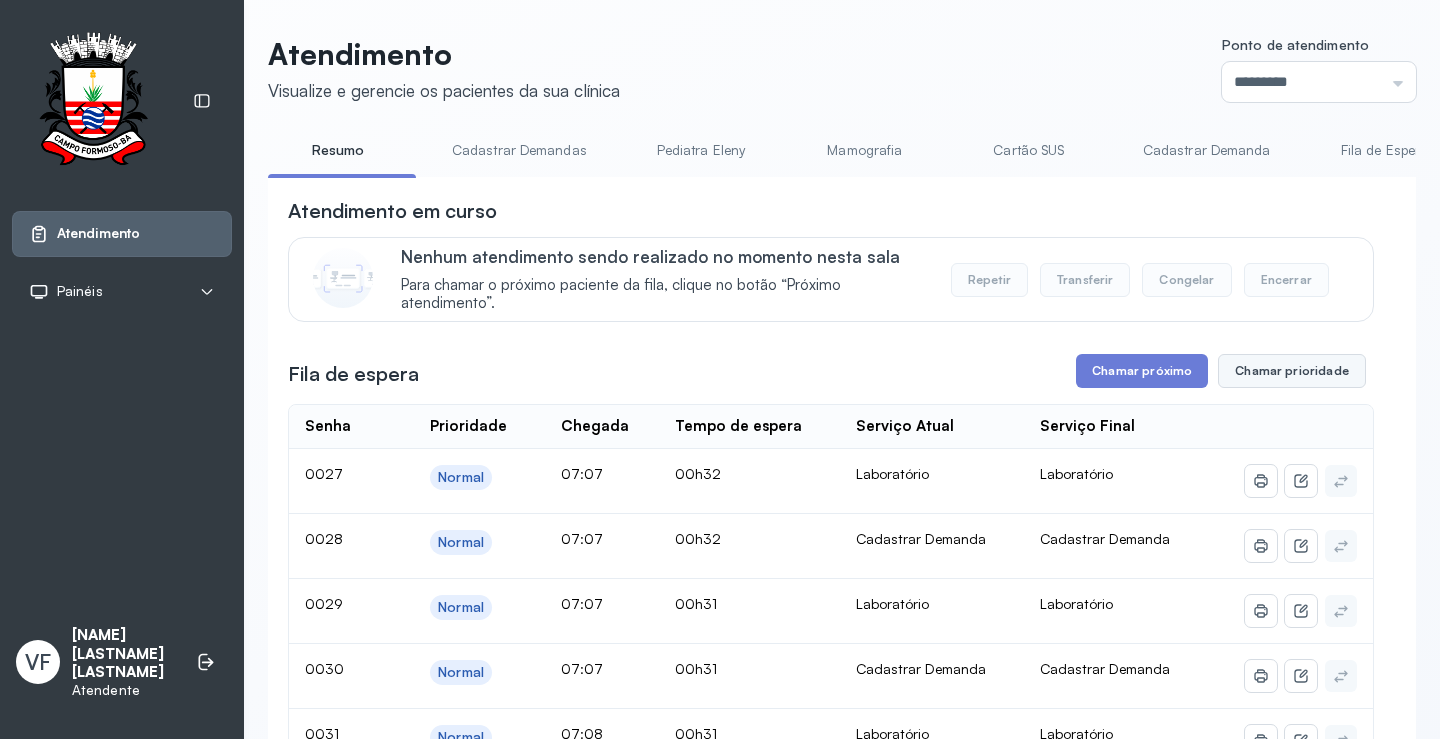 click on "Chamar prioridade" at bounding box center [1292, 371] 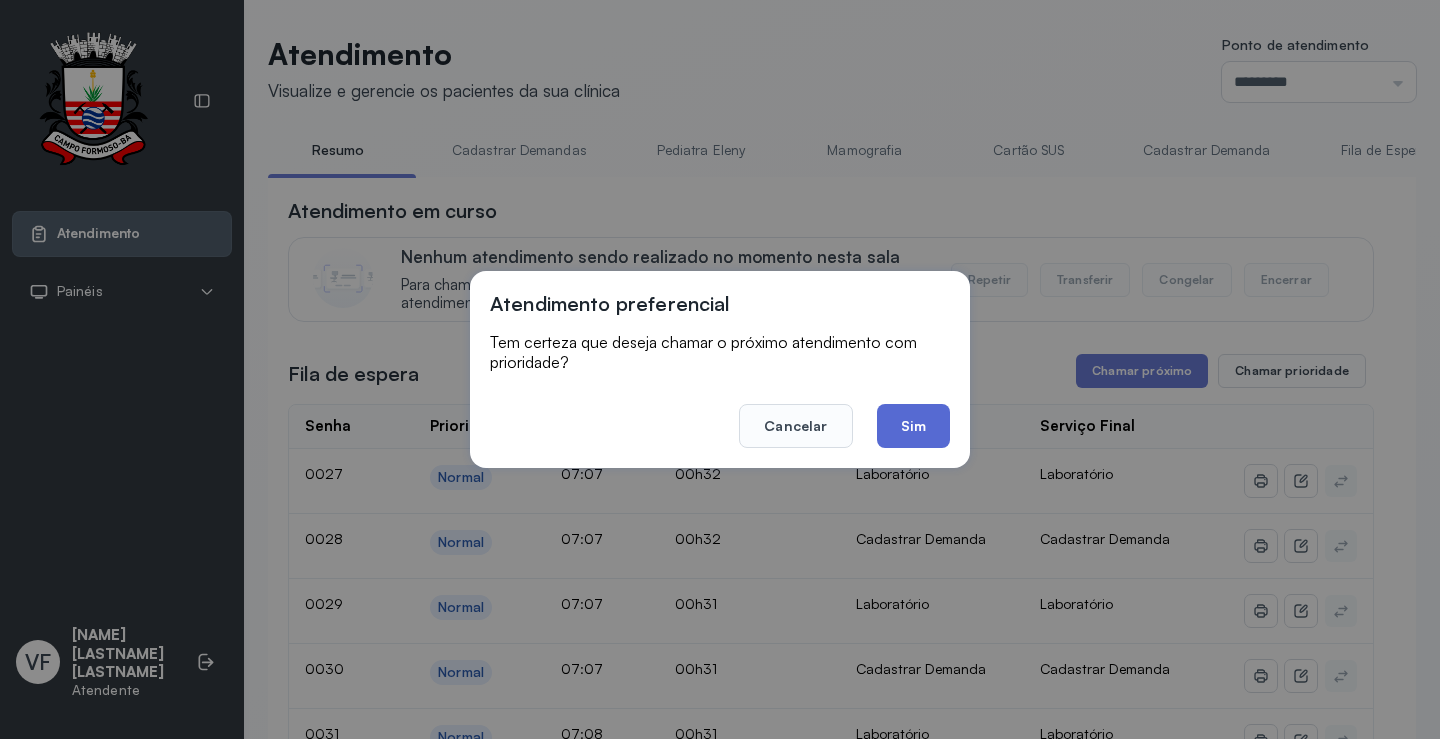 click on "Sim" 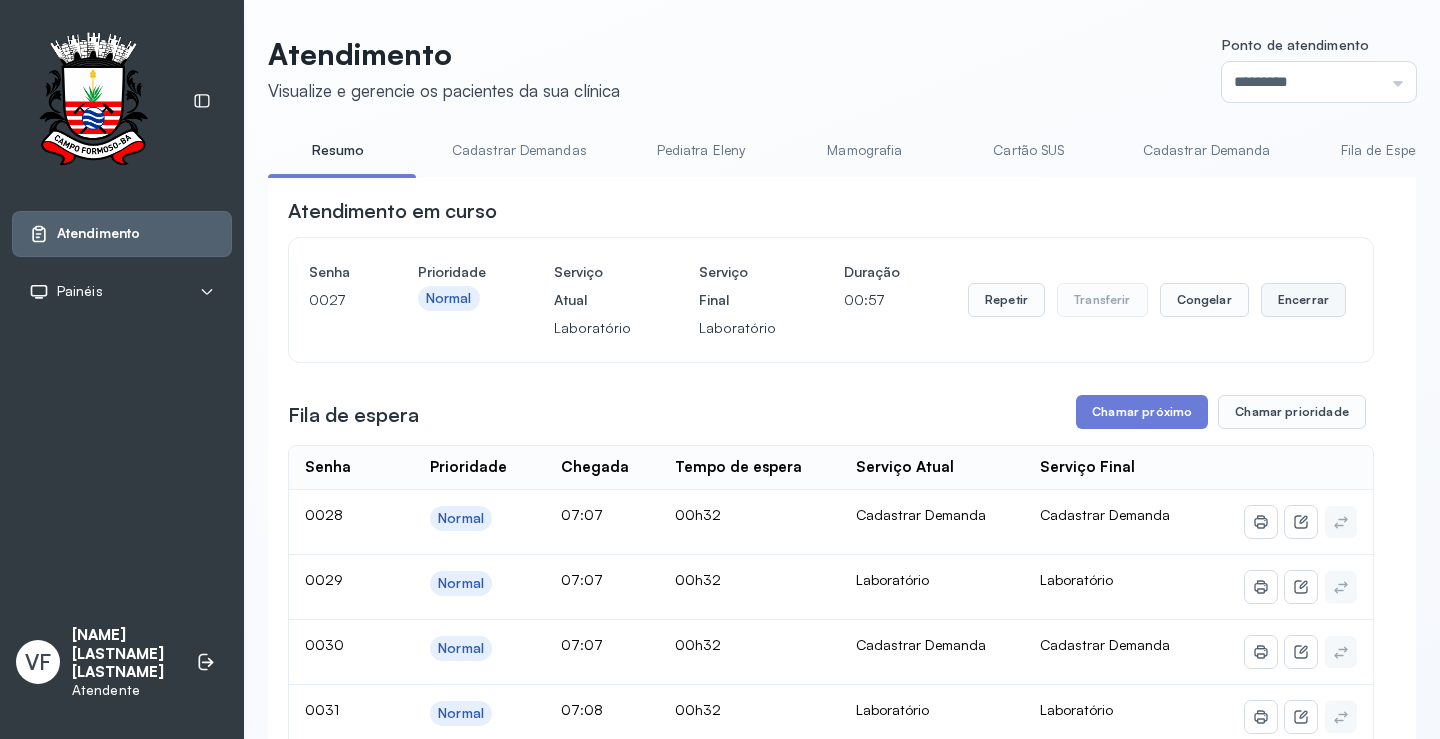 click on "Encerrar" at bounding box center (1303, 300) 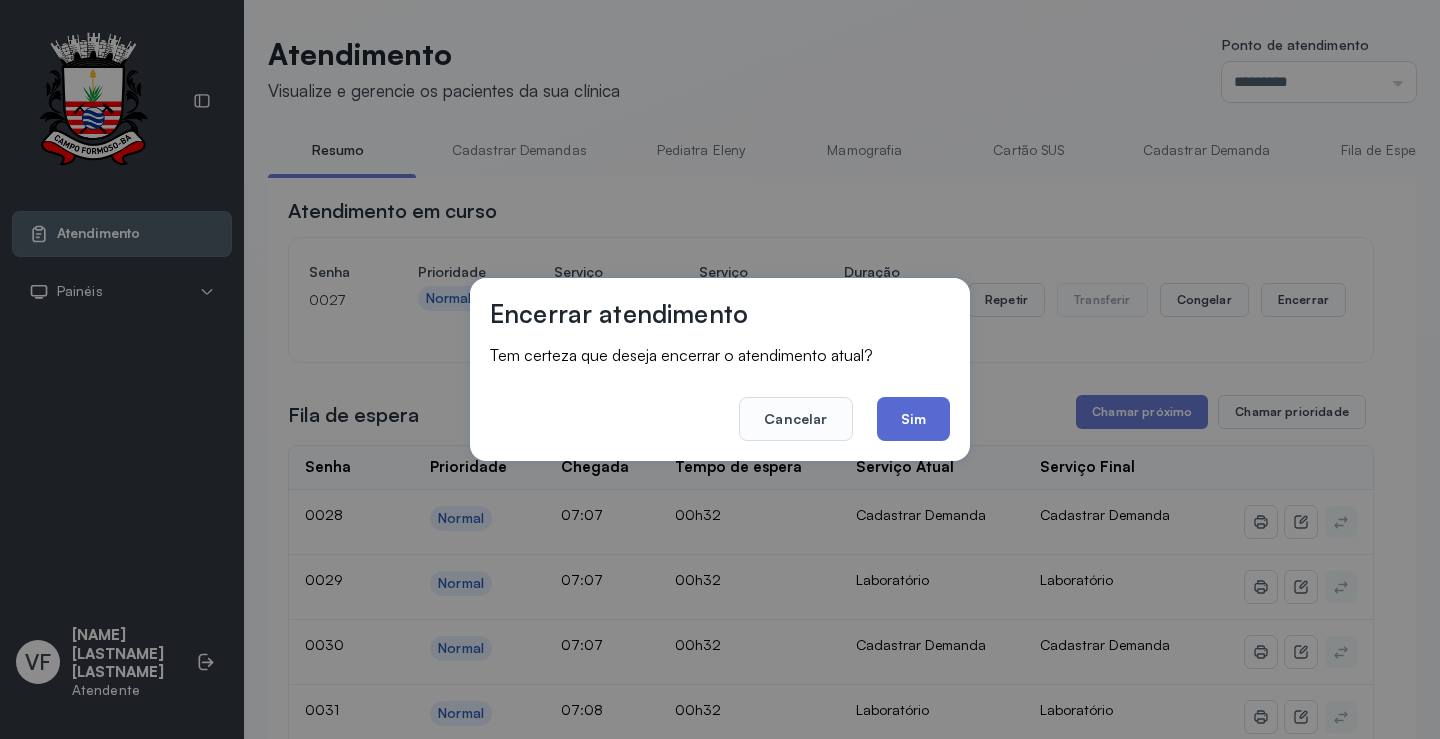 click on "Sim" 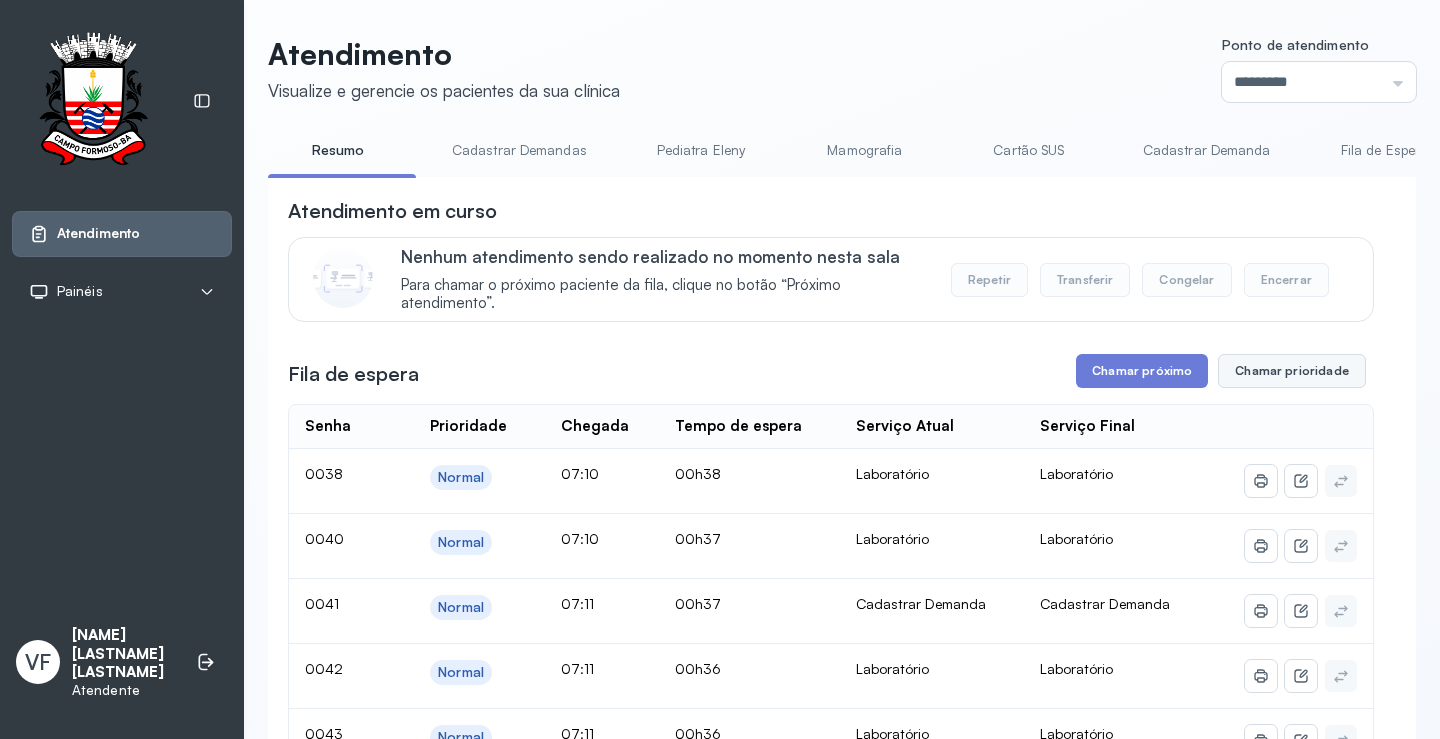 click on "Chamar prioridade" at bounding box center (1292, 371) 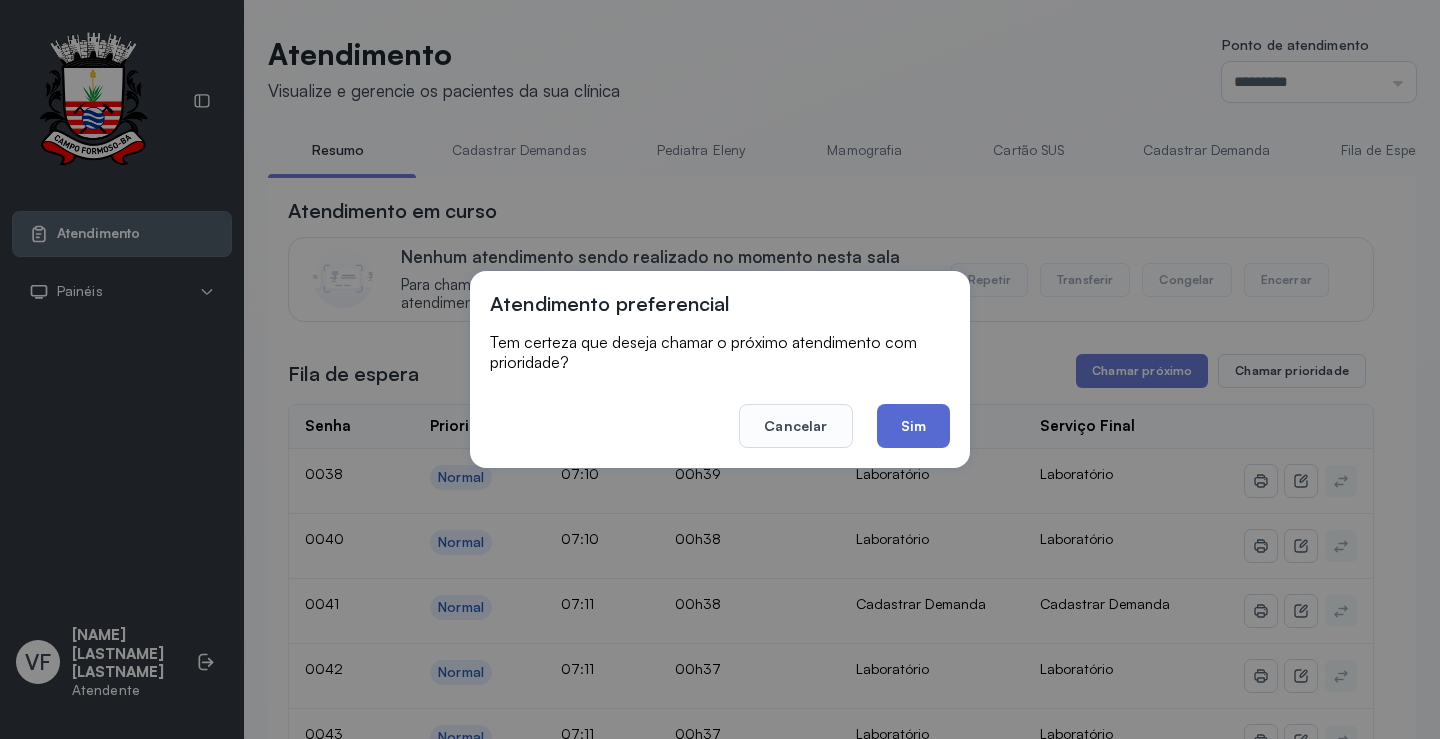 click on "Sim" 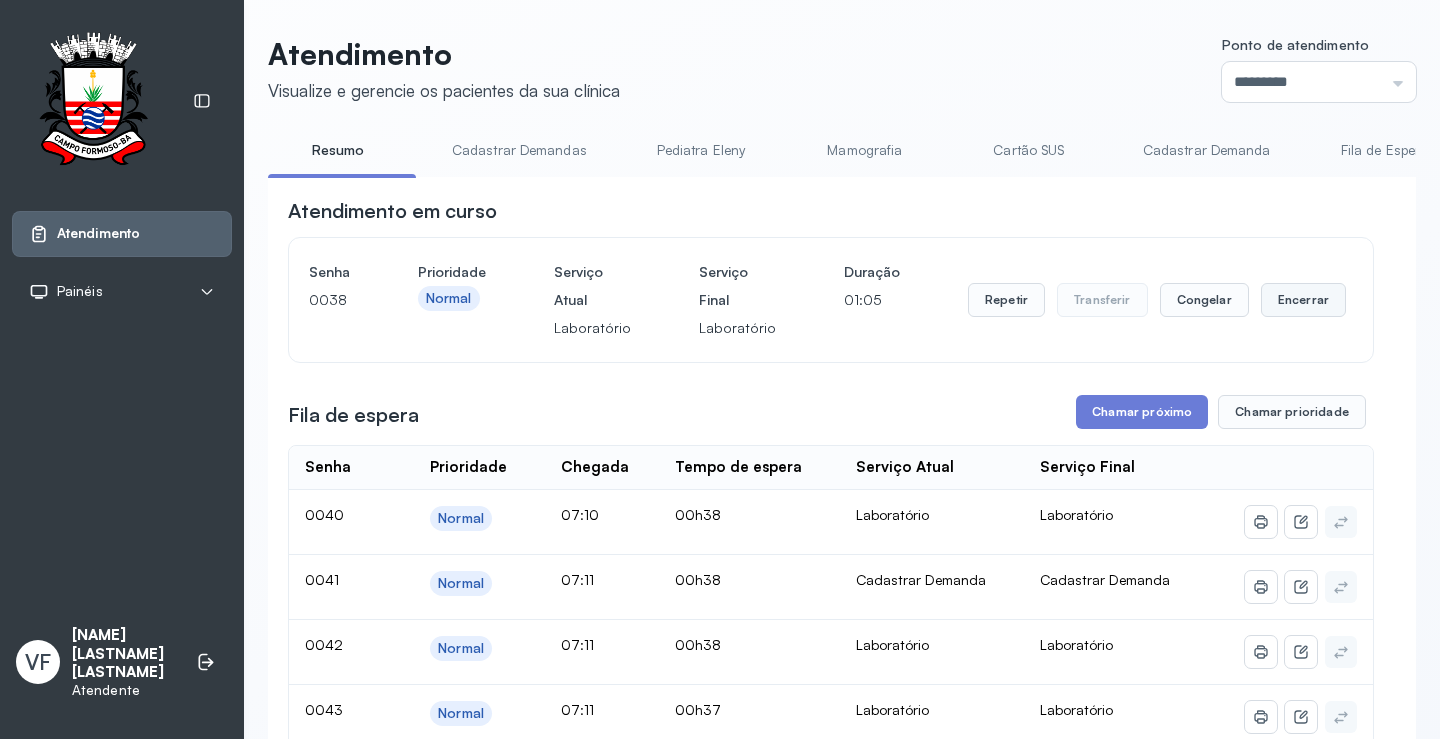 click on "Encerrar" at bounding box center (1303, 300) 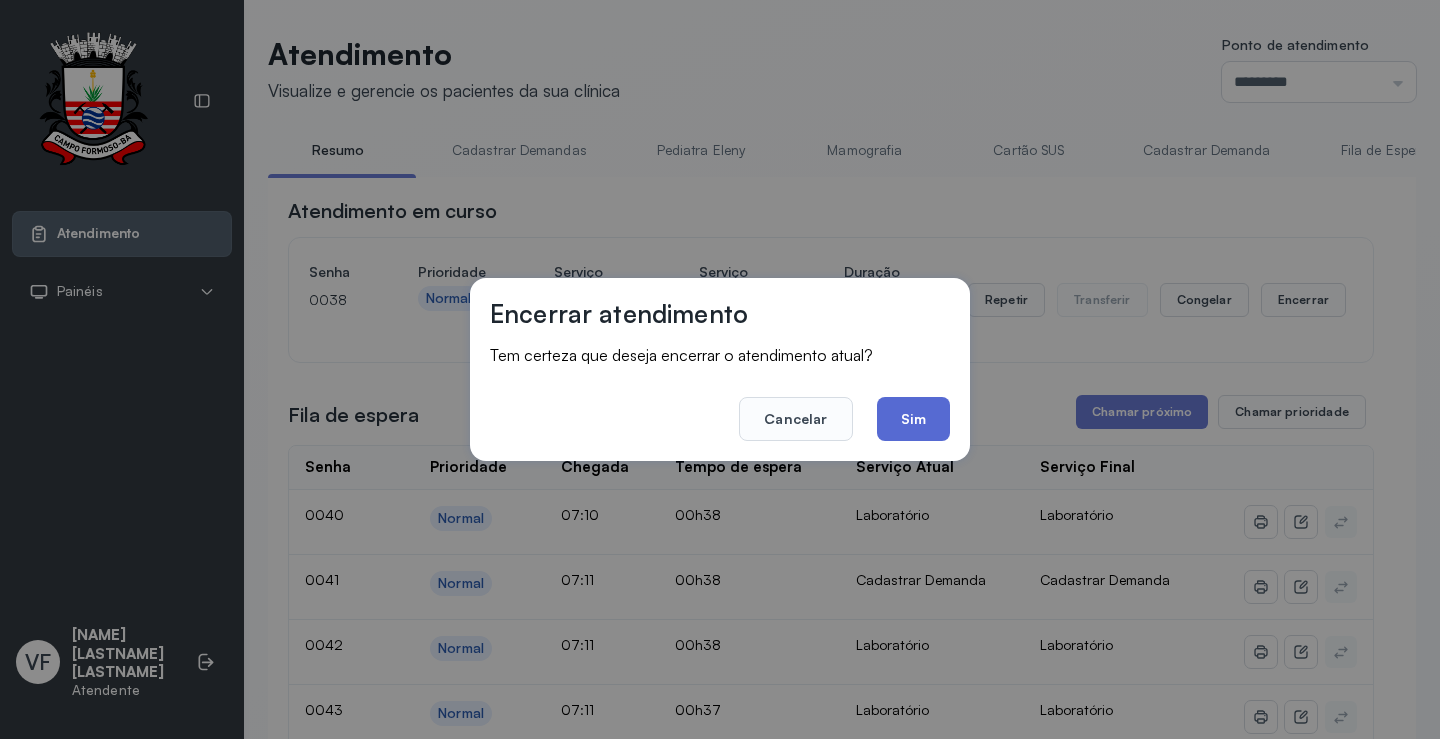 click on "Sim" 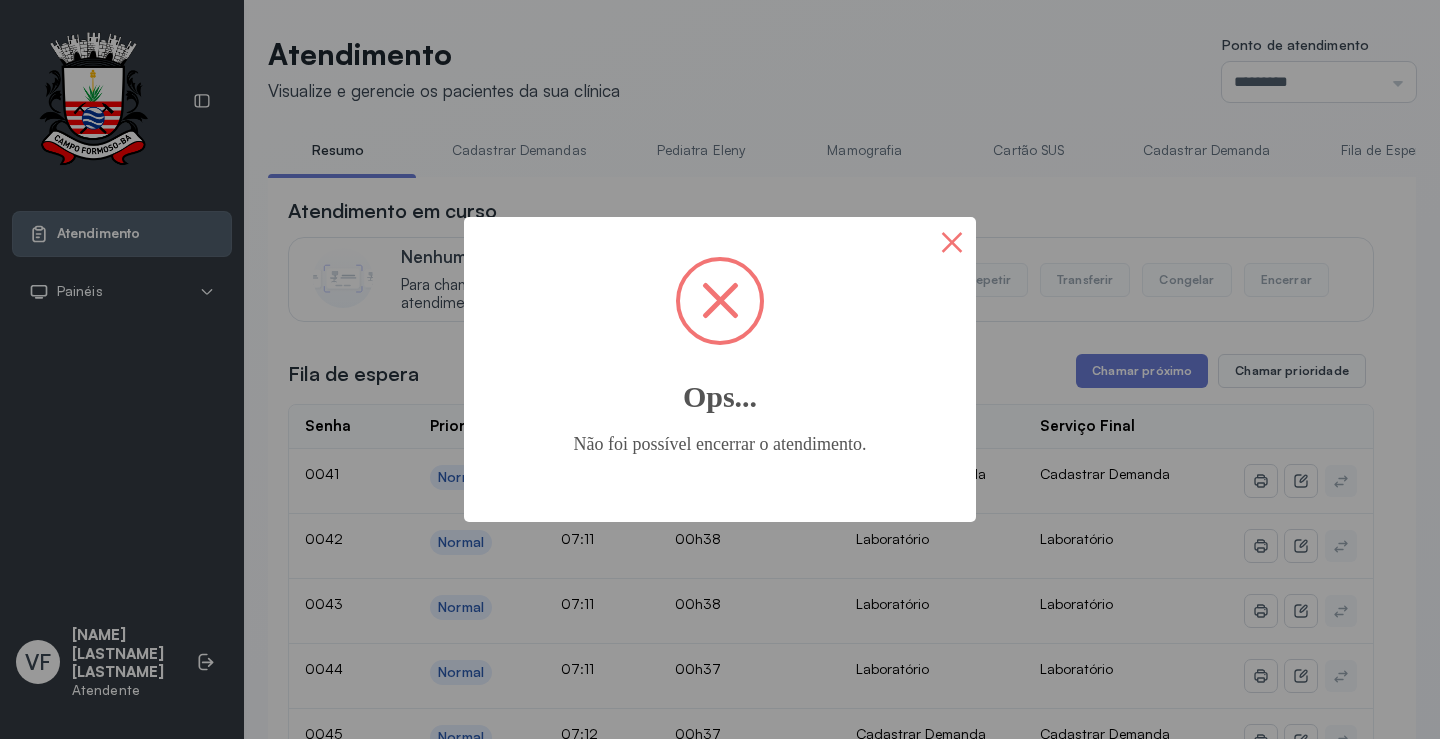 click on "×" at bounding box center [952, 241] 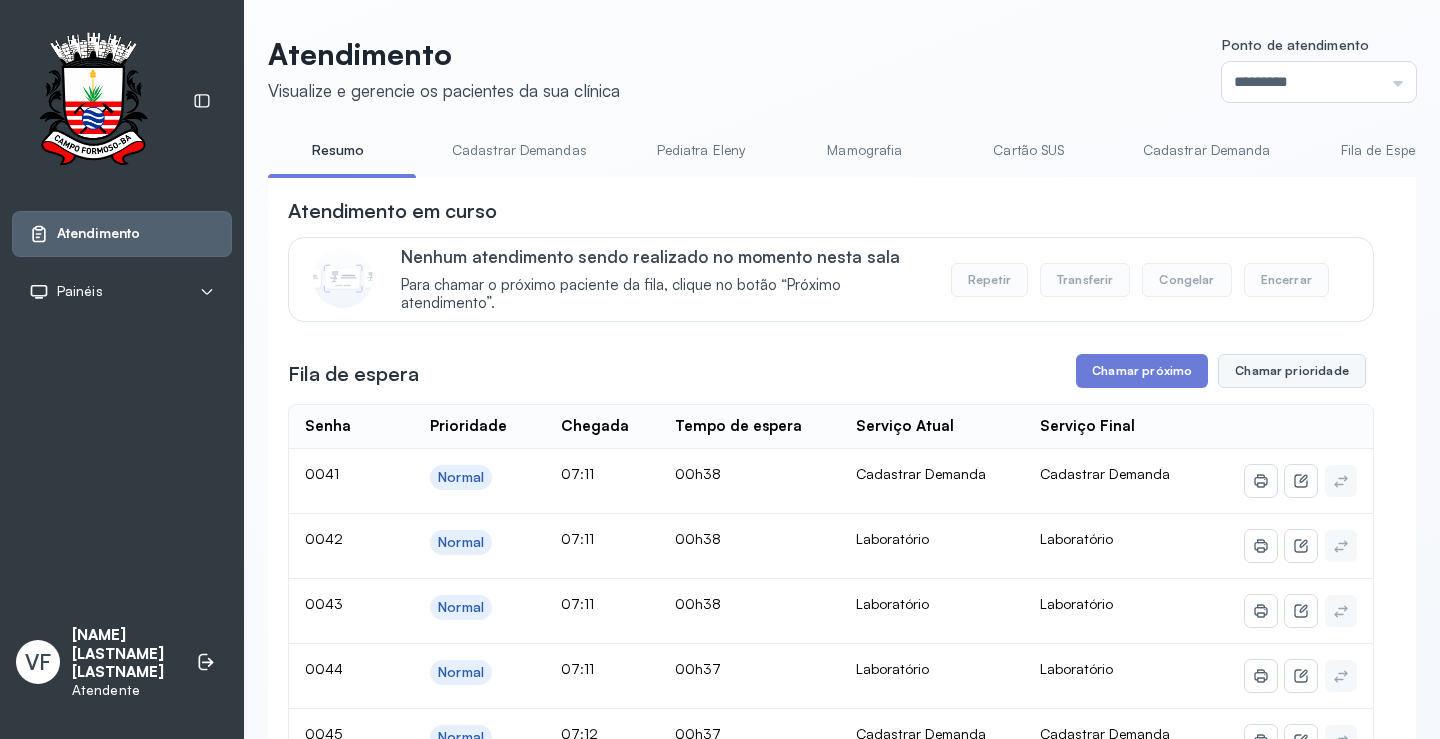 click on "Chamar prioridade" at bounding box center [1292, 371] 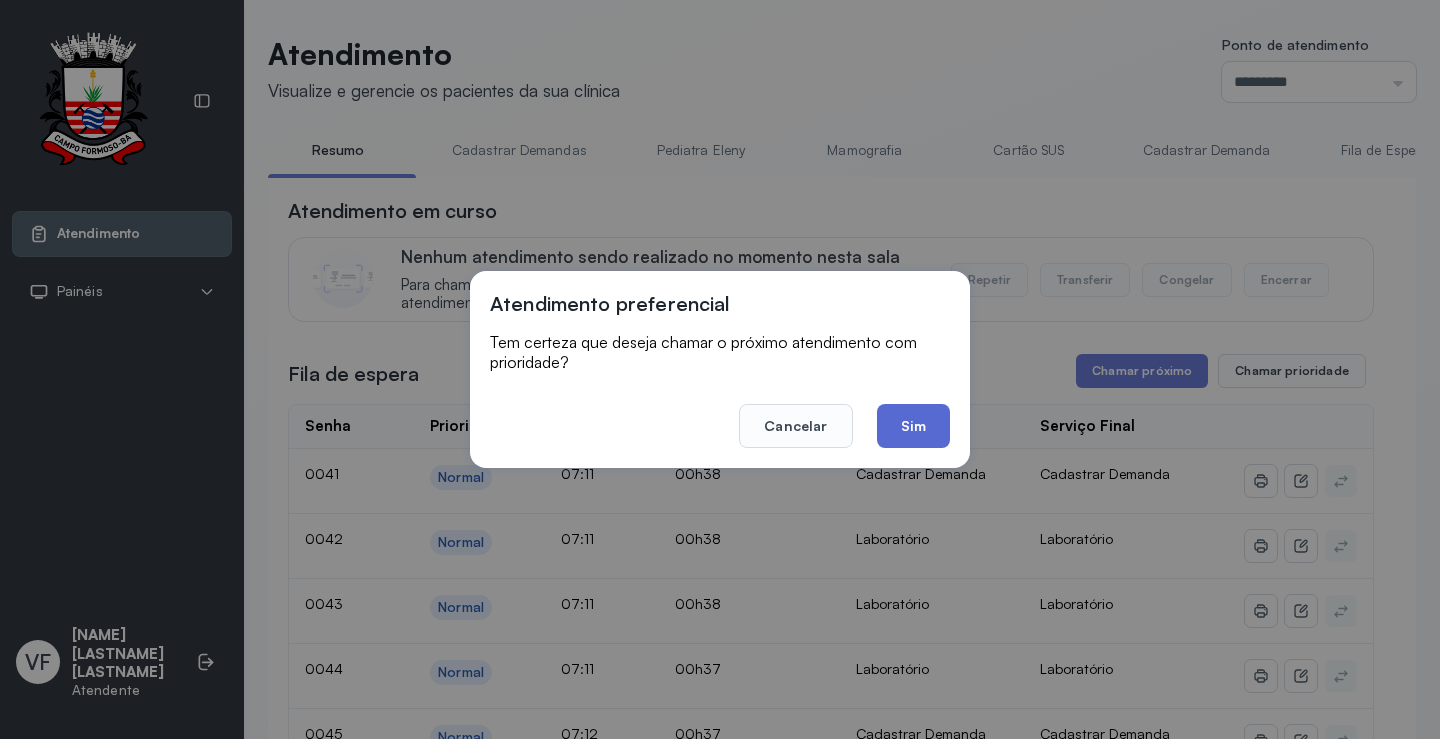click on "Sim" 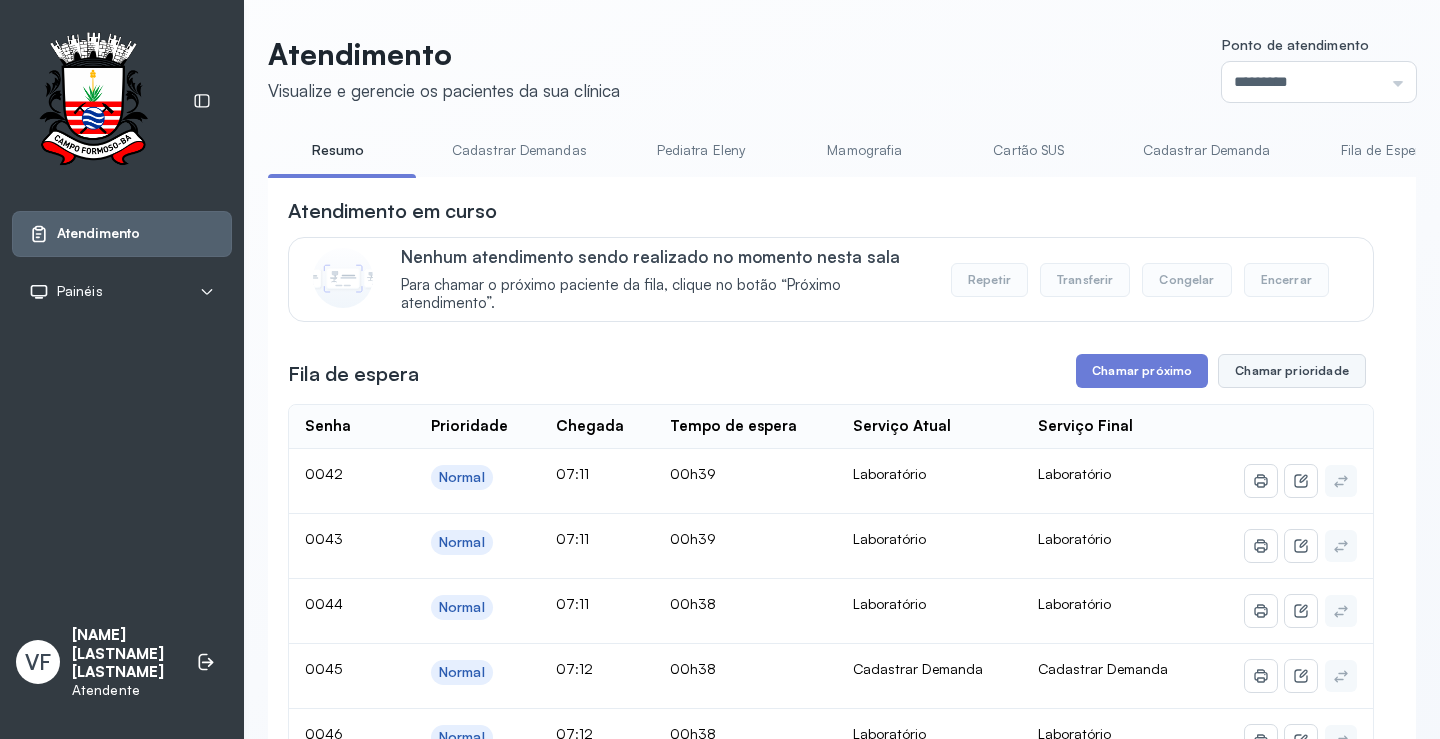 click on "Chamar prioridade" at bounding box center (1292, 371) 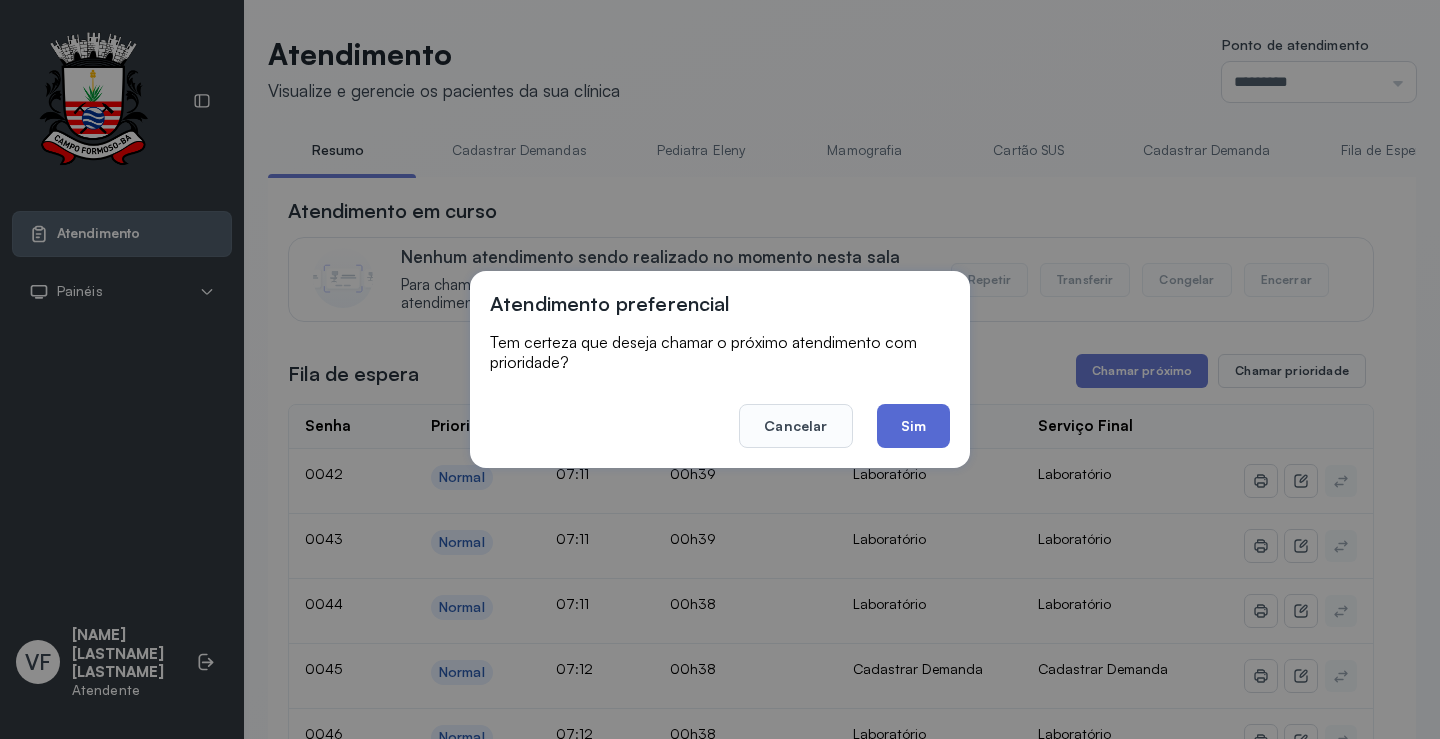 click on "Sim" 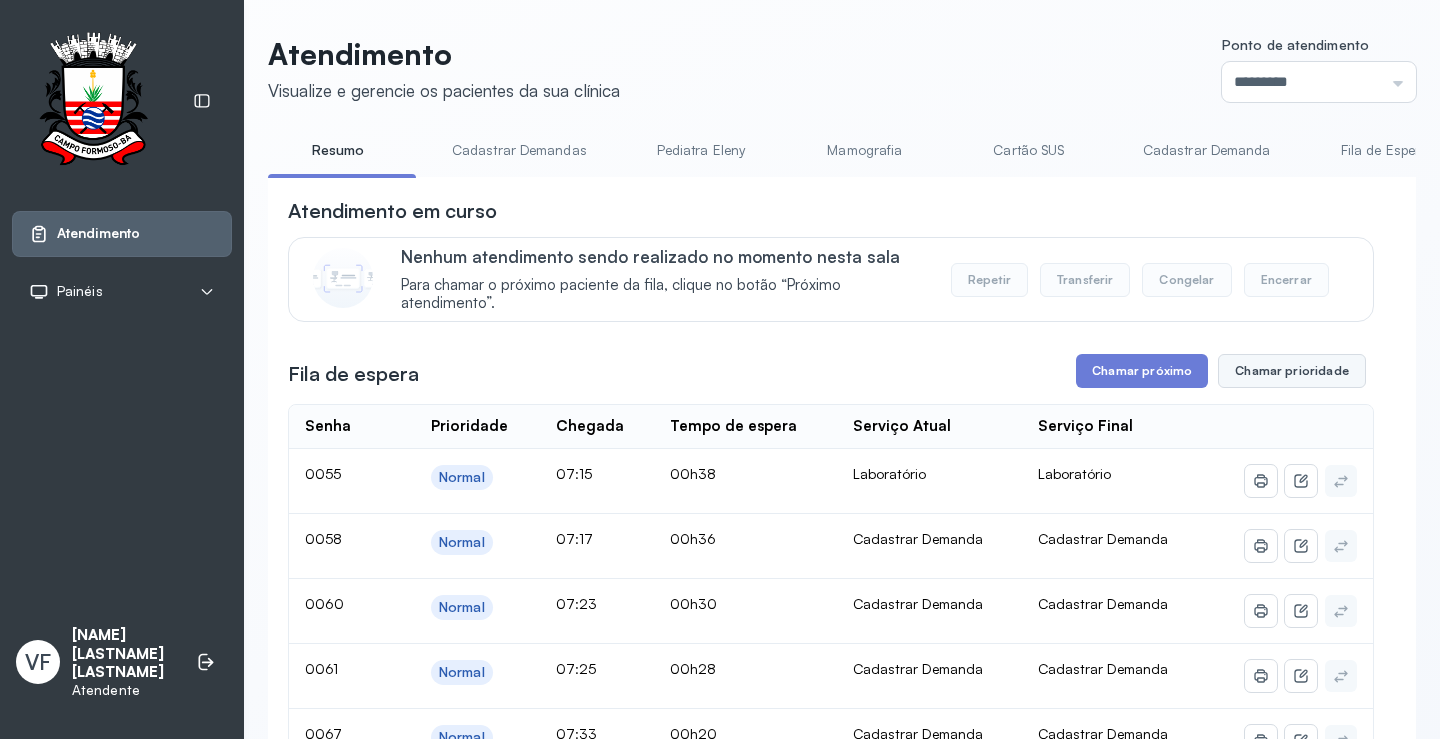click on "Chamar prioridade" at bounding box center [1292, 371] 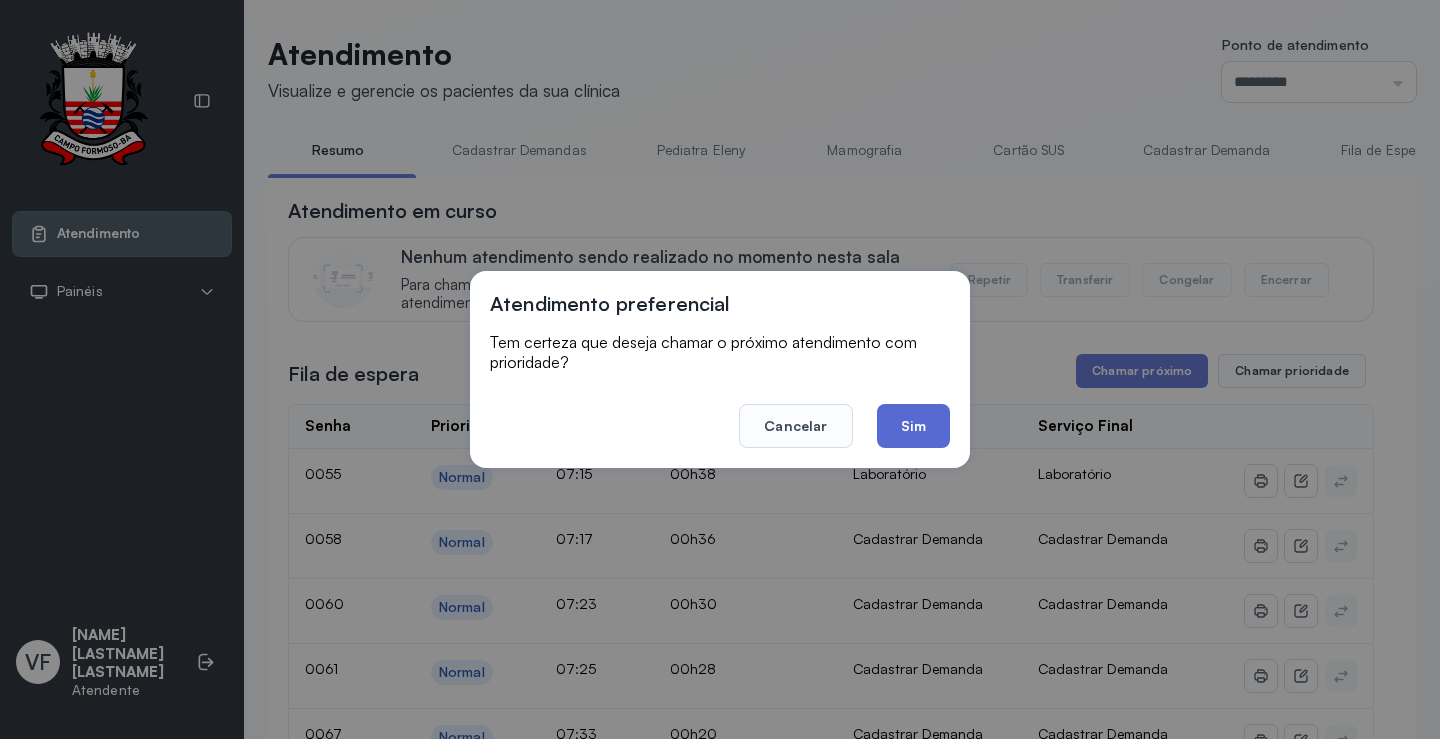 click on "Sim" 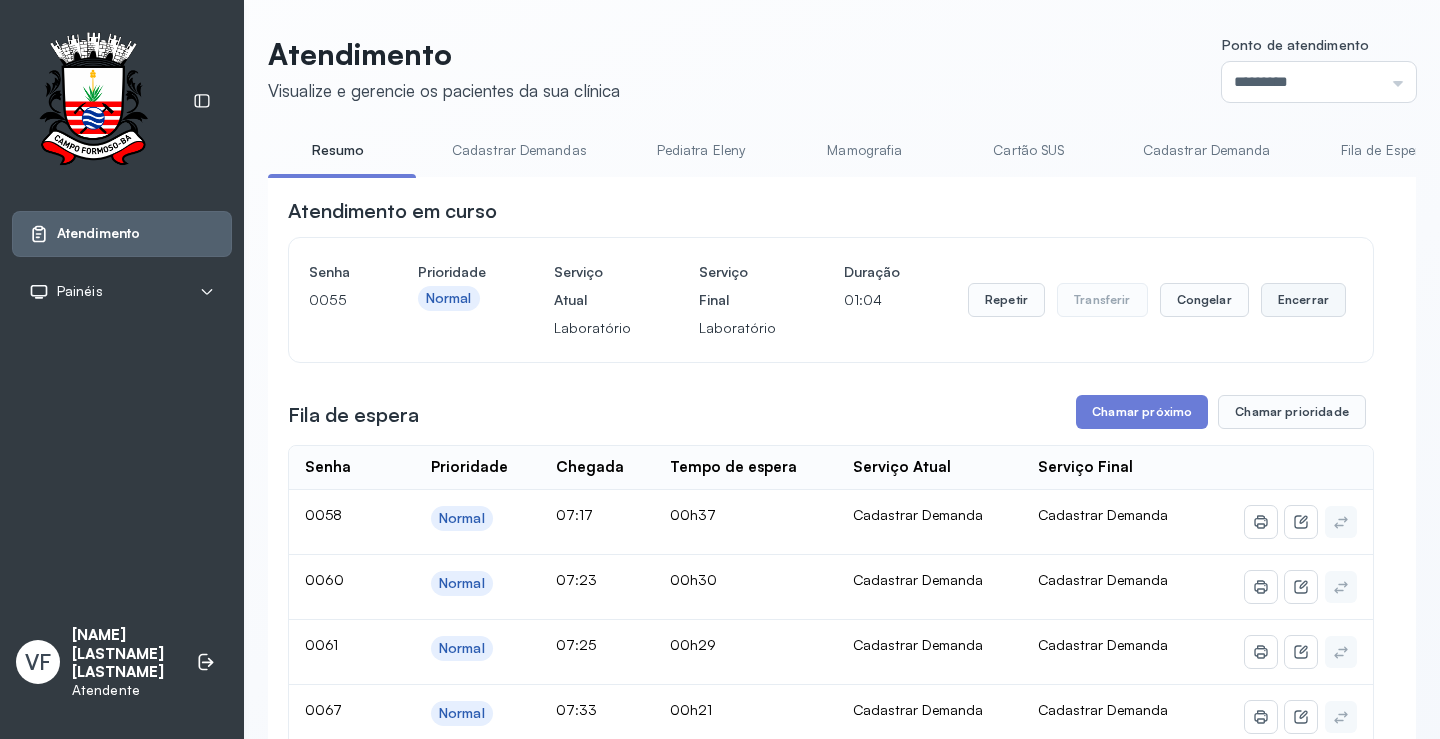 click on "Encerrar" at bounding box center [1303, 300] 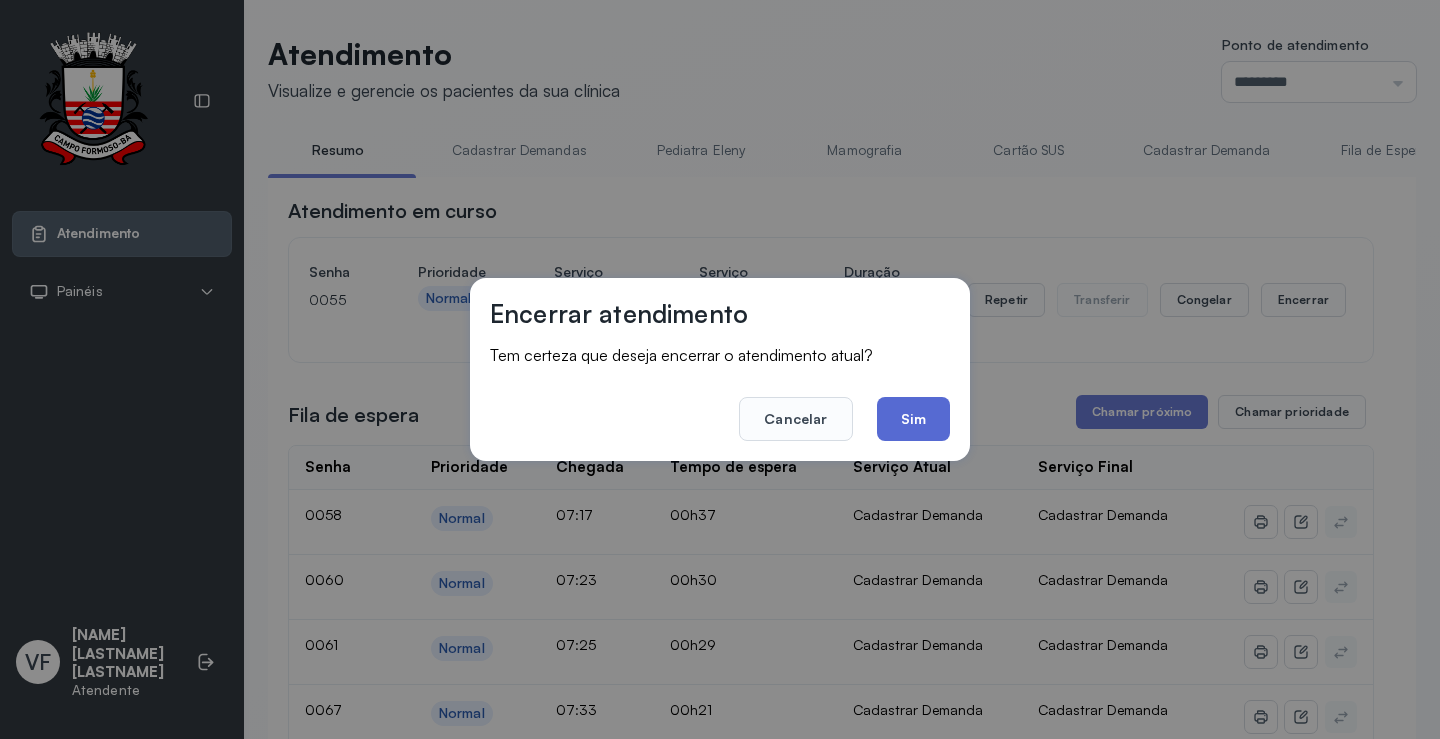 click on "Sim" 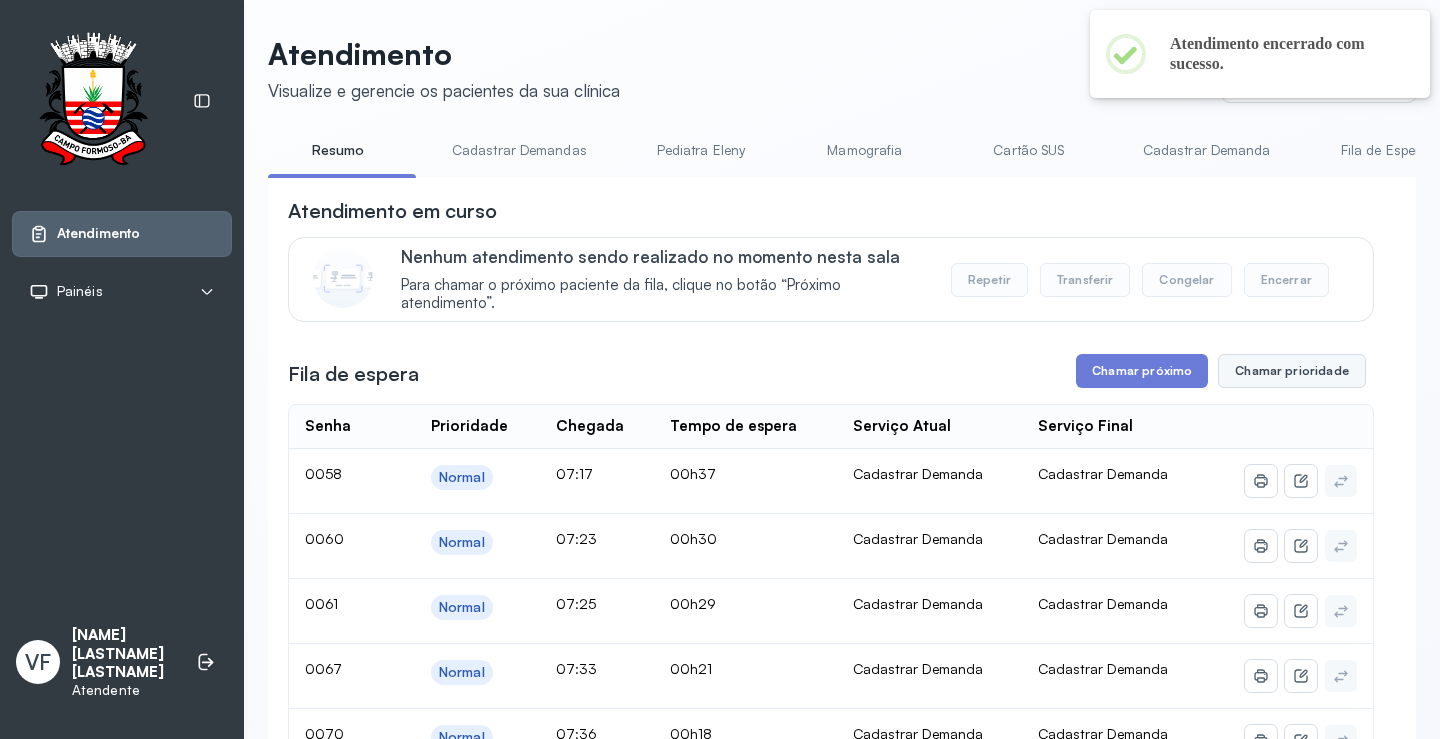 click on "Chamar prioridade" at bounding box center [1292, 371] 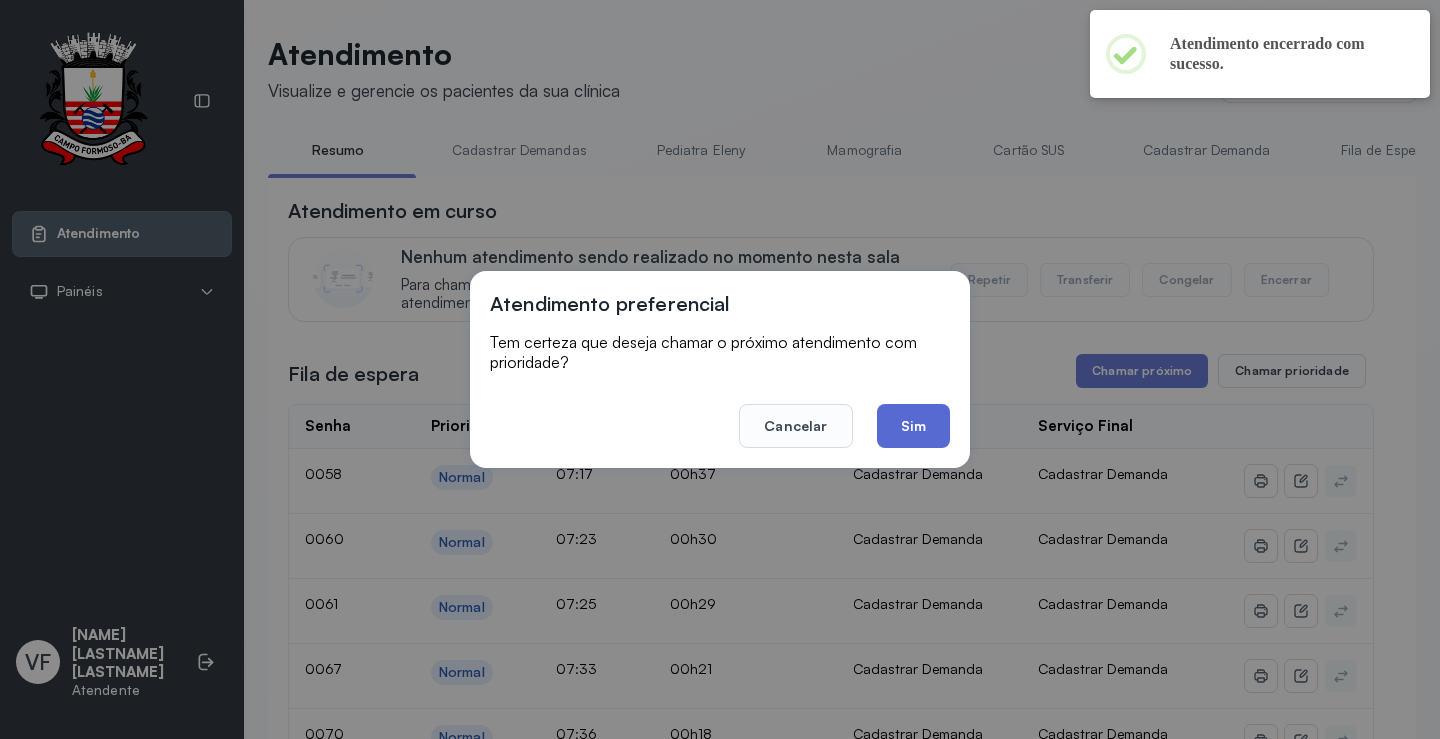 click on "Sim" 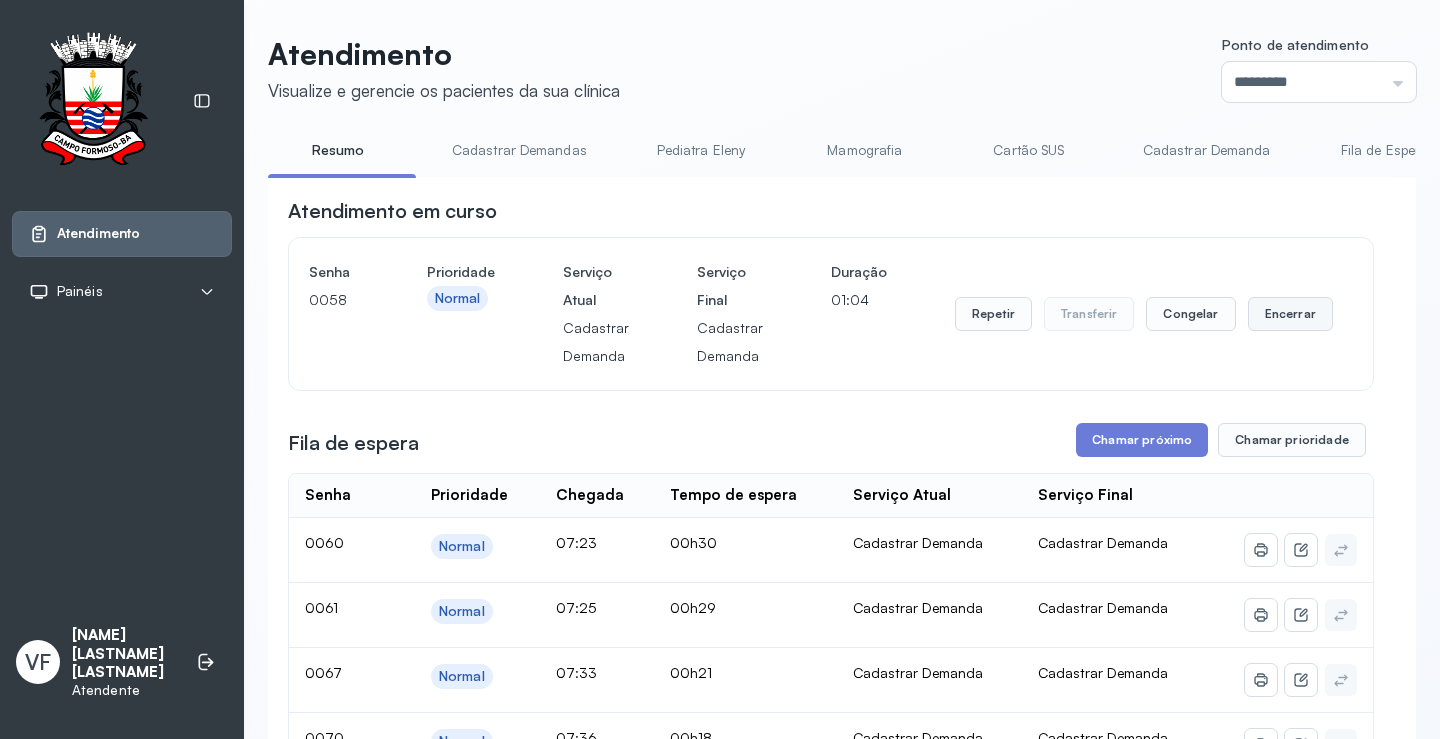 click on "Encerrar" at bounding box center [1290, 314] 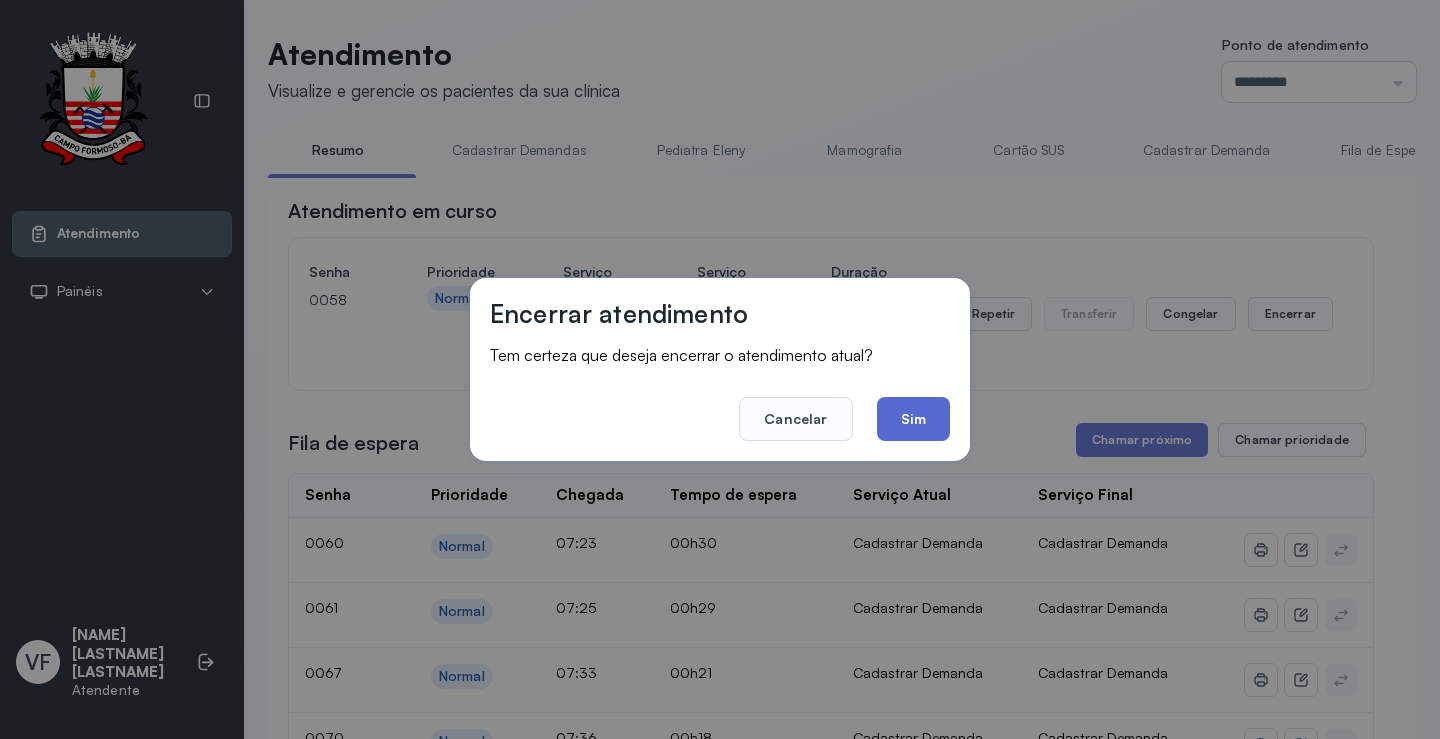 click on "Sim" 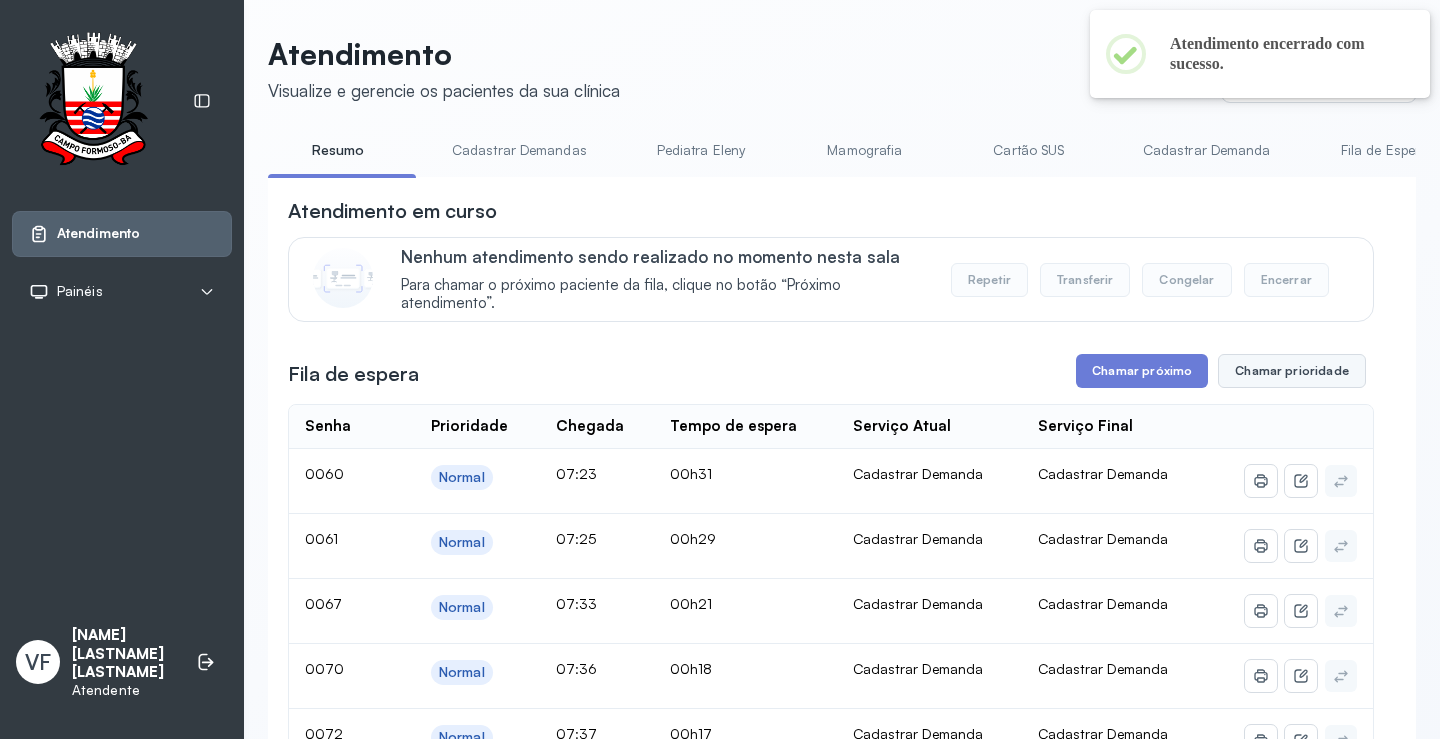 click on "Chamar prioridade" at bounding box center [1292, 371] 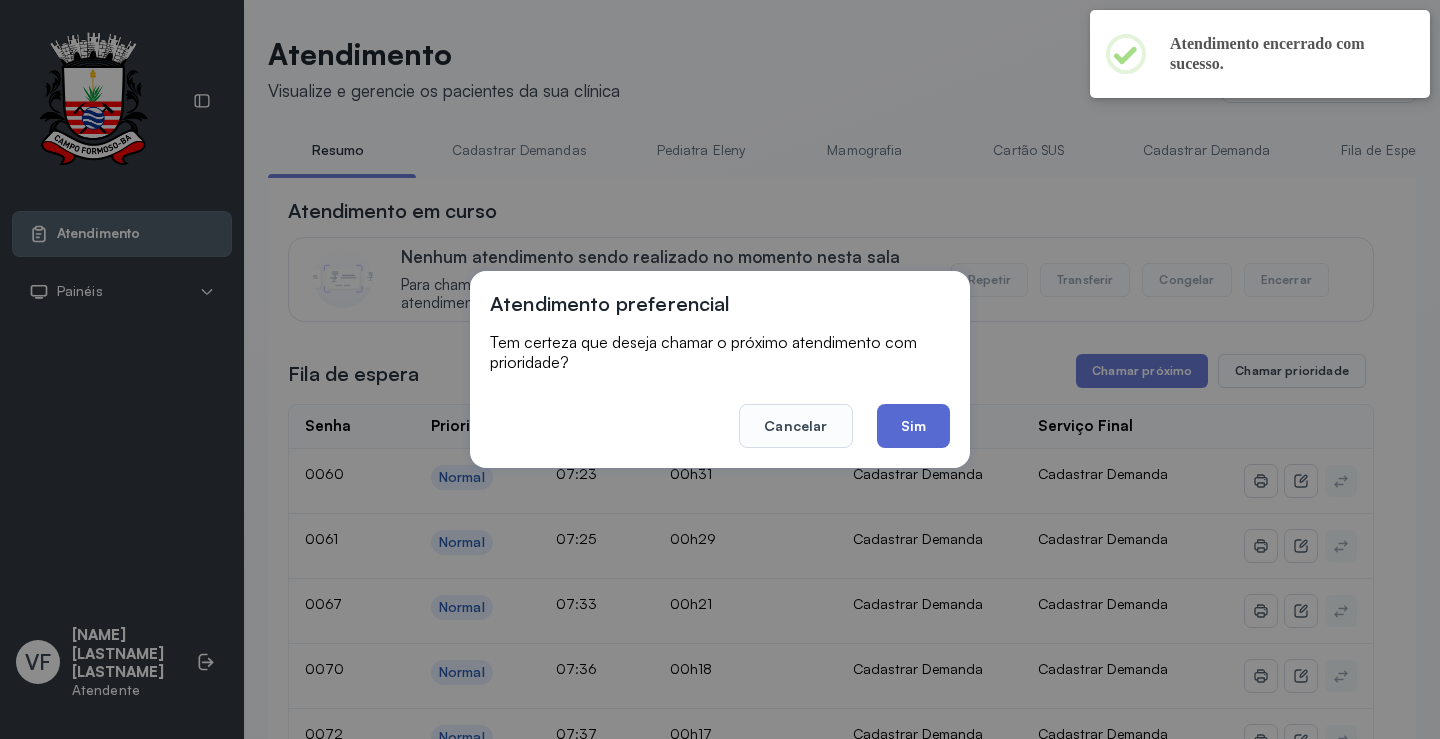 click on "Sim" 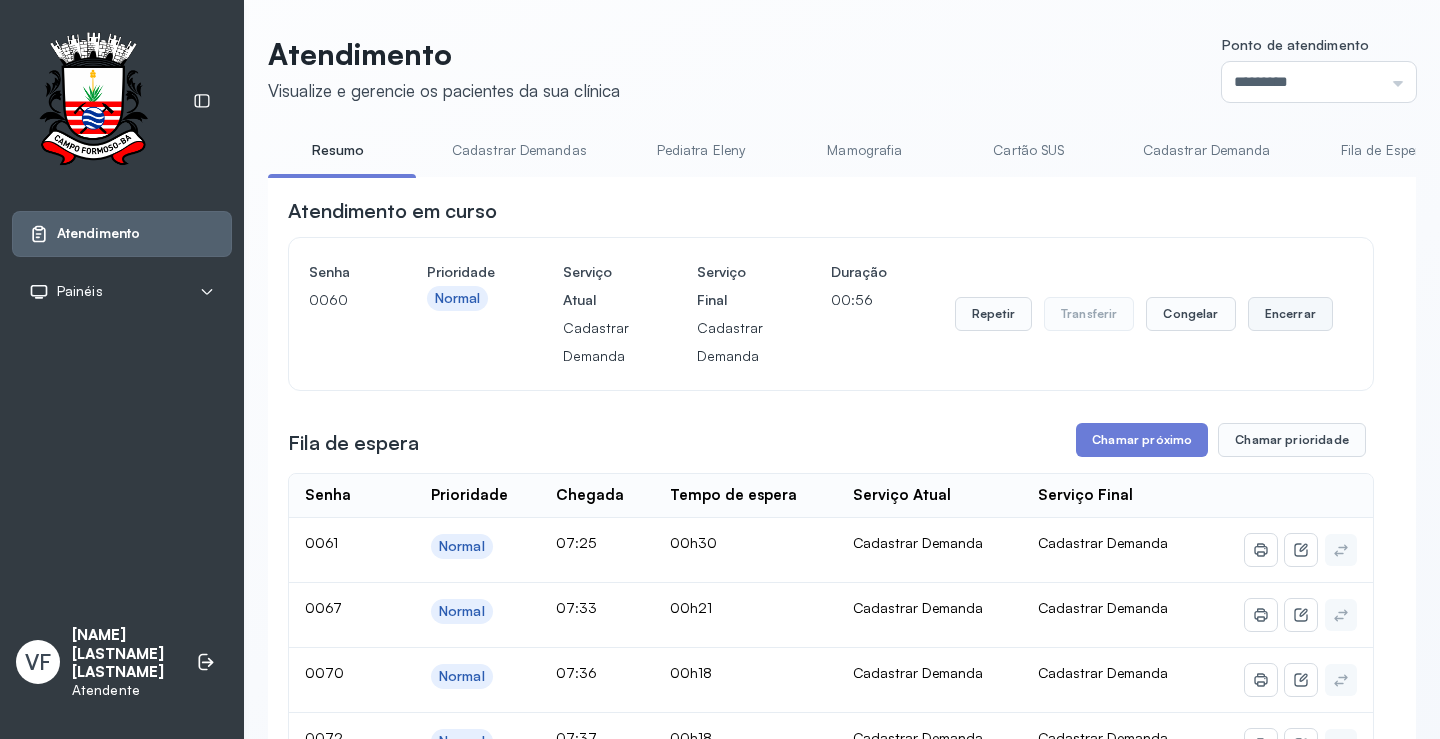 click on "Encerrar" at bounding box center (1290, 314) 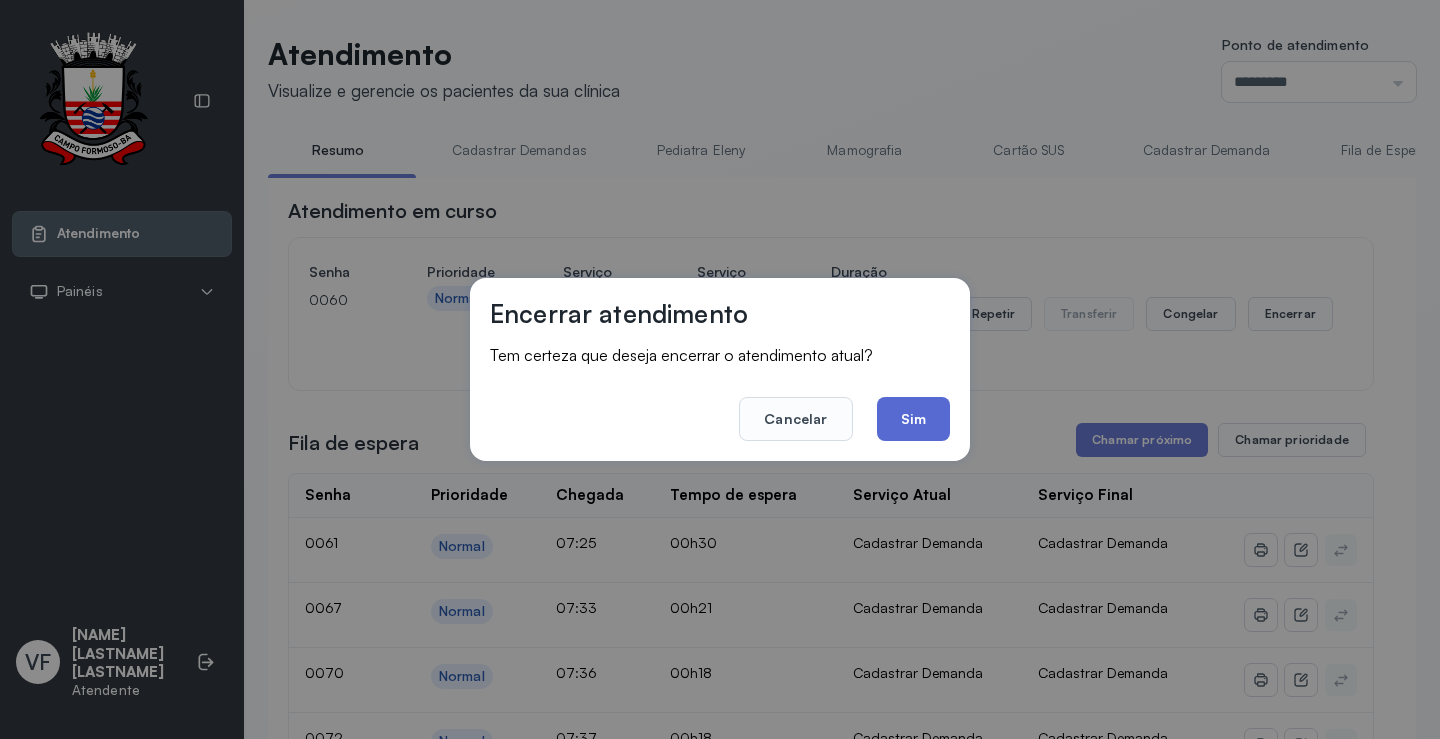 click on "Sim" 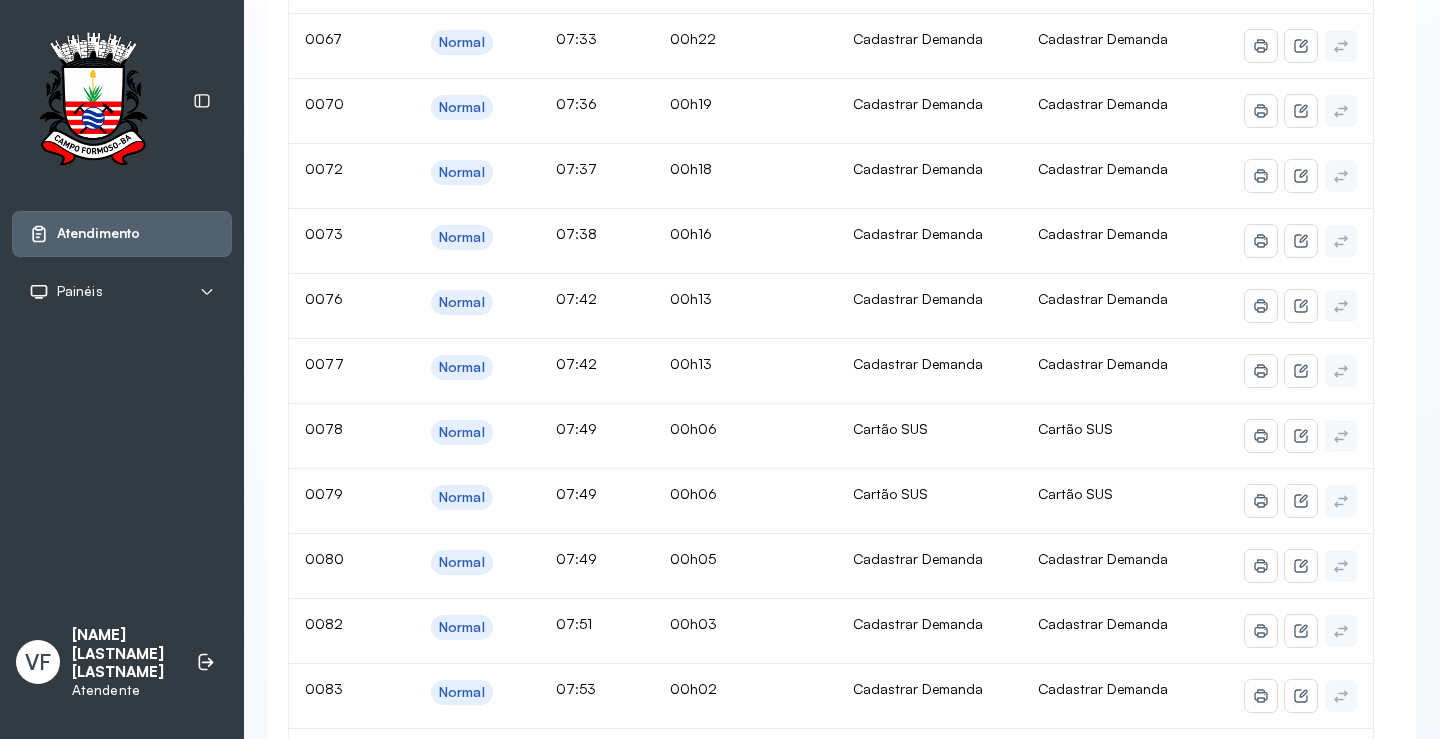 scroll, scrollTop: 0, scrollLeft: 0, axis: both 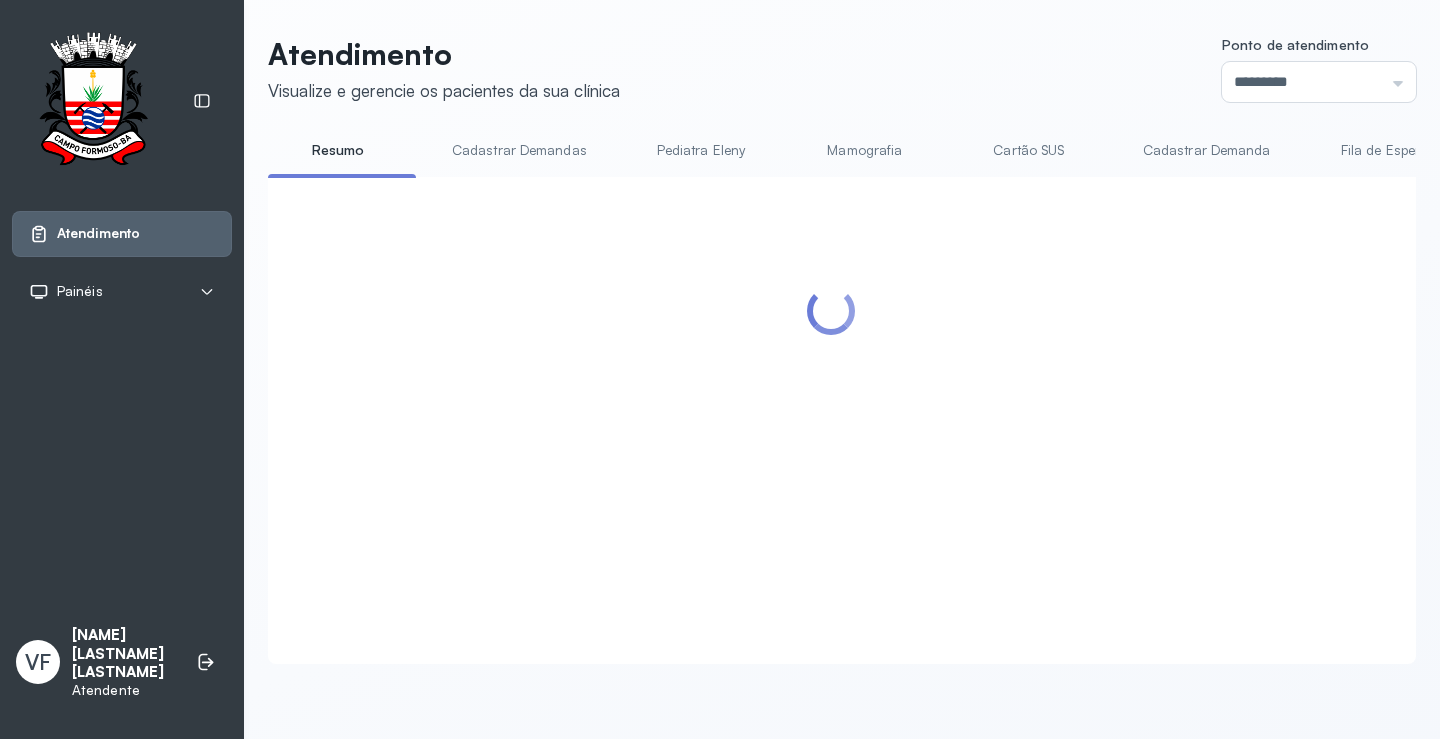 click at bounding box center (831, 396) 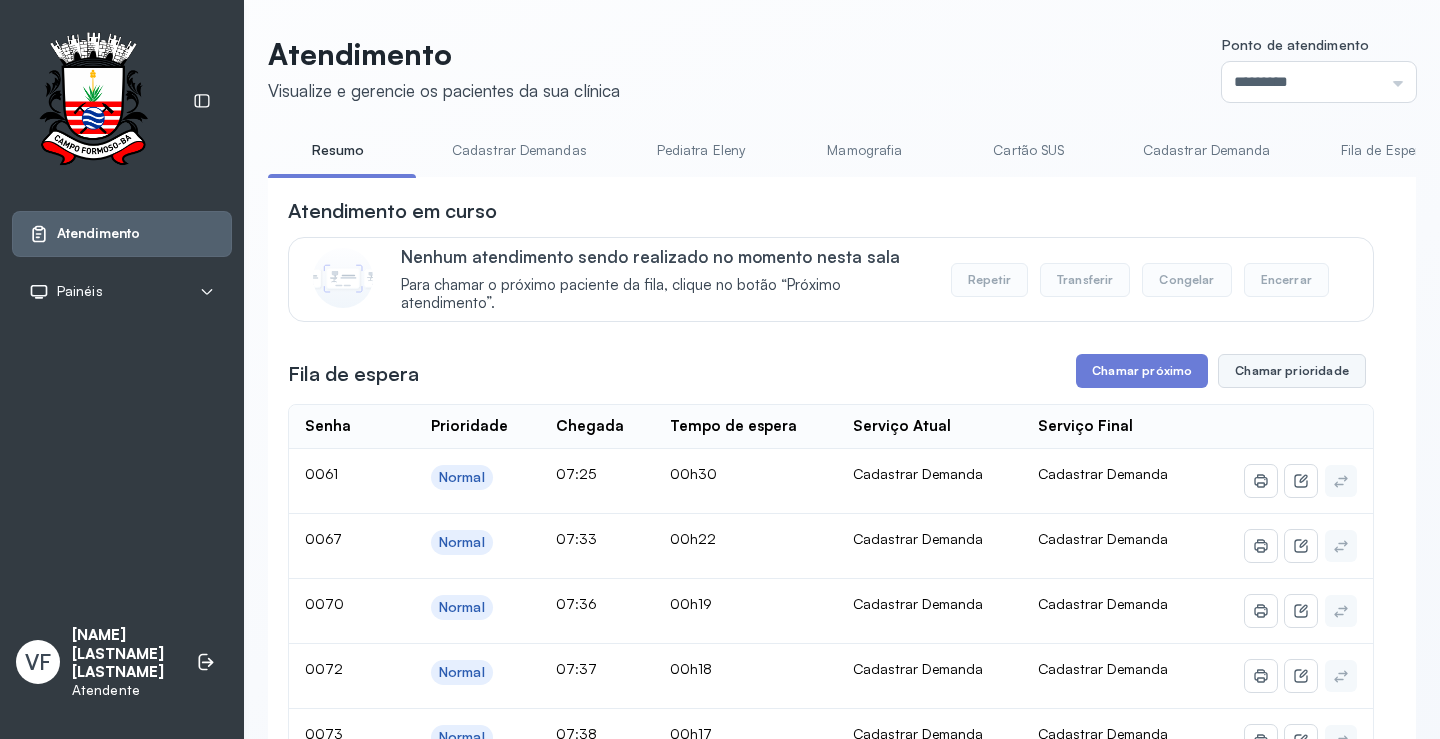click on "Chamar prioridade" at bounding box center [1292, 371] 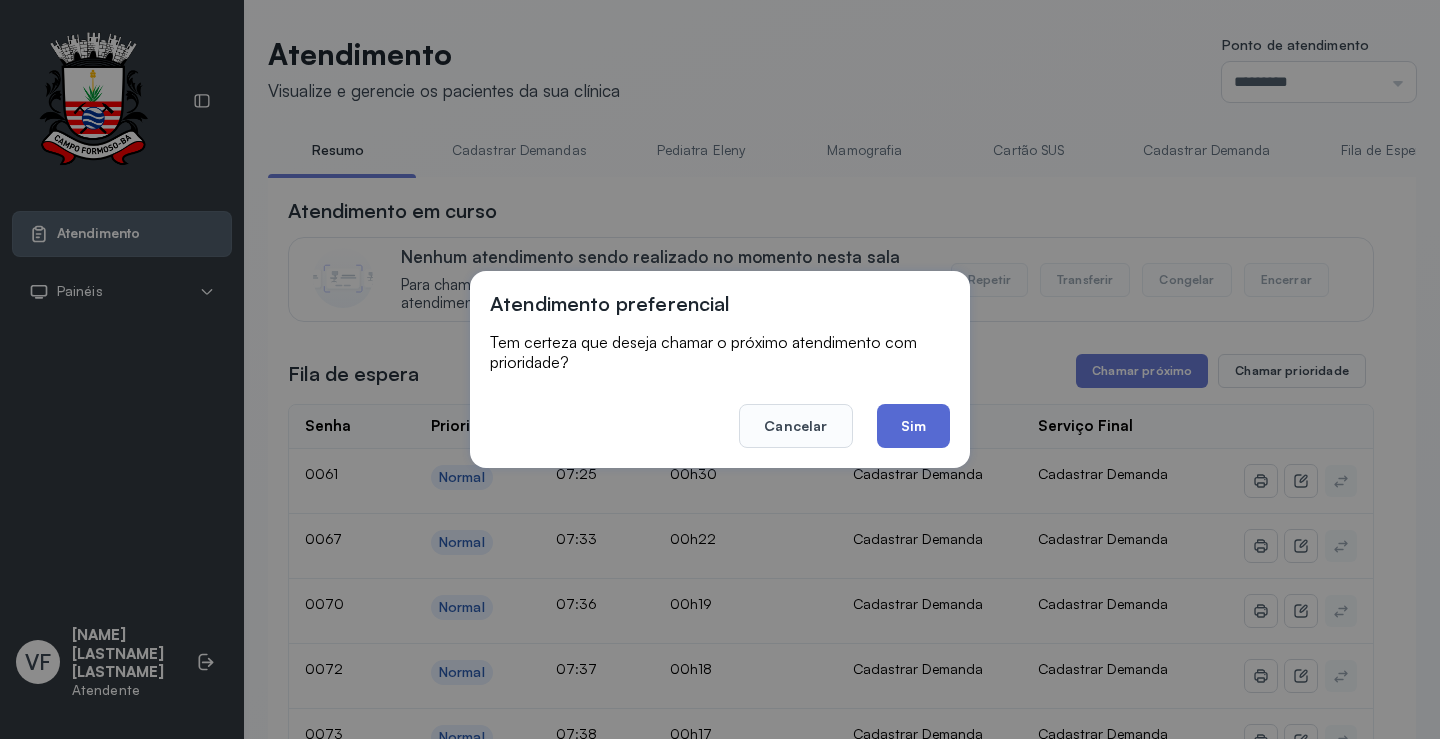 click on "Sim" 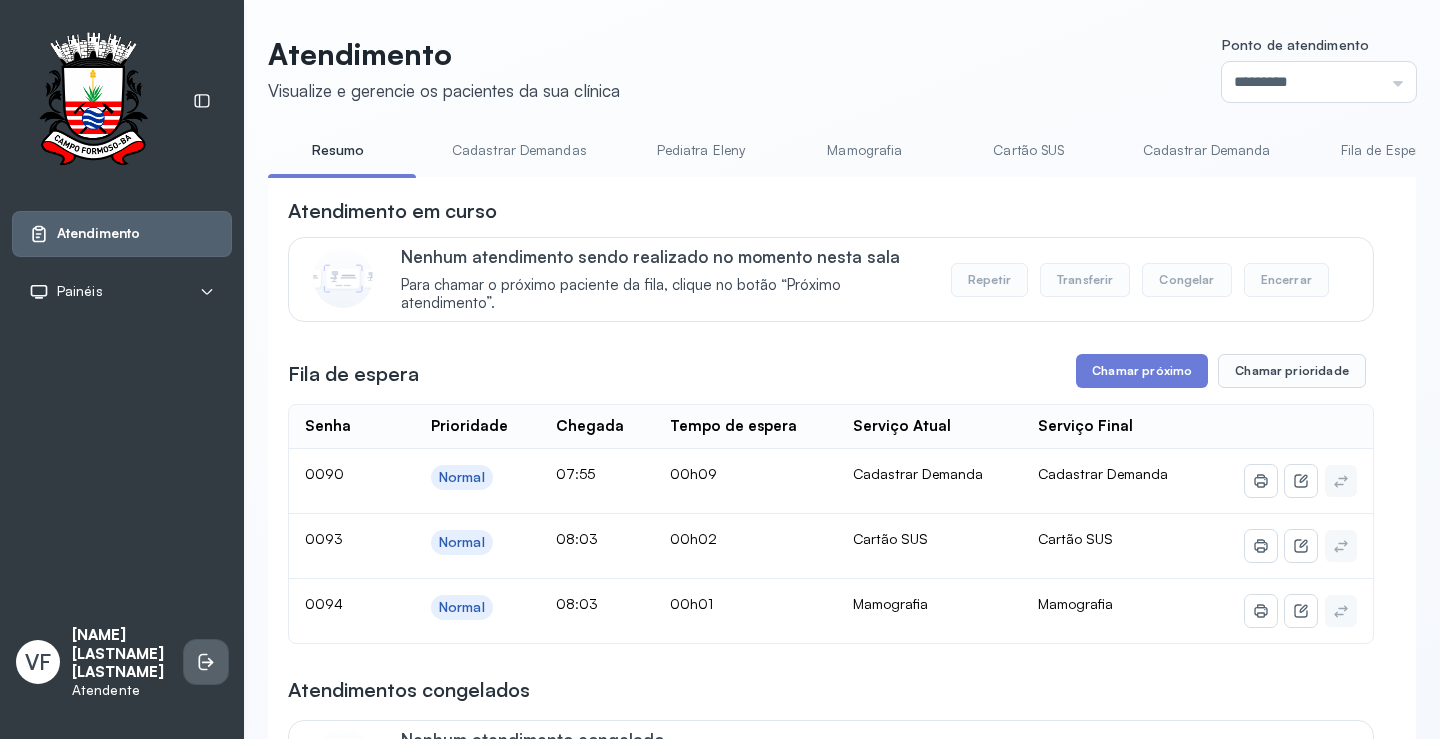 click 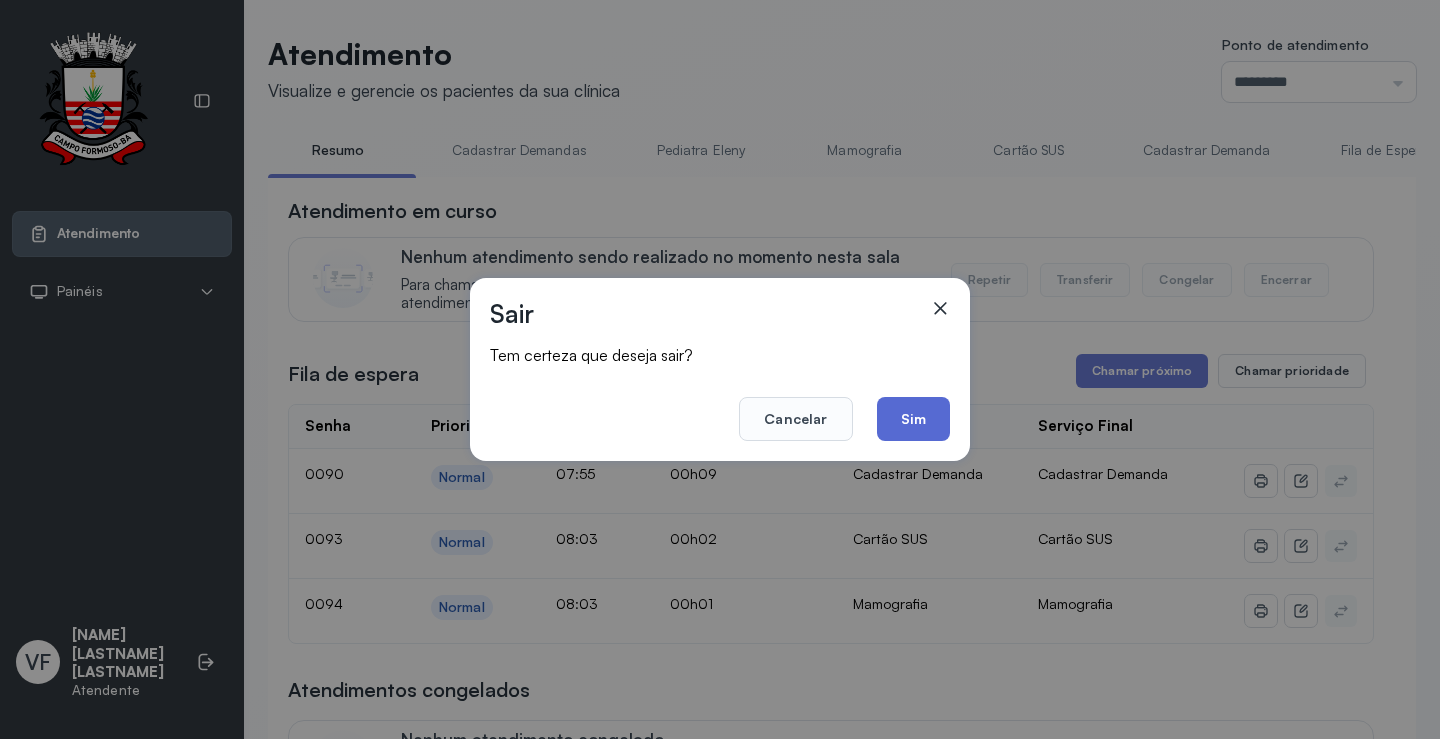 click on "Sim" 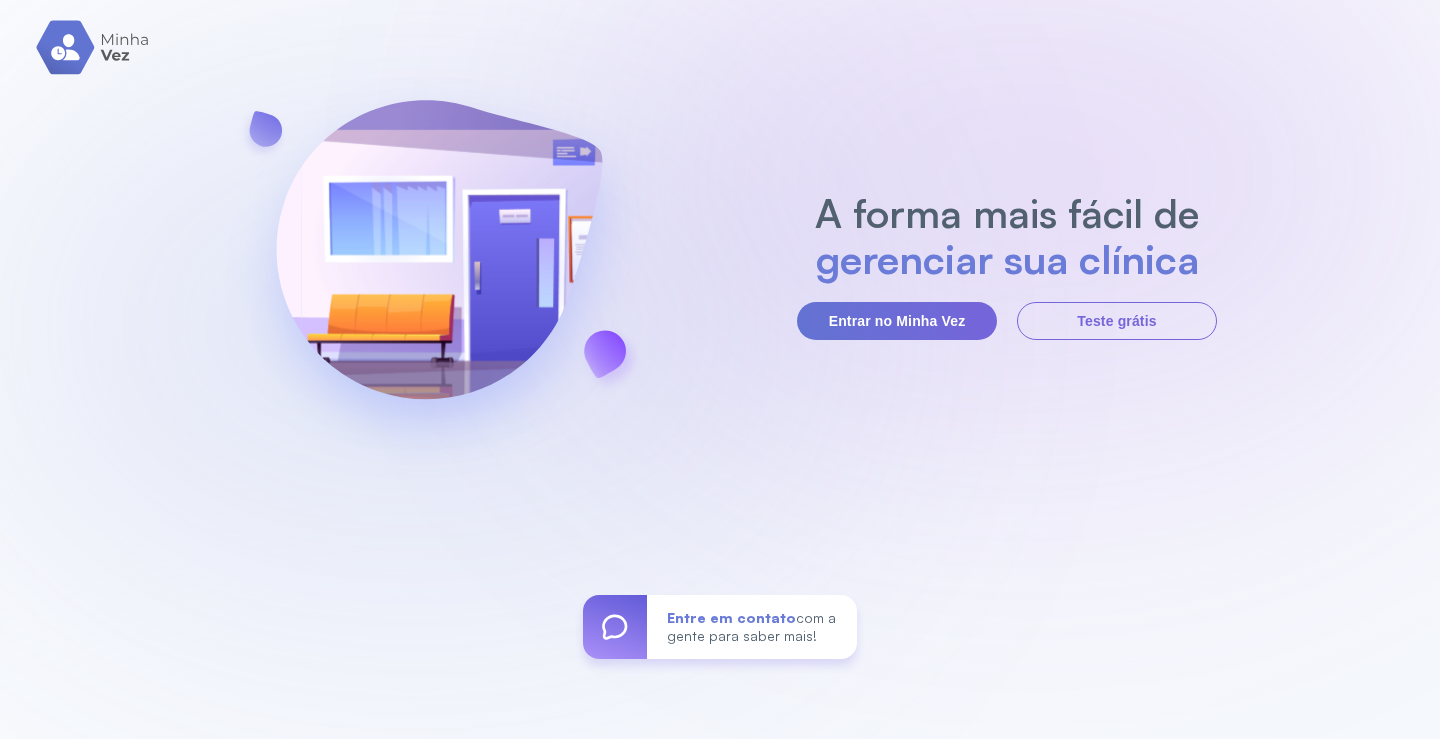 scroll, scrollTop: 0, scrollLeft: 0, axis: both 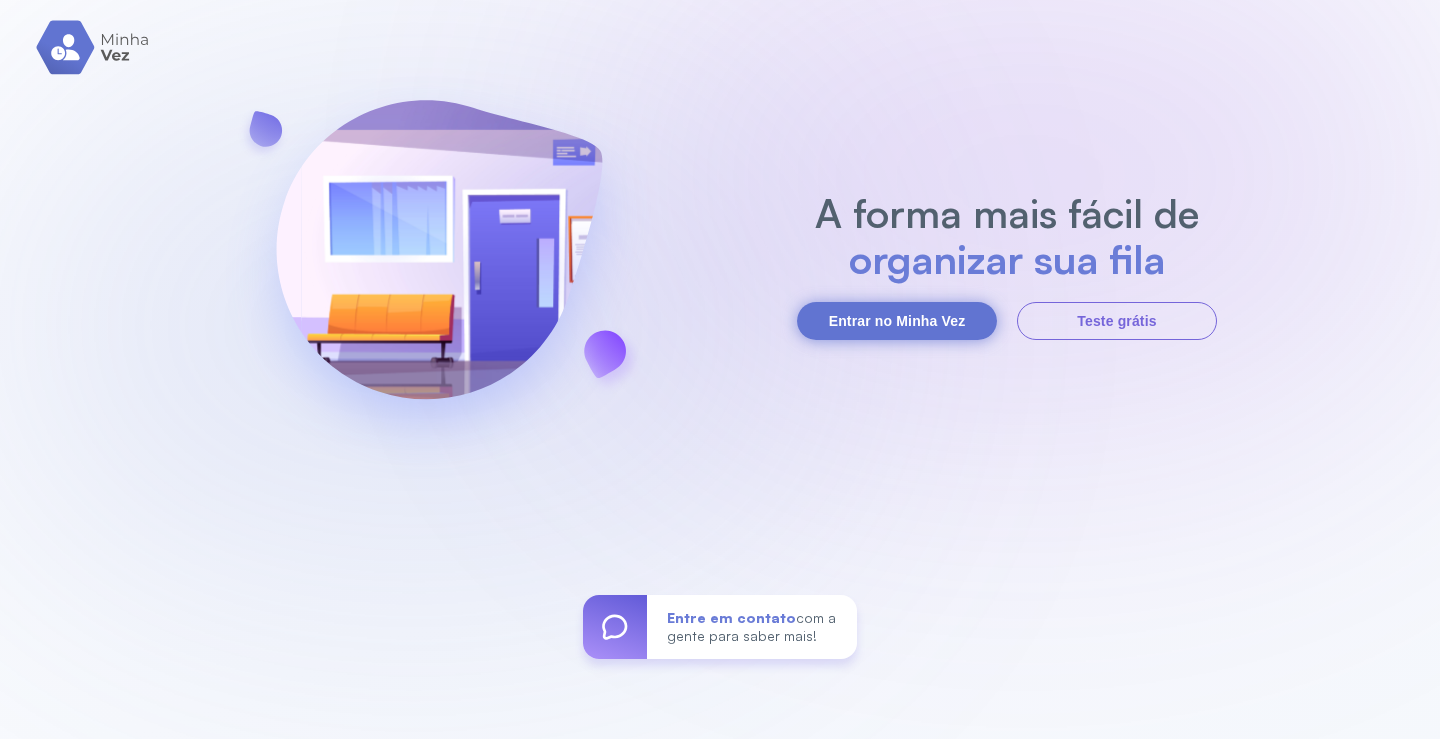 click on "Entrar no Minha Vez" at bounding box center (897, 321) 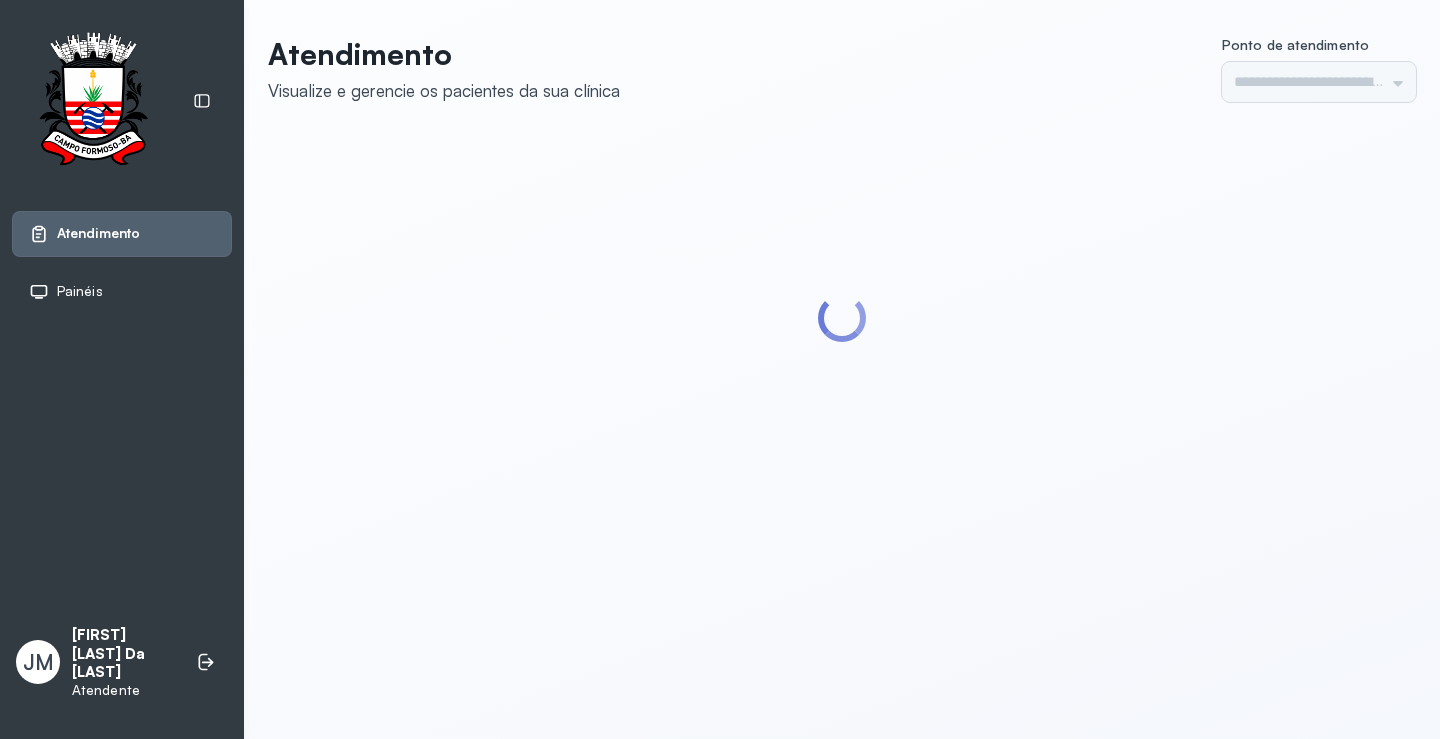 scroll, scrollTop: 0, scrollLeft: 0, axis: both 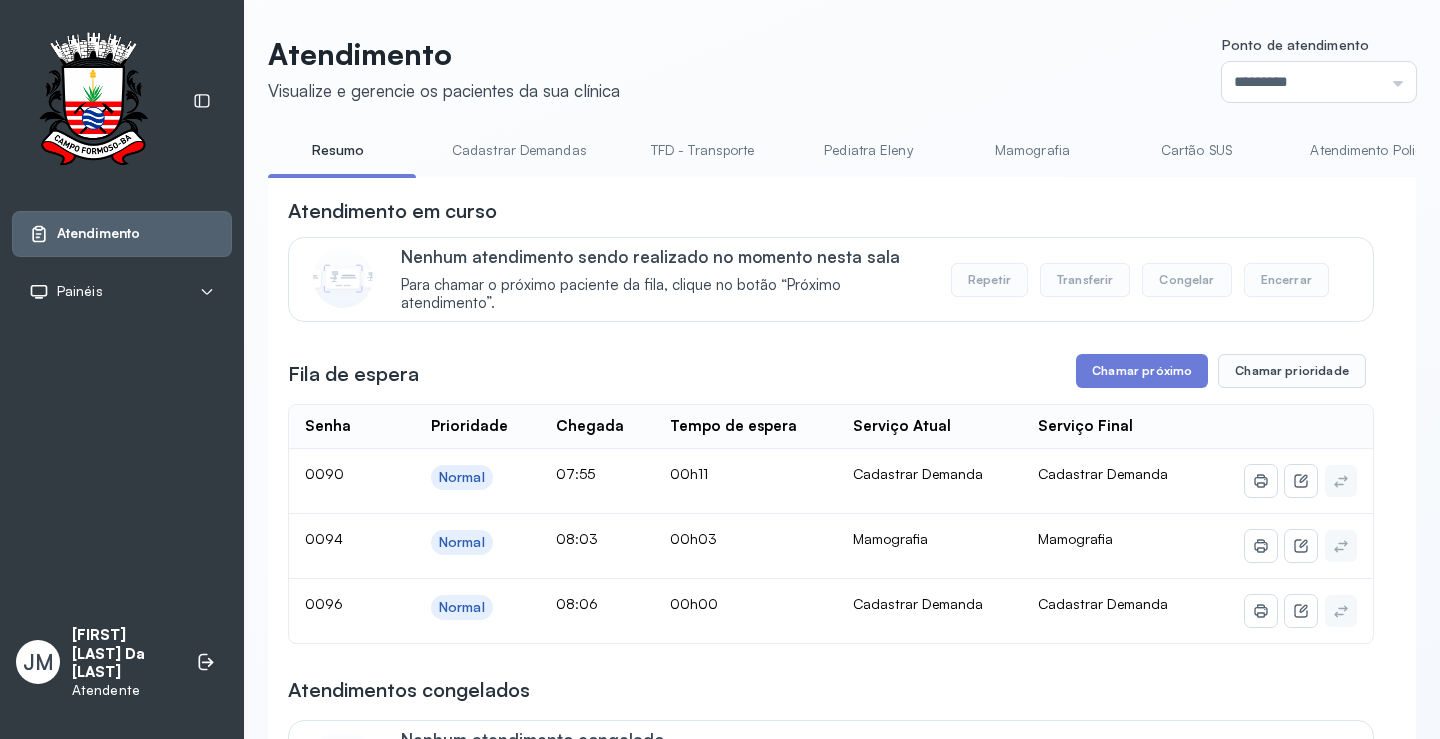 click on "**********" at bounding box center (831, 654) 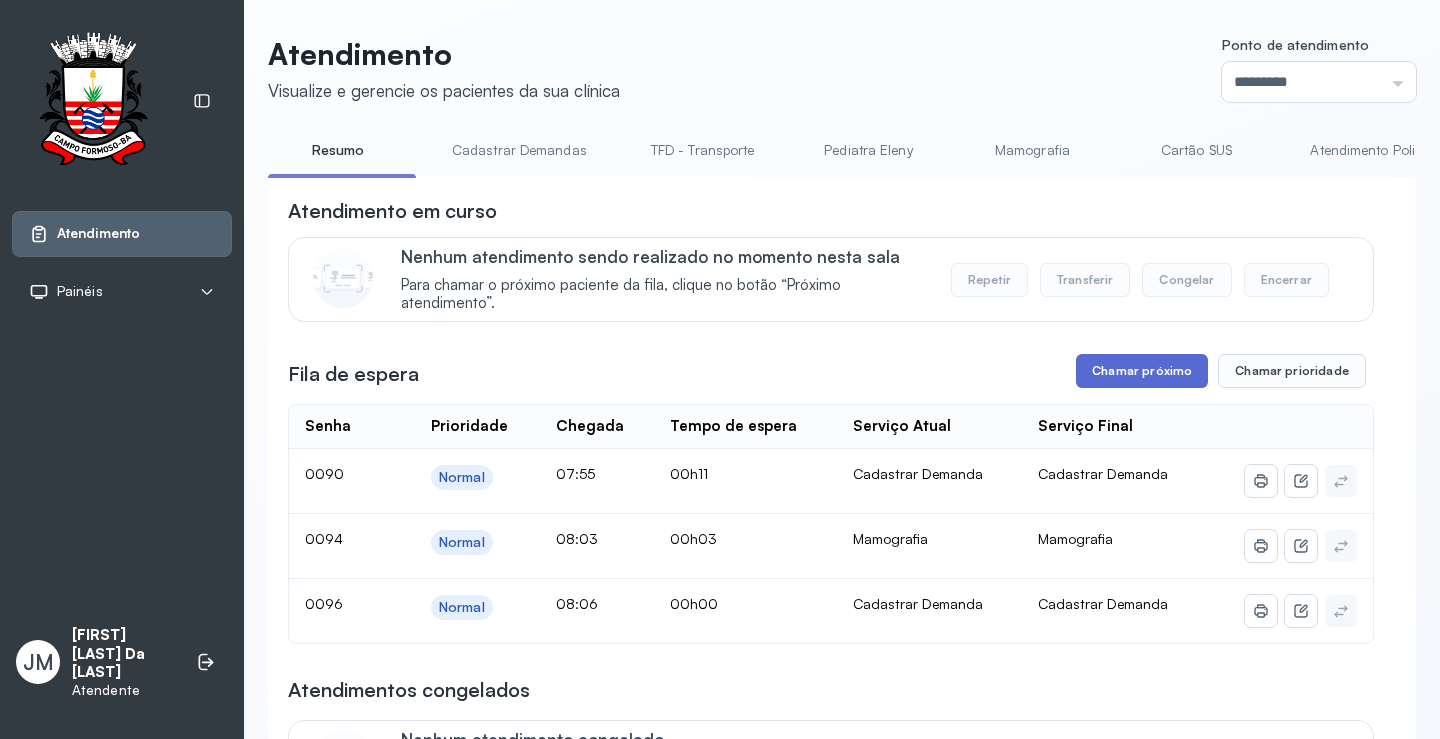 click on "Chamar próximo" at bounding box center [1142, 371] 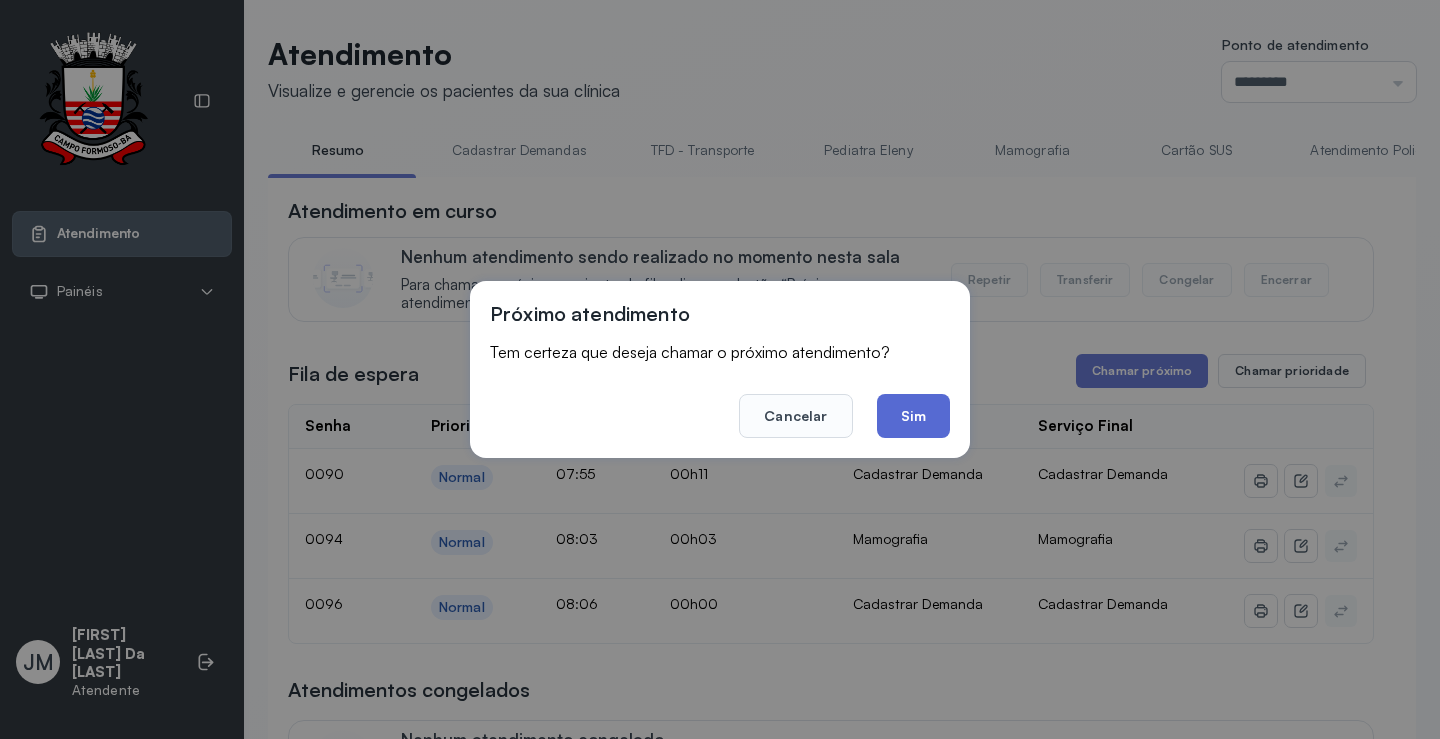 click on "Sim" 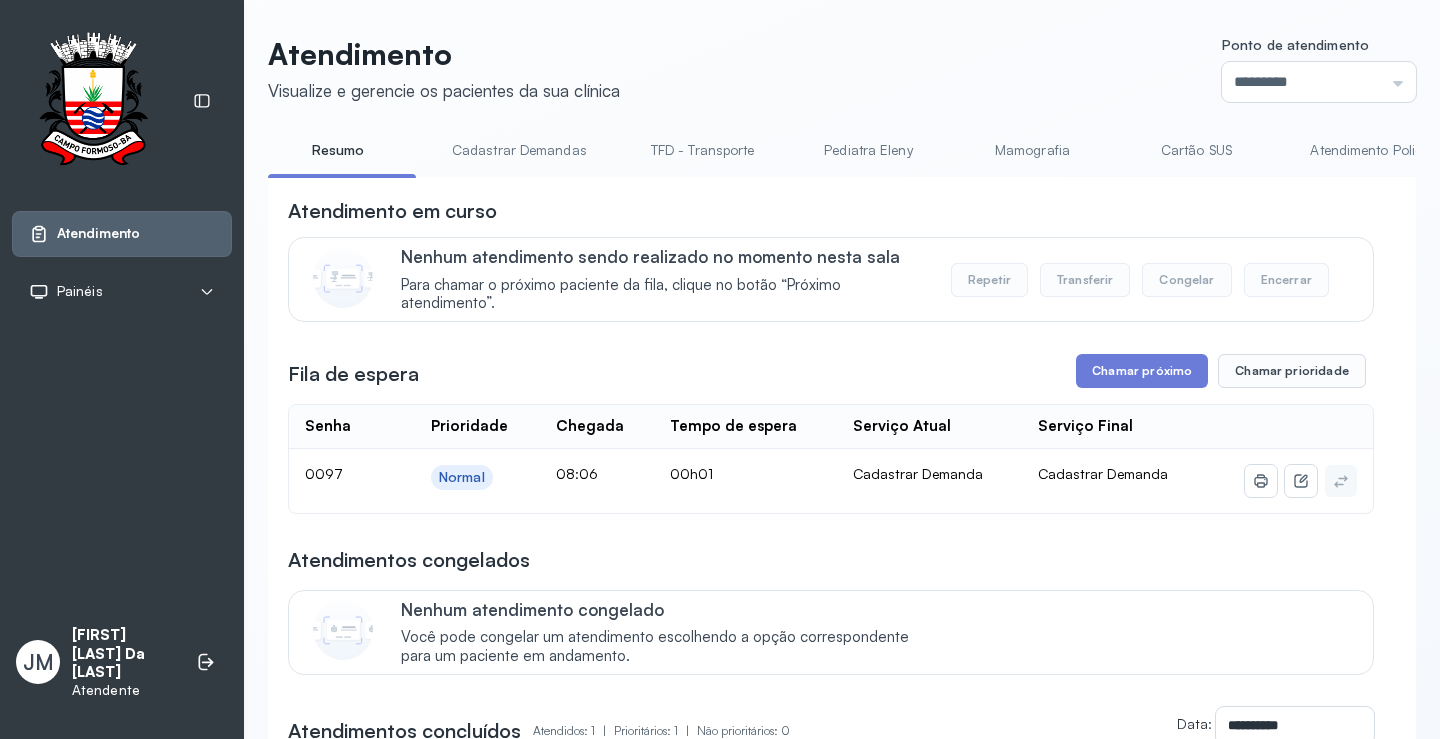 click 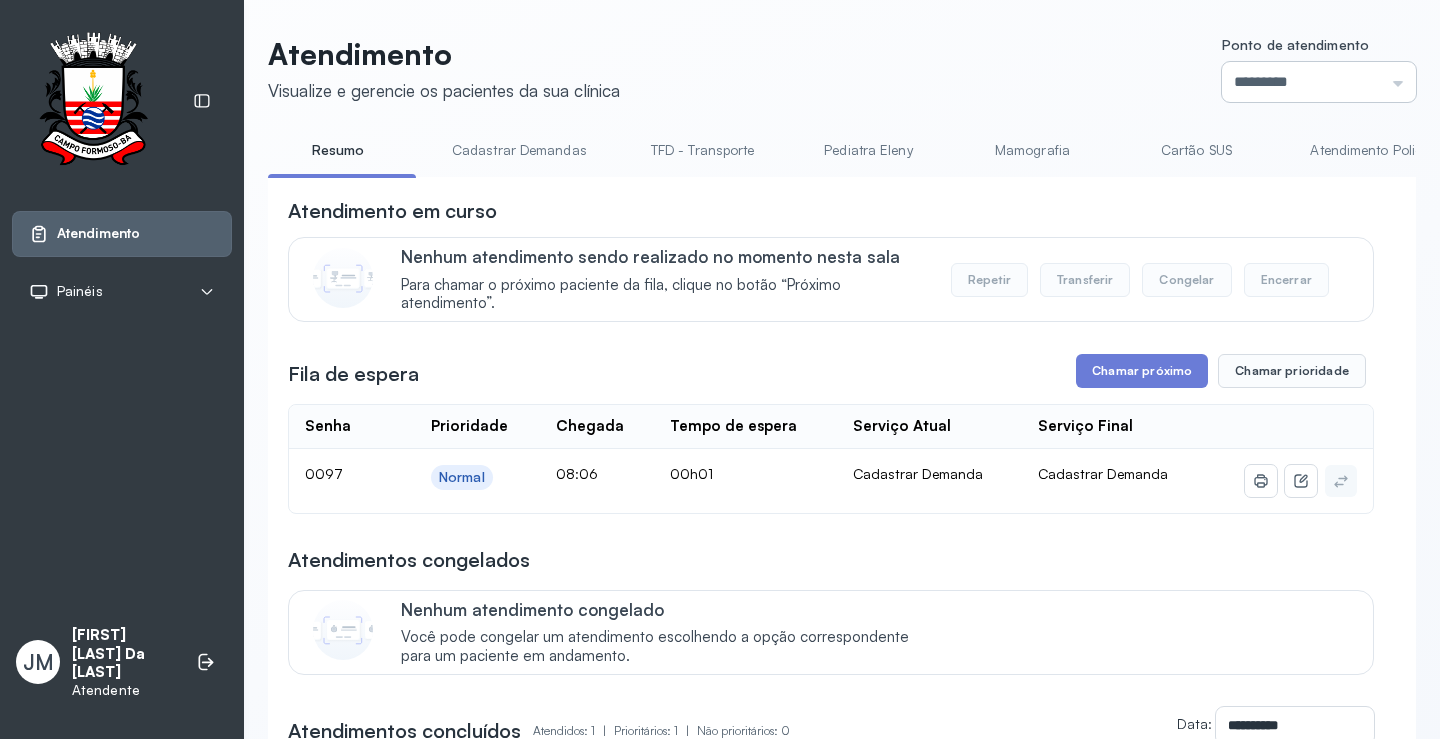 click on "*********" at bounding box center [1319, 82] 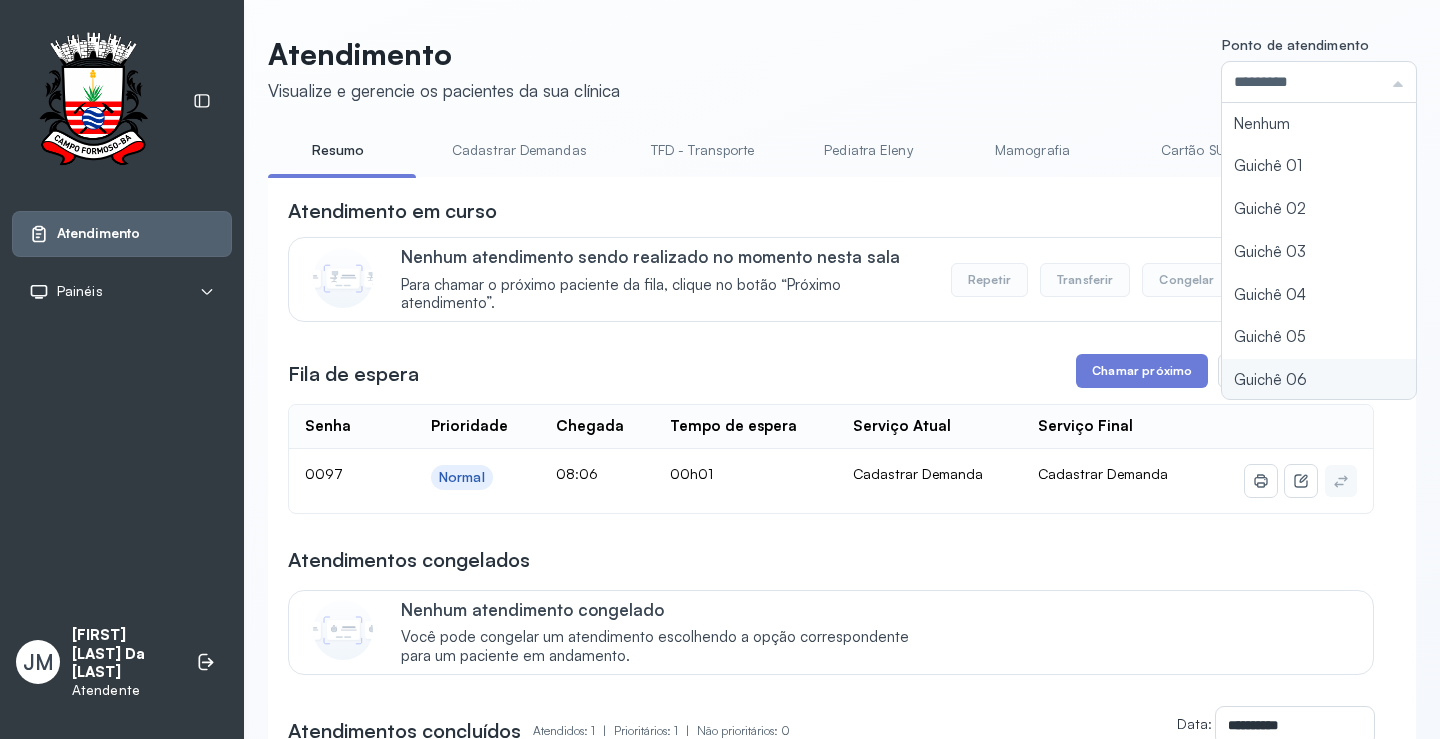 click on "Atendimento Visualize e gerencie os pacientes da sua clínica Ponto de atendimento ********* Nenhum Guichê 01 Guichê 02 Guichê 03 Guichê 04 Guichê 05 Guichê 06 Guichê 07 Guichê 08 Resumo Cadastrar Demandas TFD - Transporte Pediatra [LAST] Mamografia Cartão SUS Atendimento Policlínica Cadastrar Demanda Fila de Espera Pediatra [LAST] Pediatra [LAST] Ortopedista [LAST] Ortopedista [LAST] Ginecologista [LAST] Ginecologista [LAST] Endocrinologista [LAST] Endocrinologista [LAST] Obstetra Nefrologista Laboratório Atendimento em curso Nenhum atendimento sendo realizado no momento nesta sala Para chamar o próximo paciente da fila, clique no botão “Próximo atendimento”. Repetir Transferir Congelar Encerrar Fila de espera Chamar próximo Chamar prioridade Senha    Prioridade  Chegada  Tempo de espera  Serviço Atual  Serviço Final    0097 Normal 08:06 00h01 Cadastrar Demanda Cadastrar Demanda Atendimentos congelados Nenhum atendimento congelado Atendimentos concluídos  Atendidos: 1  | |" 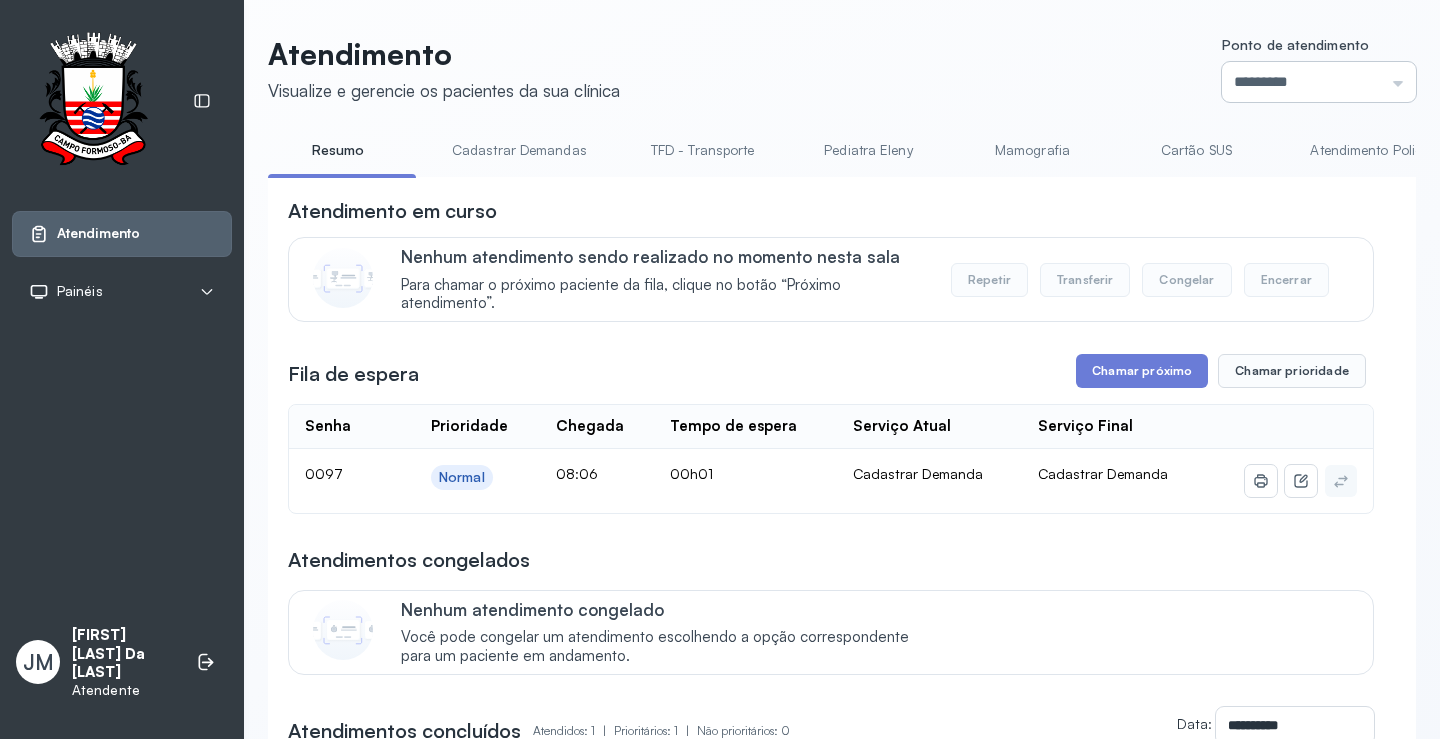 click on "*********" at bounding box center [1319, 82] 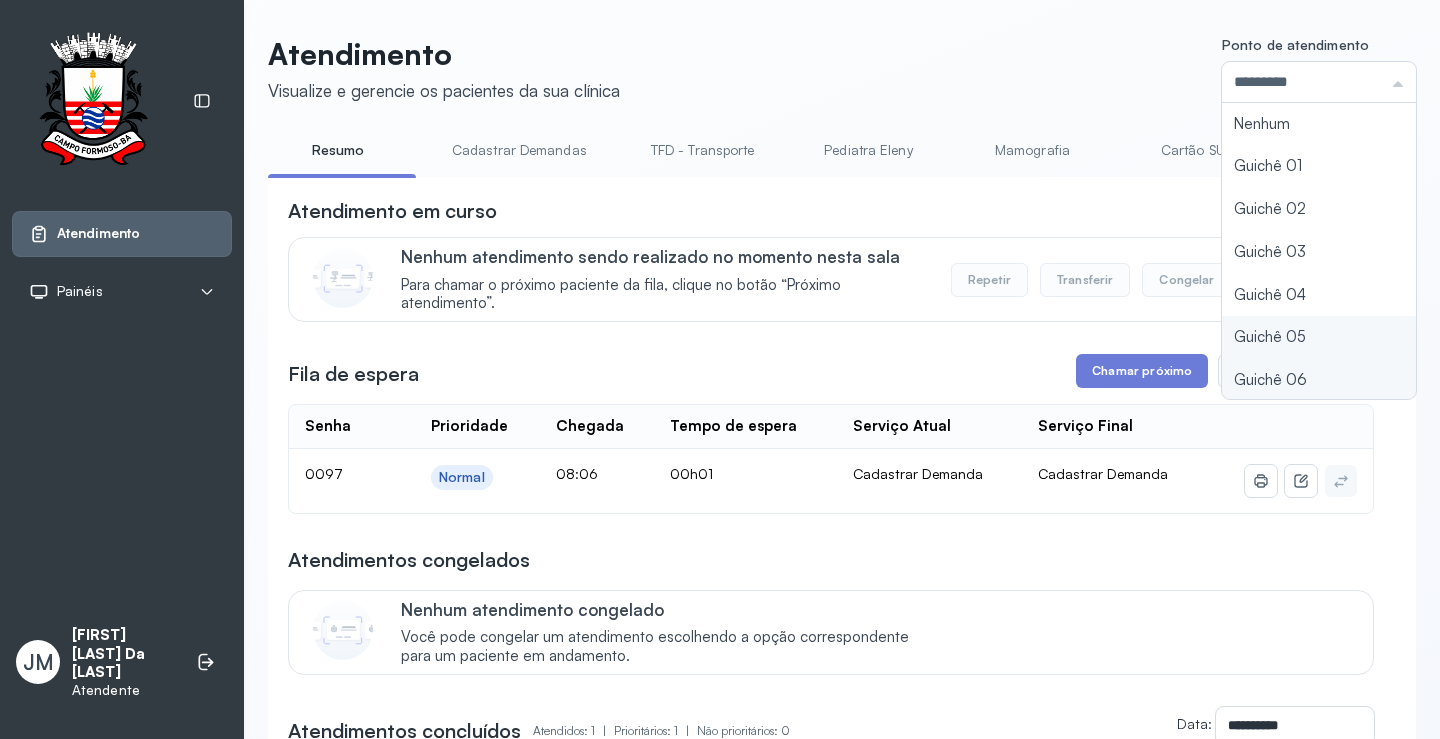 type on "*********" 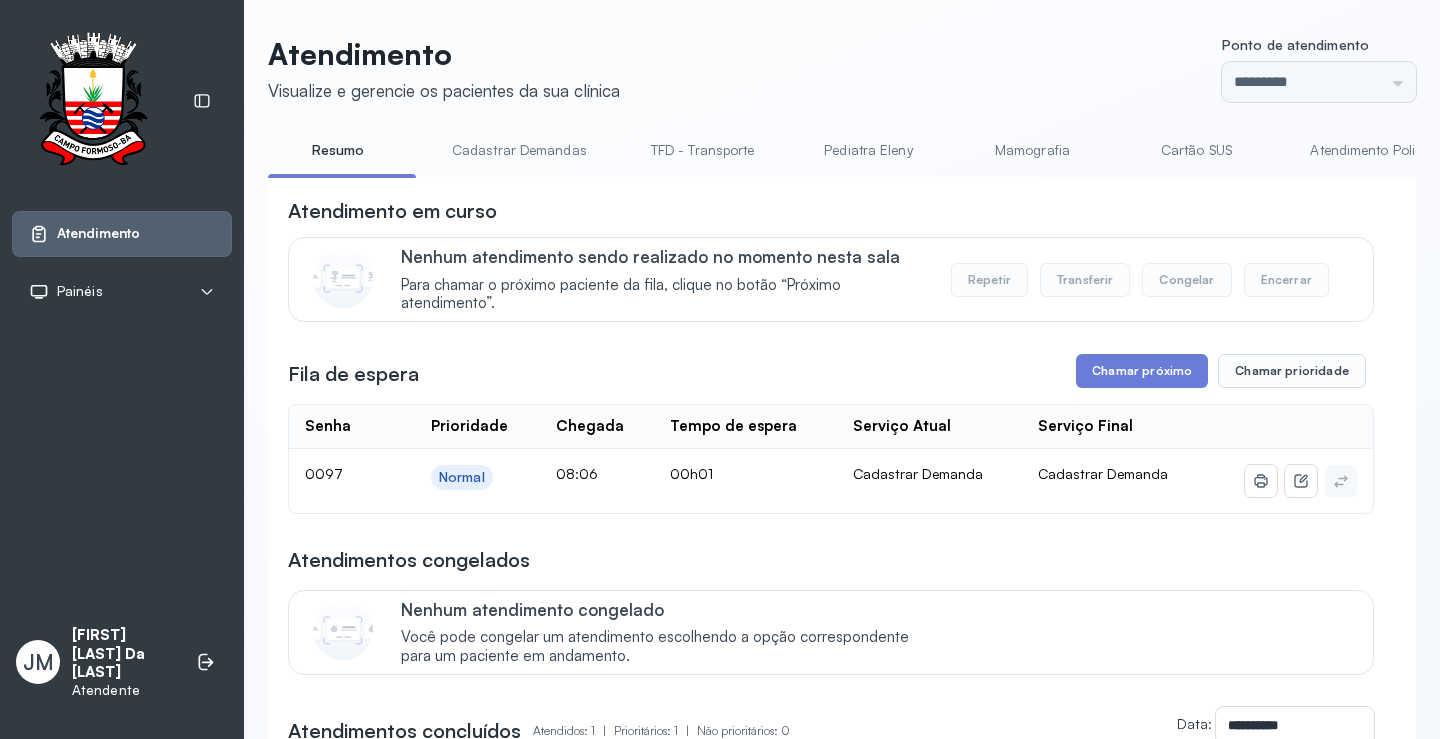 click on "Atendimento Visualize e gerencie os pacientes da sua clínica Ponto de atendimento ********* Nenhum Guichê 01 Guichê 02 Guichê 03 Guichê 04 Guichê 05 Guichê 06 Guichê 07 Guichê 08 Resumo Cadastrar Demandas TFD - Transporte Pediatra [LAST] Mamografia Cartão SUS Atendimento Policlínica Cadastrar Demanda Fila de Espera Pediatra [LAST] Pediatra [LAST] Ortopedista [LAST] Ortopedista [LAST] Ginecologista [LAST] Ginecologista [LAST] Endocrinologista [LAST] Endocrinologista [LAST] Obstetra Nefrologista Laboratório Atendimento em curso Nenhum atendimento sendo realizado no momento nesta sala Para chamar o próximo paciente da fila, clique no botão “Próximo atendimento”. Repetir Transferir Congelar Encerrar Fila de espera Chamar próximo Chamar prioridade Senha    Prioridade  Chegada  Tempo de espera  Serviço Atual  Serviço Final    0097 Normal 08:06 00h01 Cadastrar Demanda Cadastrar Demanda Atendimentos congelados Nenhum atendimento congelado Atendimentos concluídos  Atendidos: 1  | |" 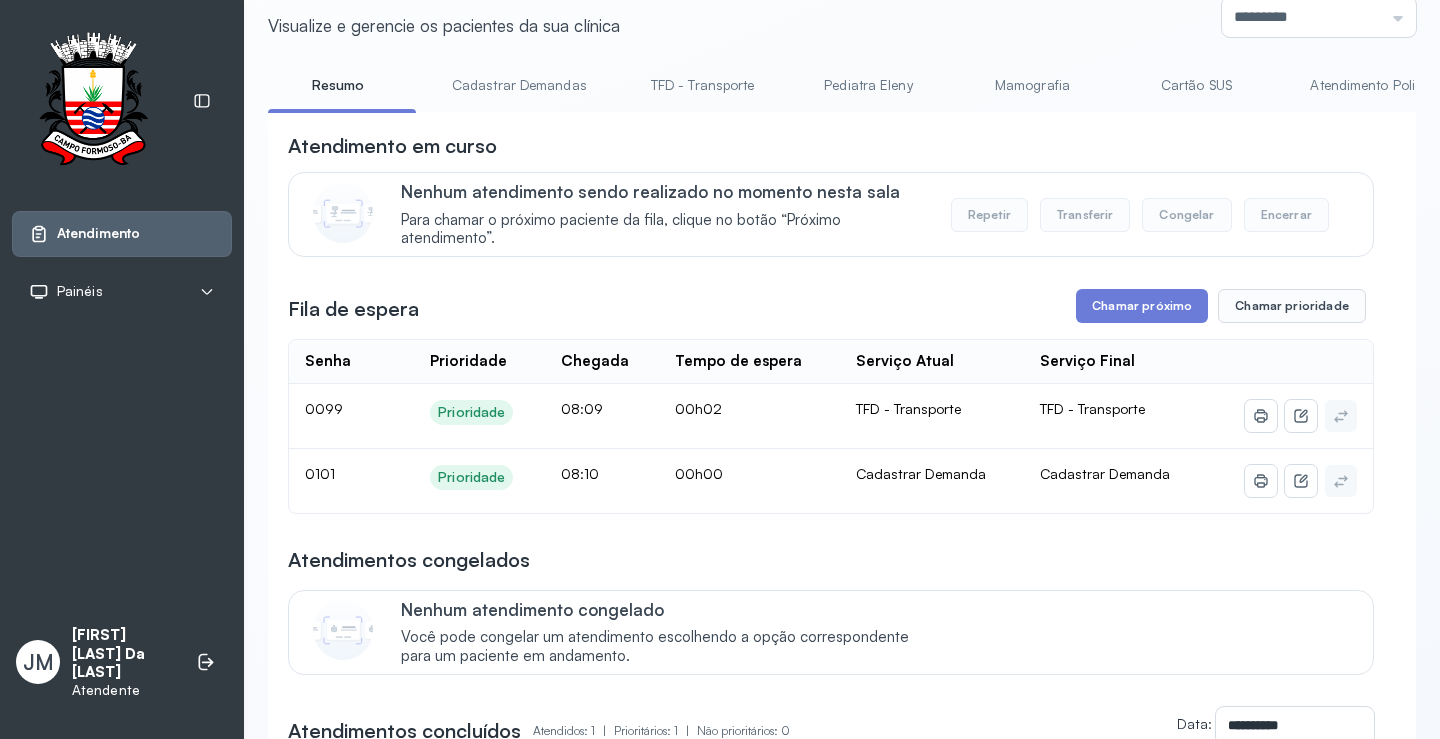 scroll, scrollTop: 100, scrollLeft: 0, axis: vertical 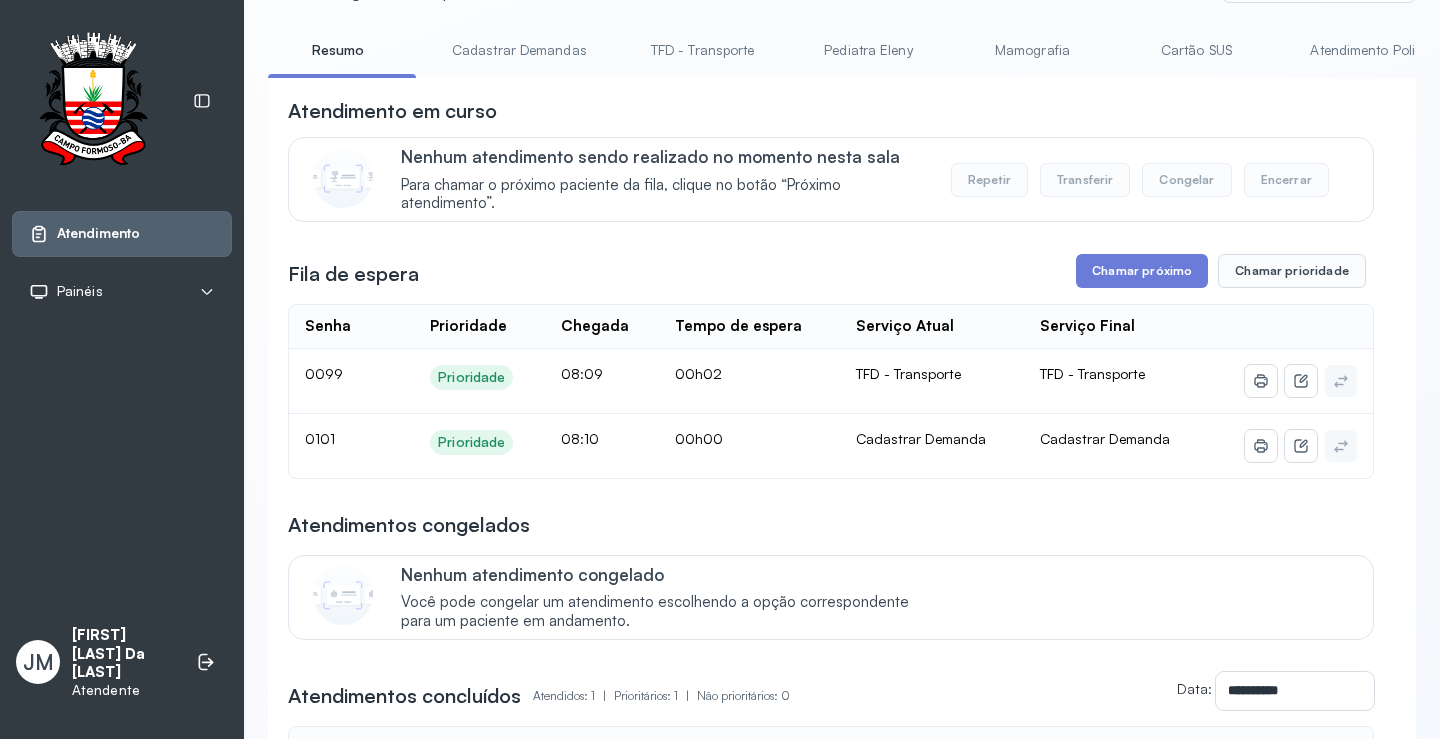 click on "Cadastrar Demandas" at bounding box center (519, 50) 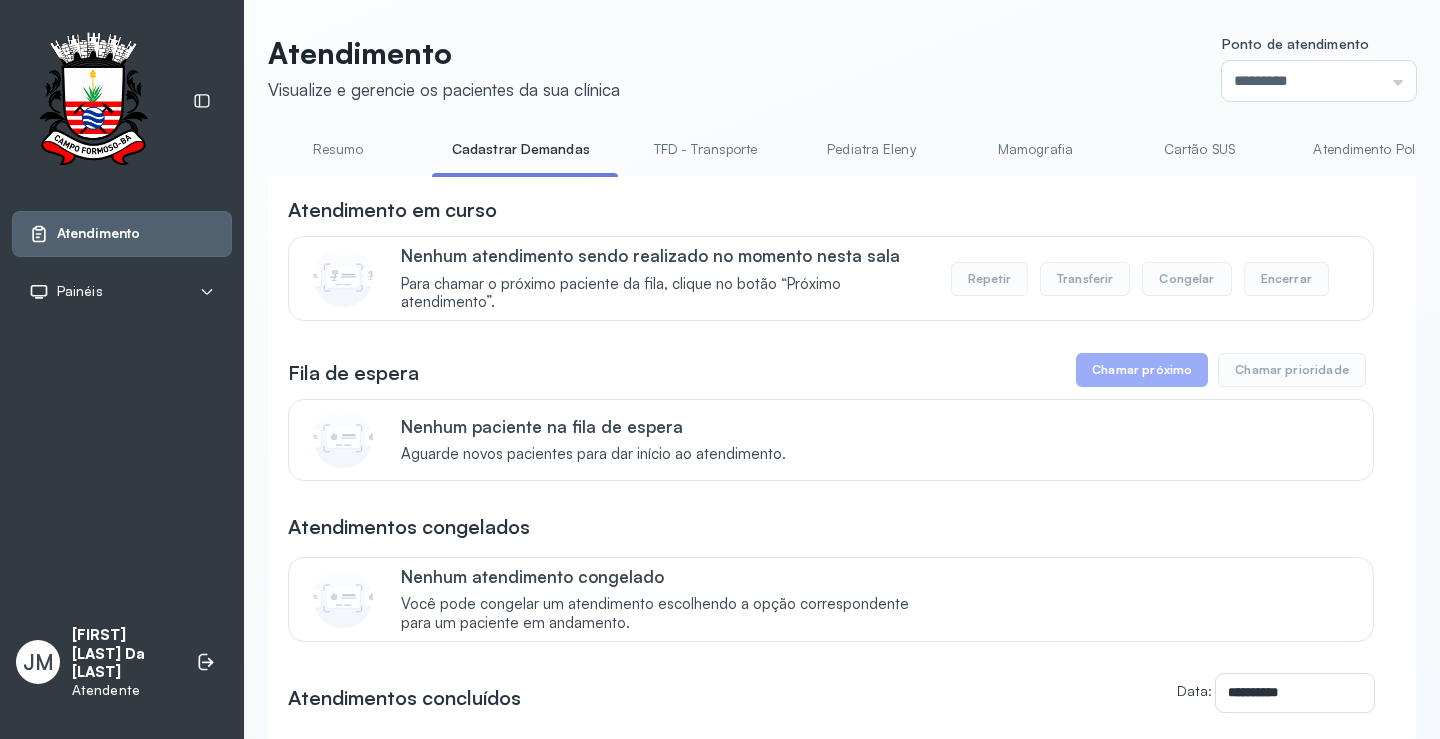 scroll, scrollTop: 100, scrollLeft: 0, axis: vertical 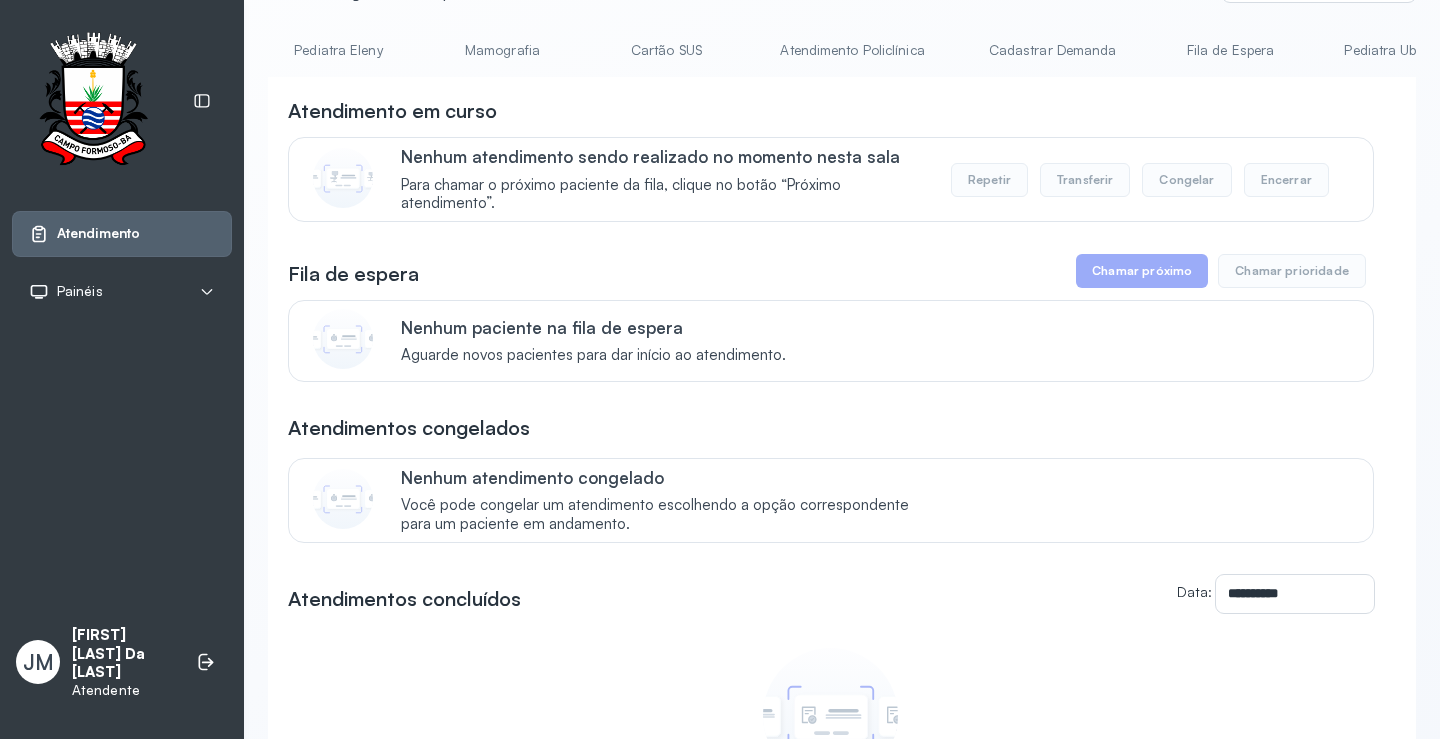 click on "Cadastrar Demanda" at bounding box center [1053, 50] 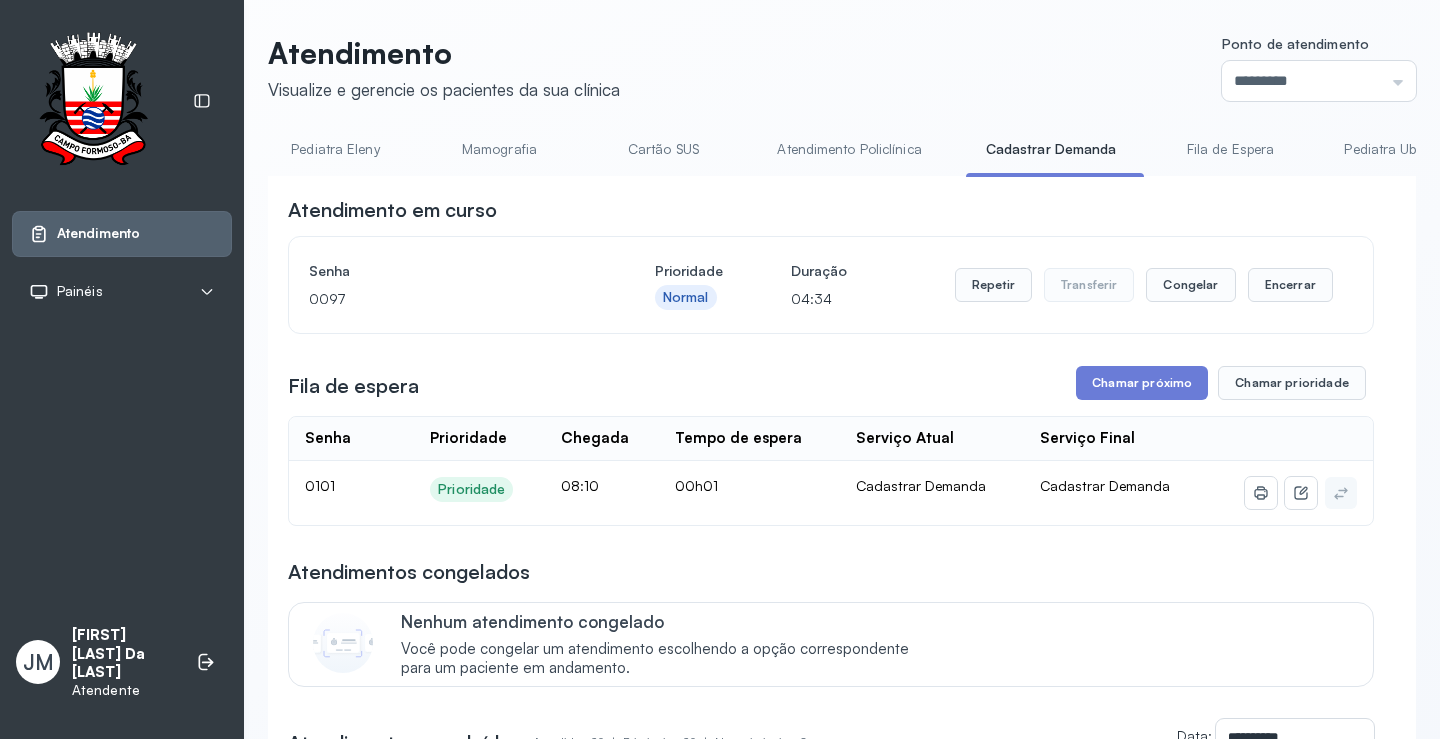 scroll, scrollTop: 100, scrollLeft: 0, axis: vertical 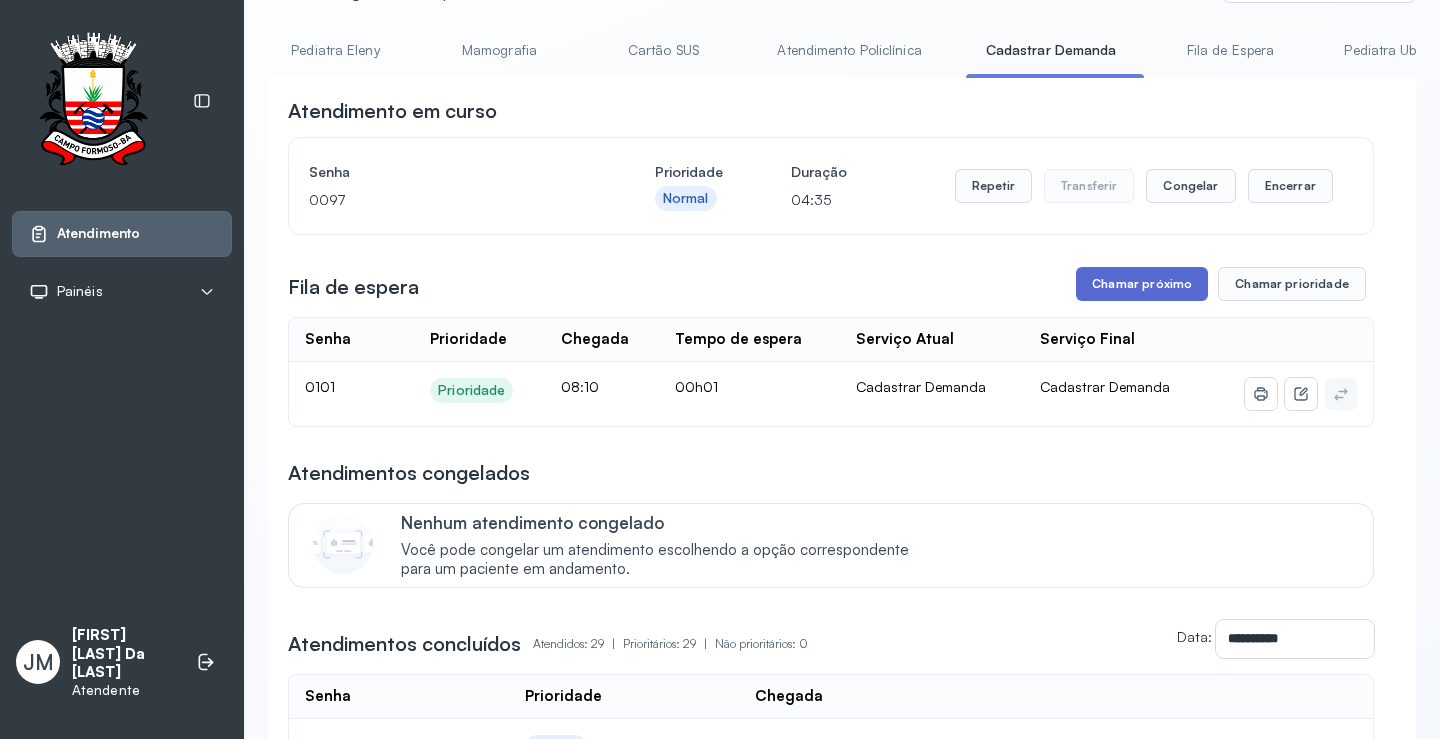 click on "Chamar próximo" at bounding box center (1142, 284) 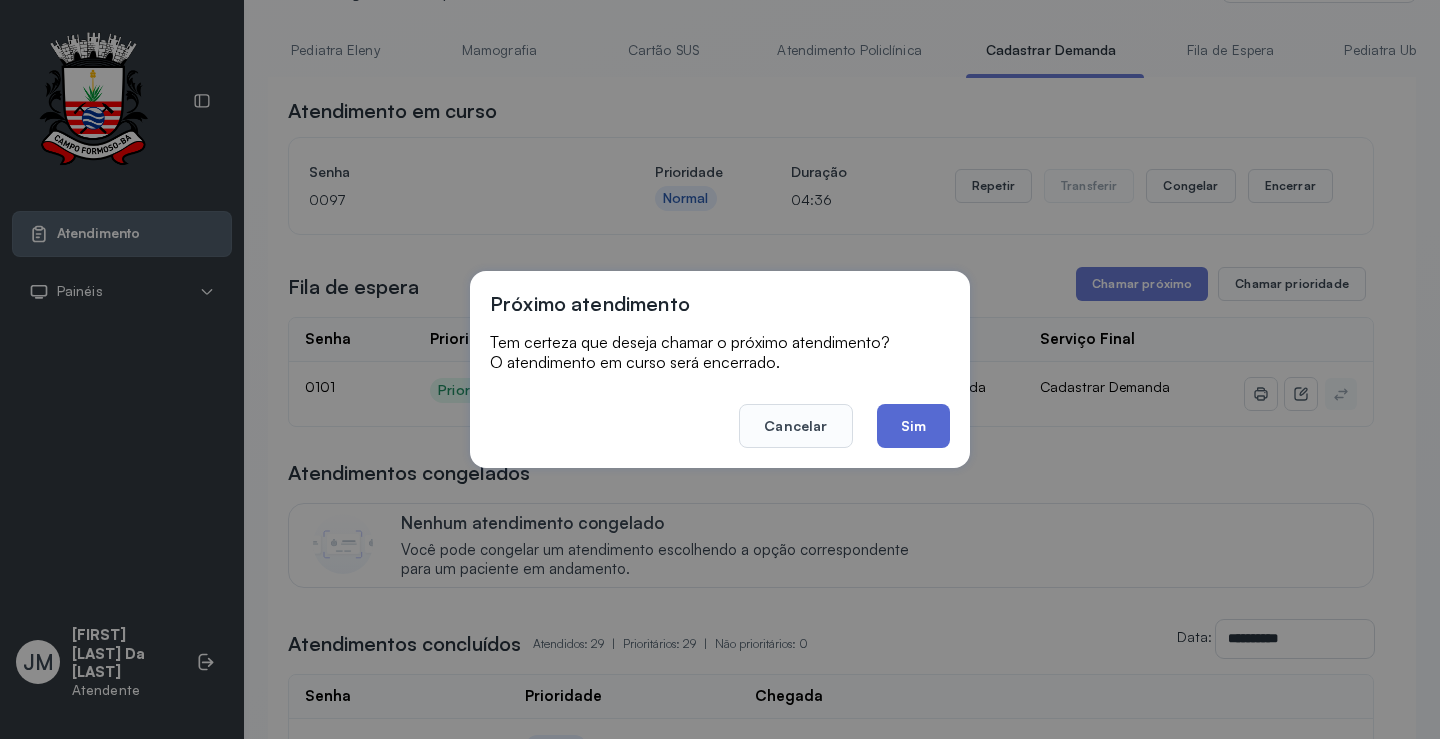 click on "Sim" 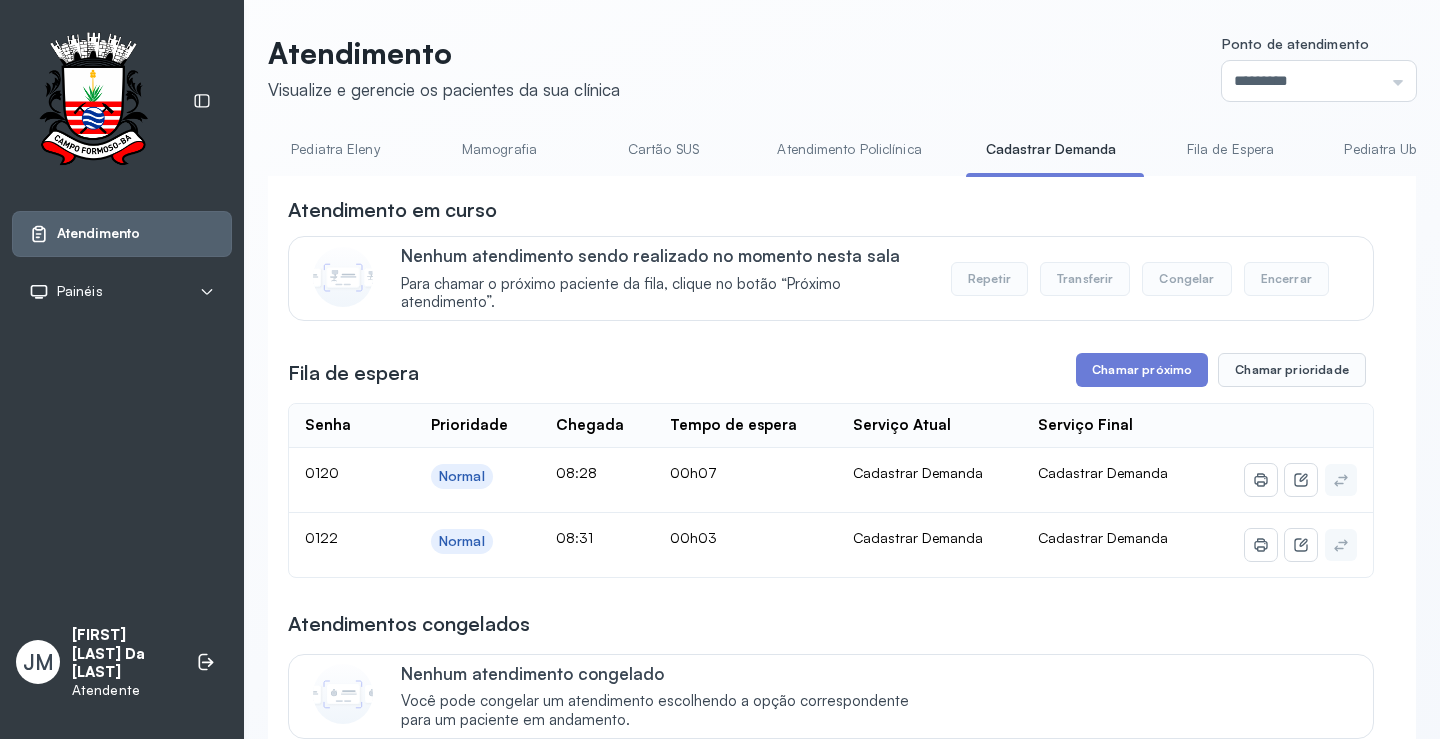 scroll, scrollTop: 100, scrollLeft: 0, axis: vertical 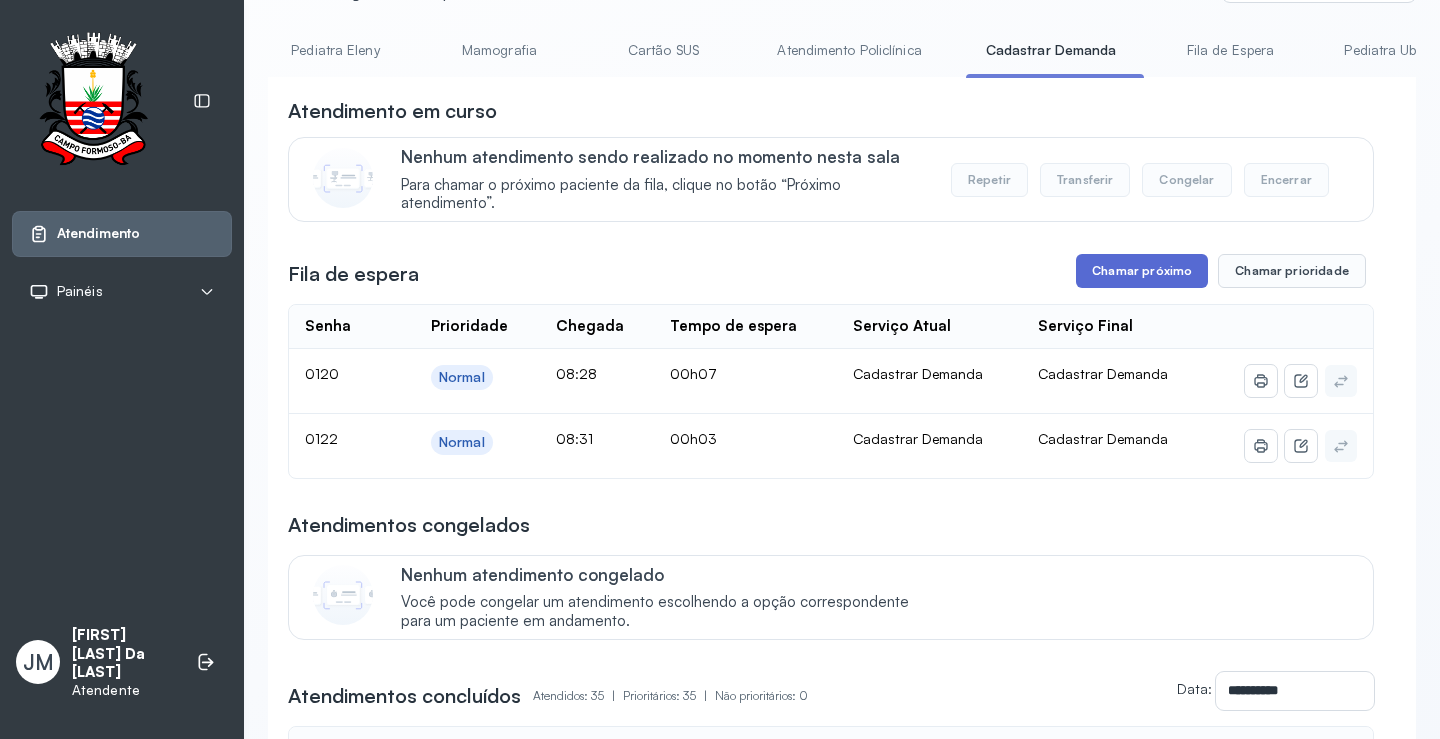 click on "Chamar próximo" at bounding box center (1142, 271) 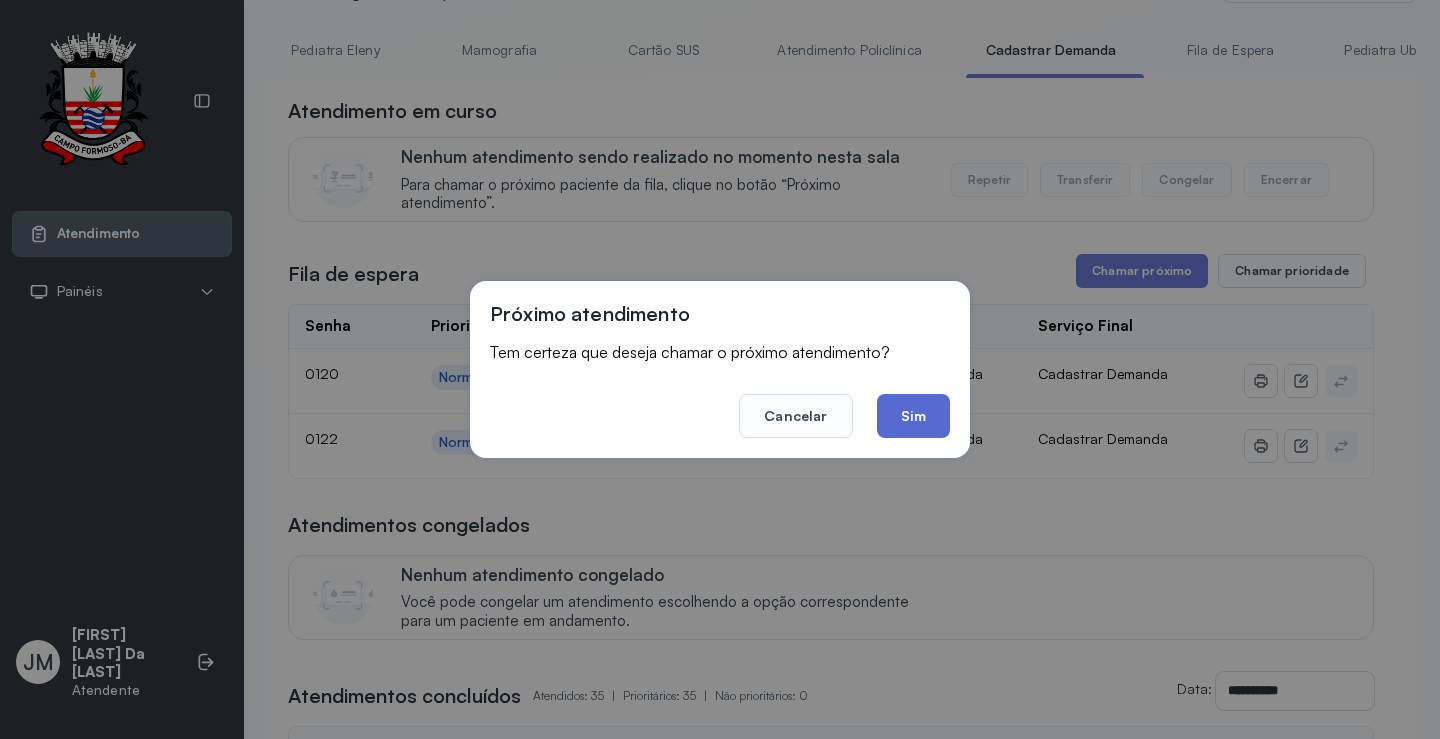click on "Sim" 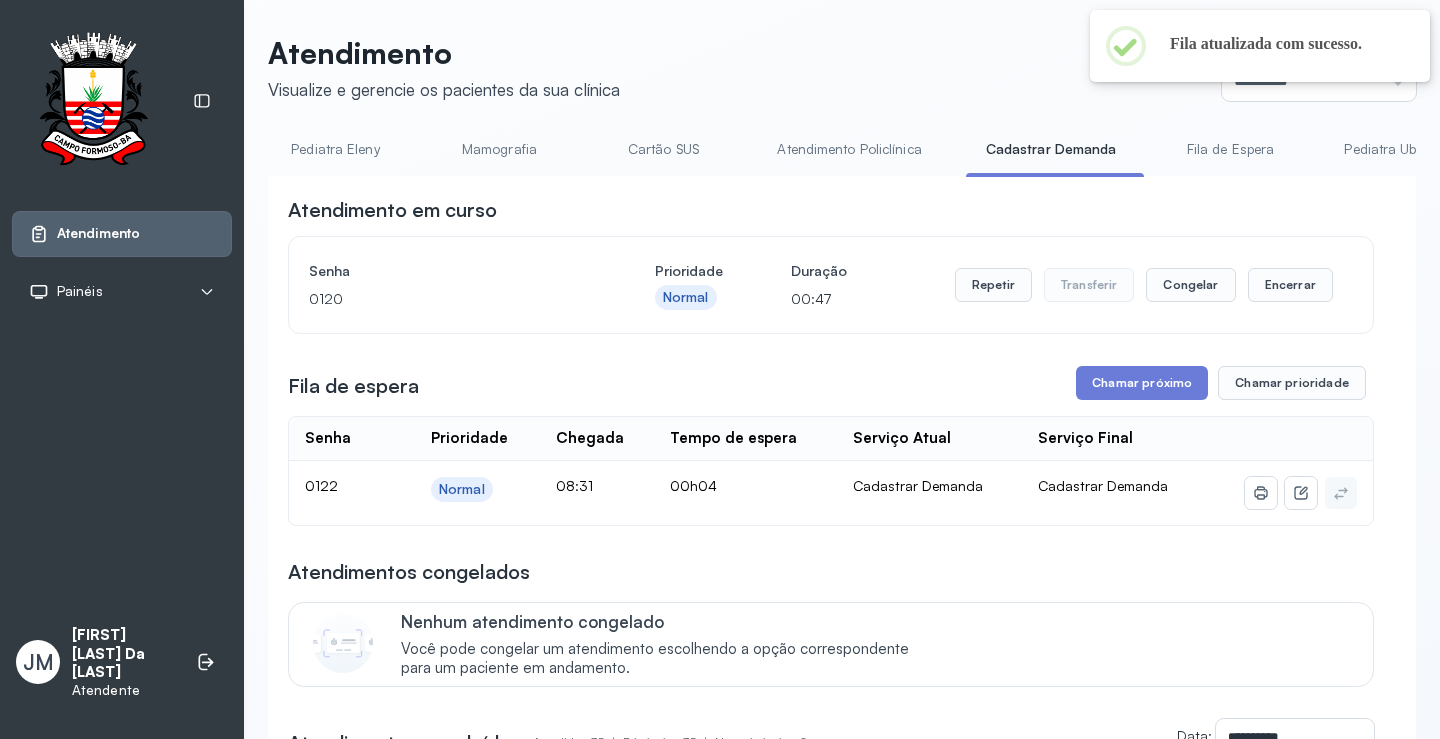 scroll, scrollTop: 100, scrollLeft: 0, axis: vertical 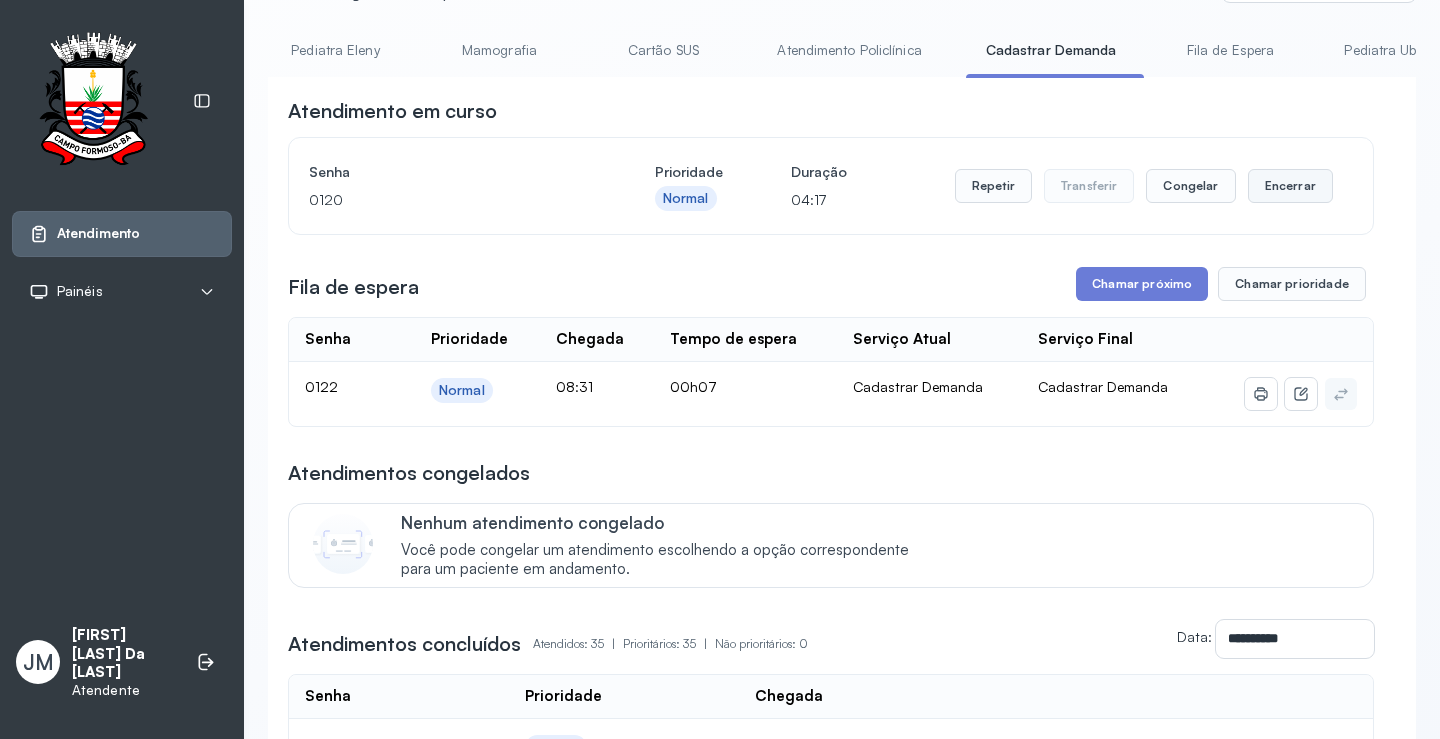click on "Encerrar" at bounding box center (1290, 186) 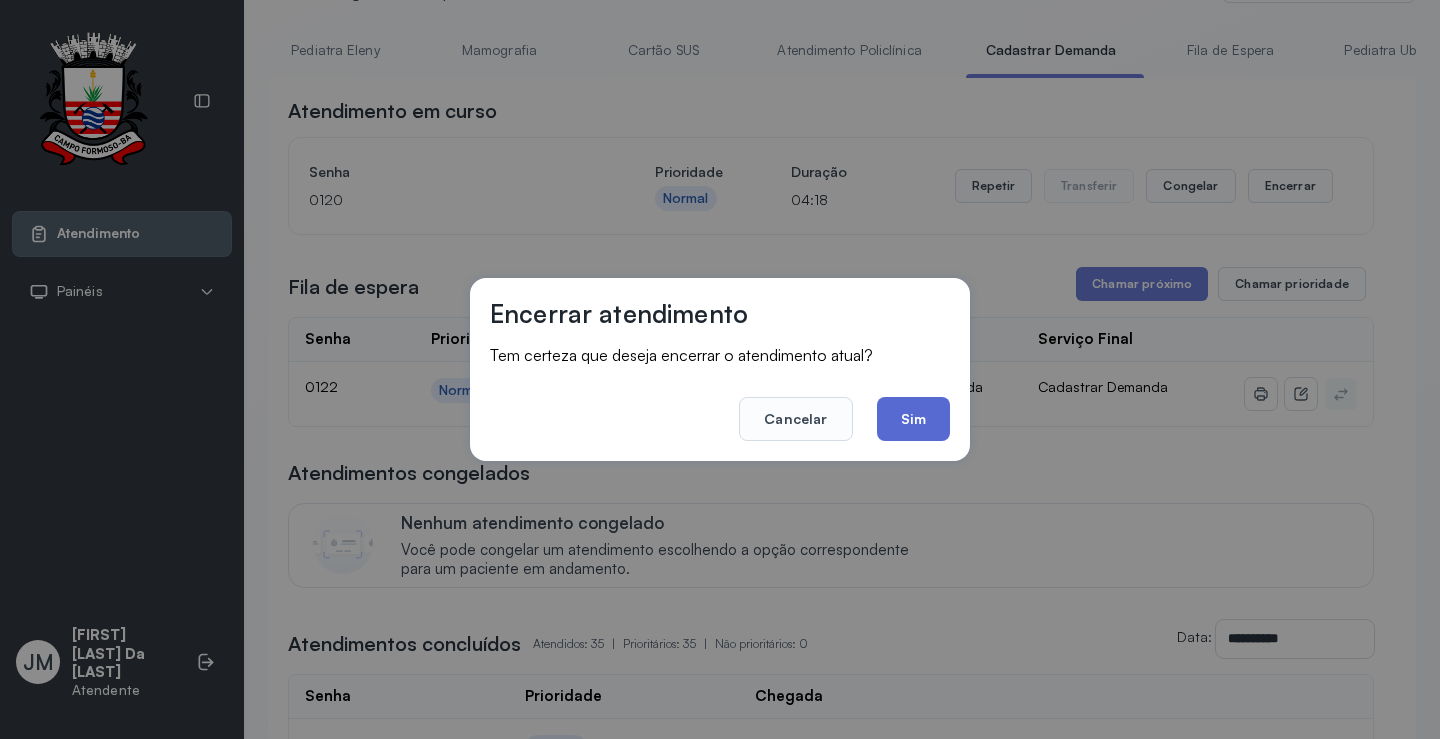 click on "Sim" 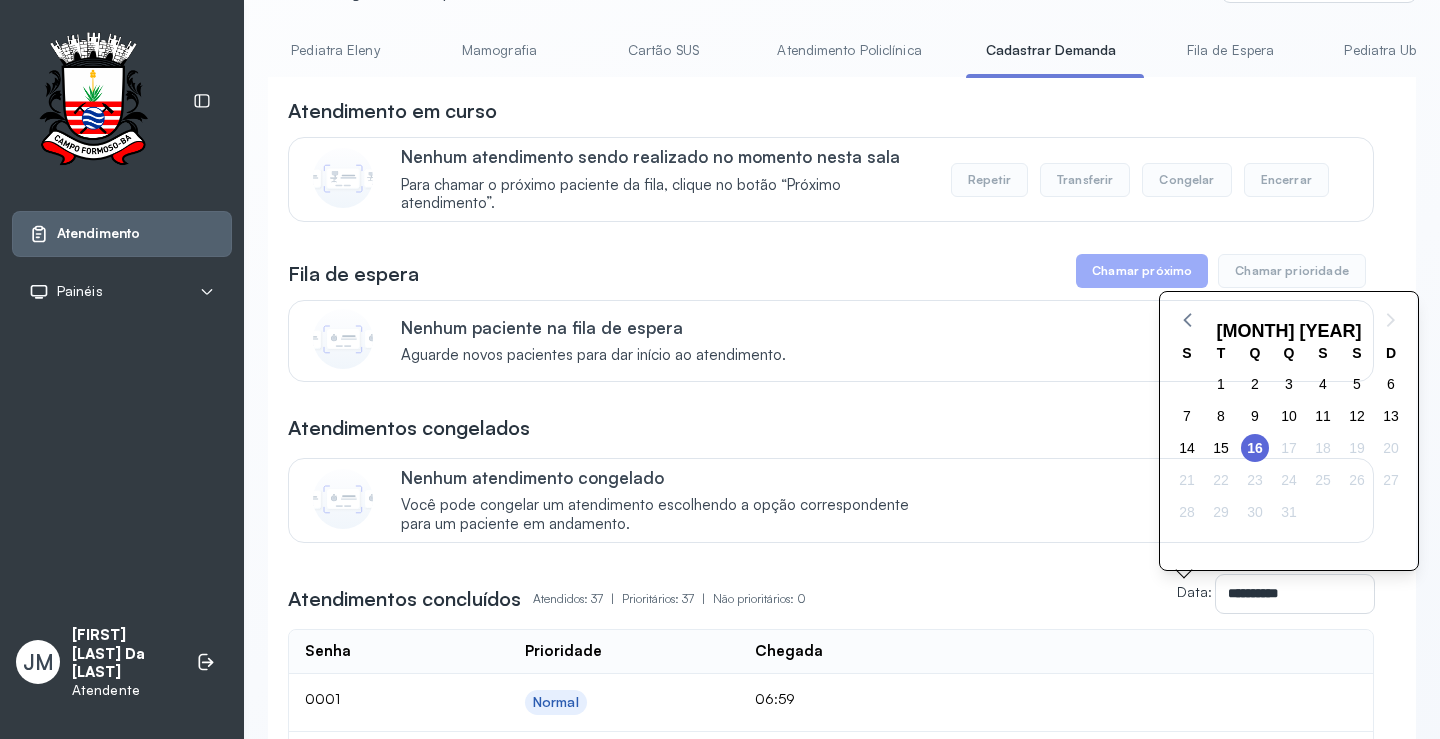 scroll, scrollTop: 0, scrollLeft: 0, axis: both 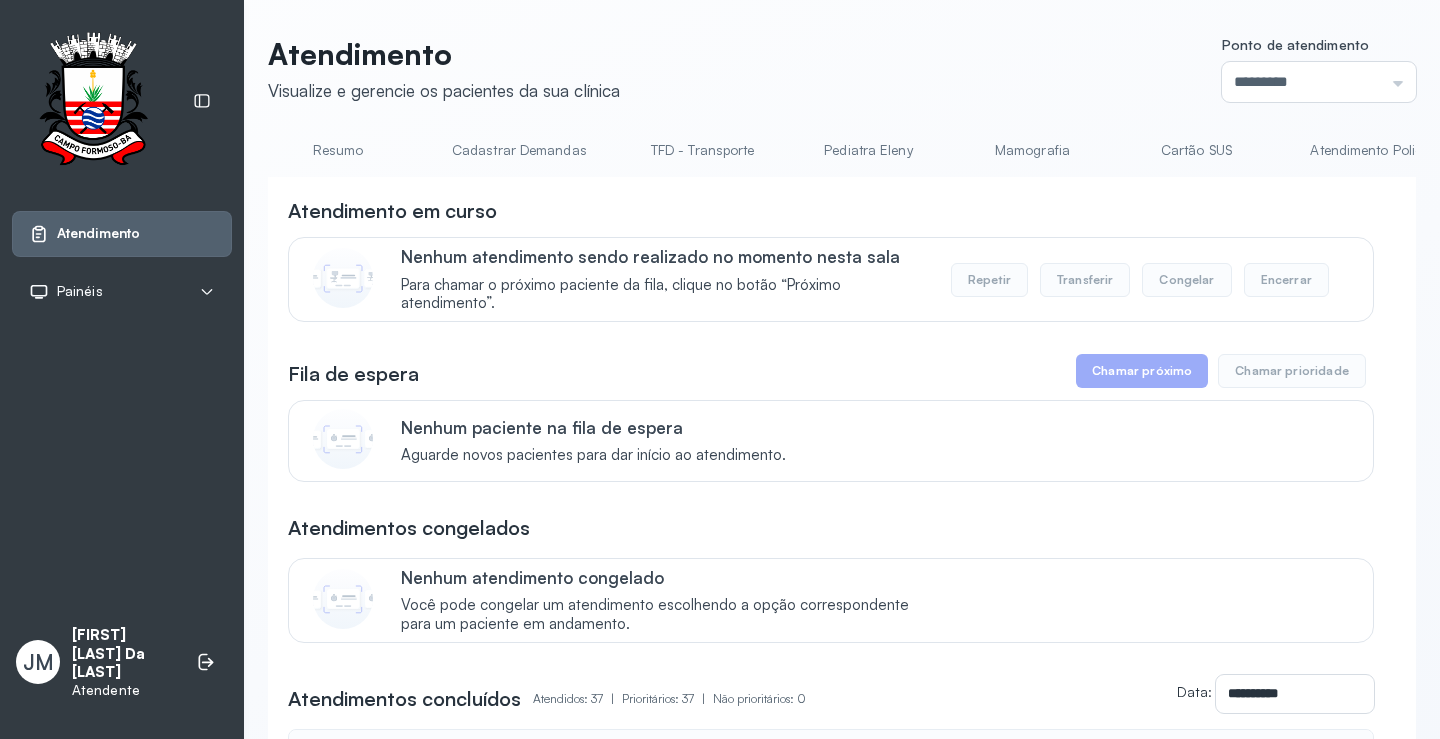 click on "Resumo" at bounding box center [338, 150] 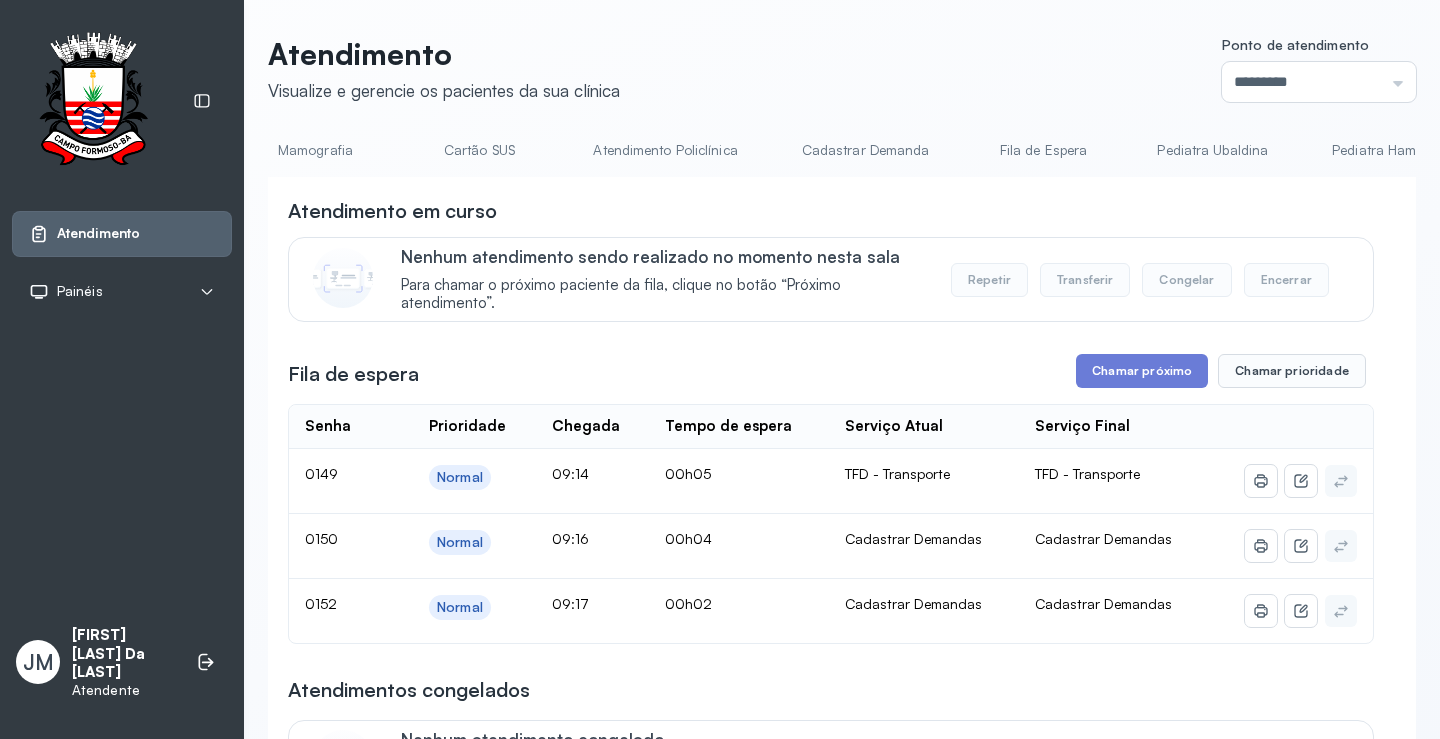 scroll, scrollTop: 0, scrollLeft: 774, axis: horizontal 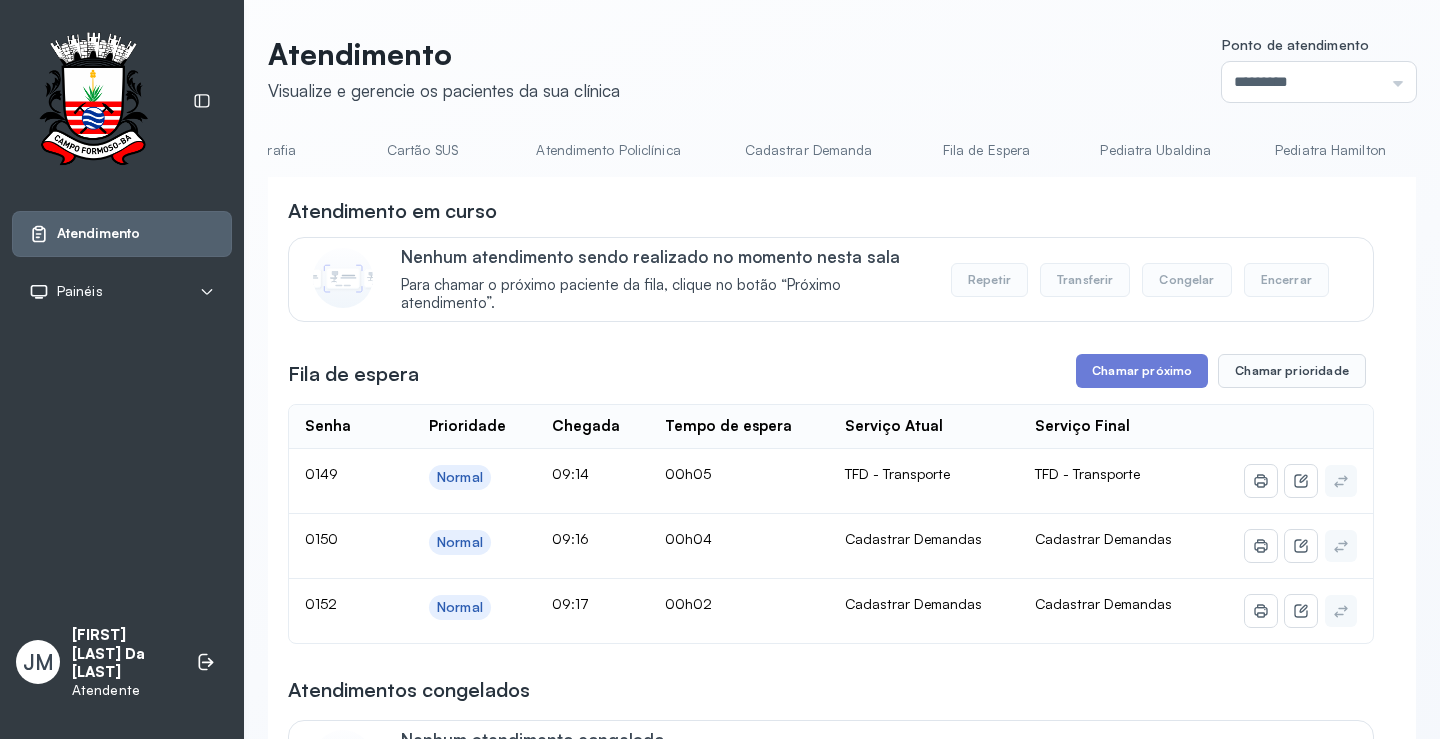 click on "Cadastrar Demanda" at bounding box center [809, 150] 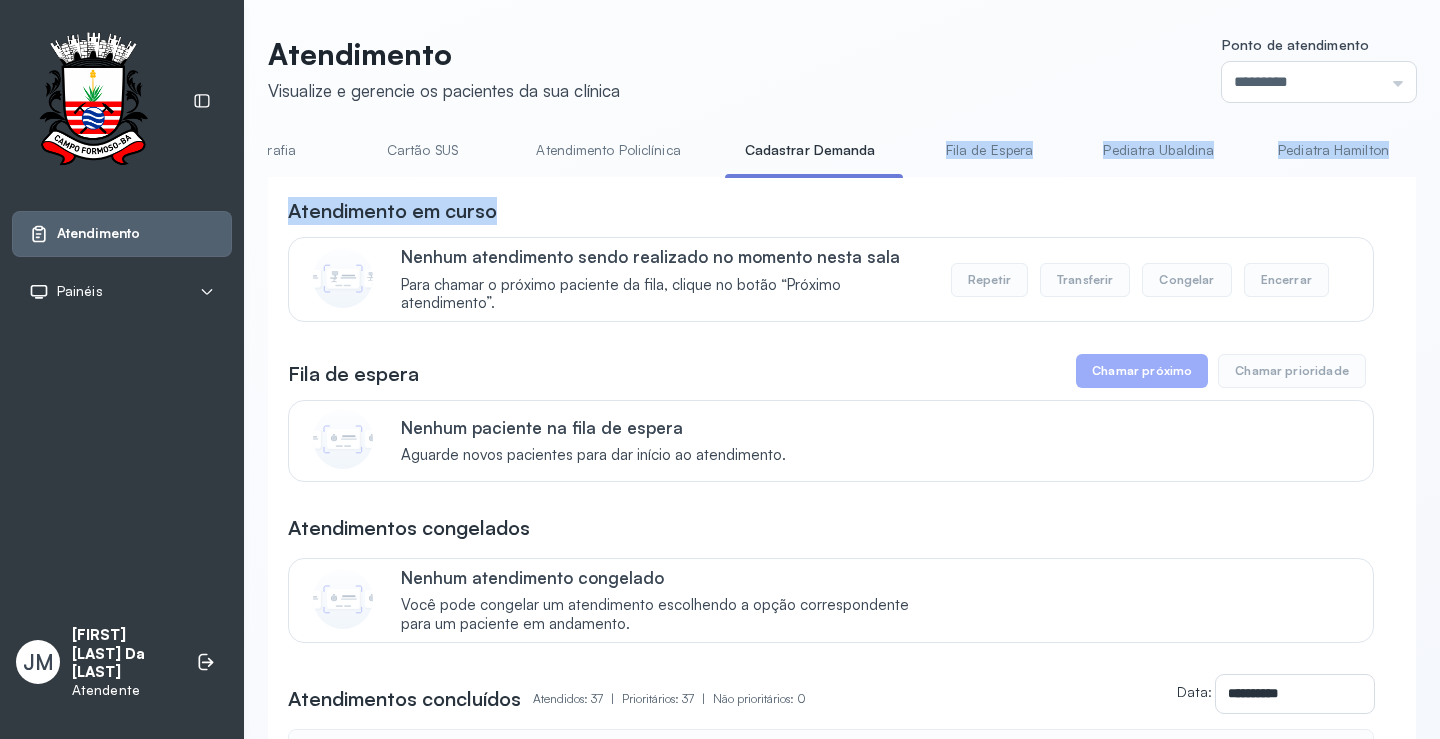 drag, startPoint x: 807, startPoint y: 175, endPoint x: 704, endPoint y: 186, distance: 103.58572 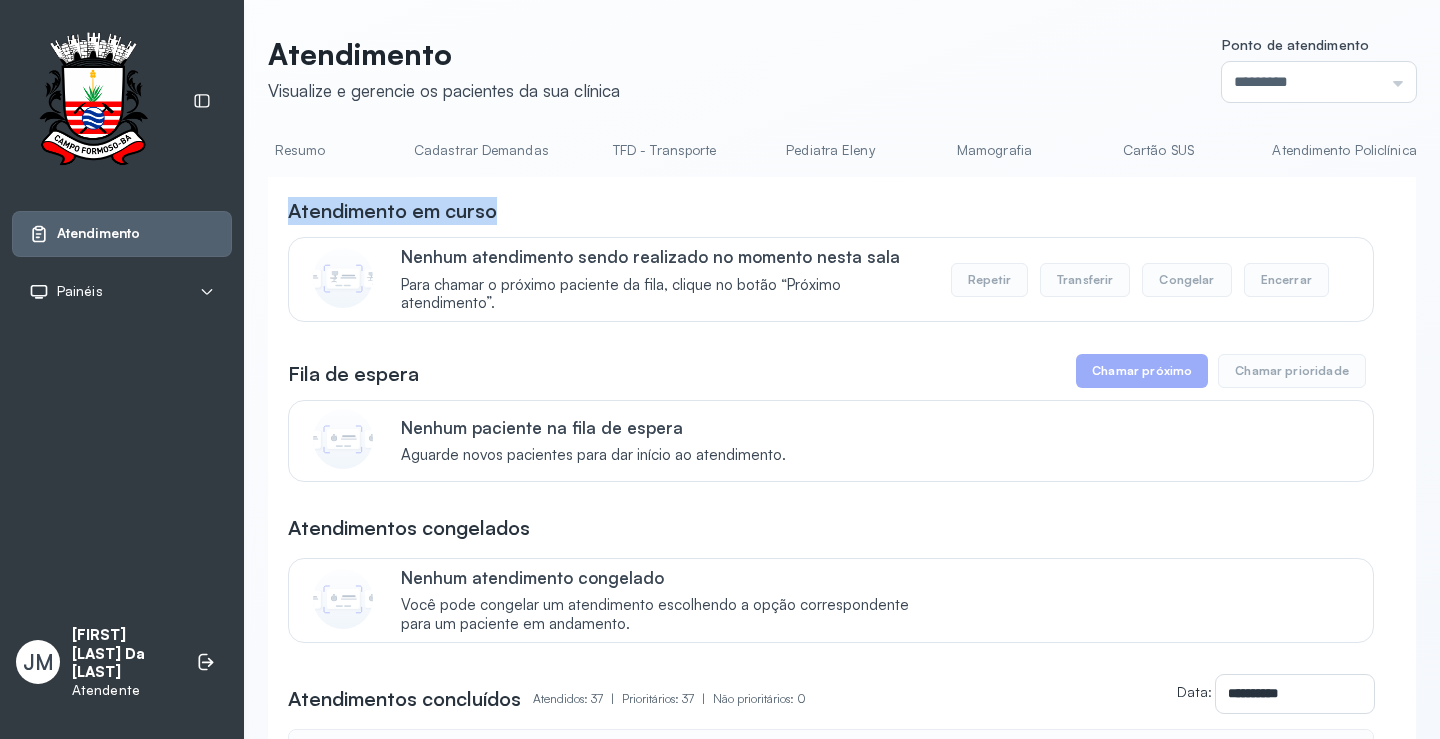 scroll, scrollTop: 0, scrollLeft: 19, axis: horizontal 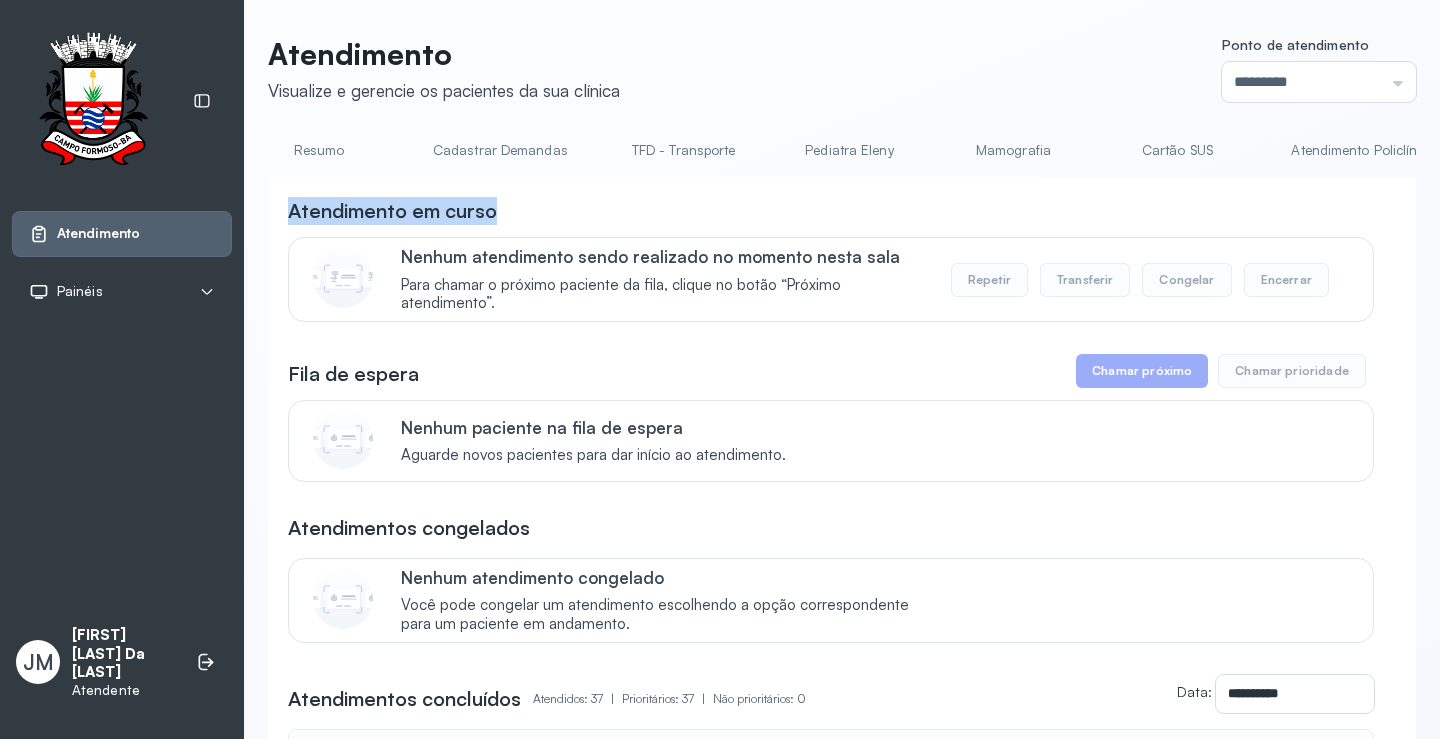click on "Cadastrar Demandas" at bounding box center (500, 150) 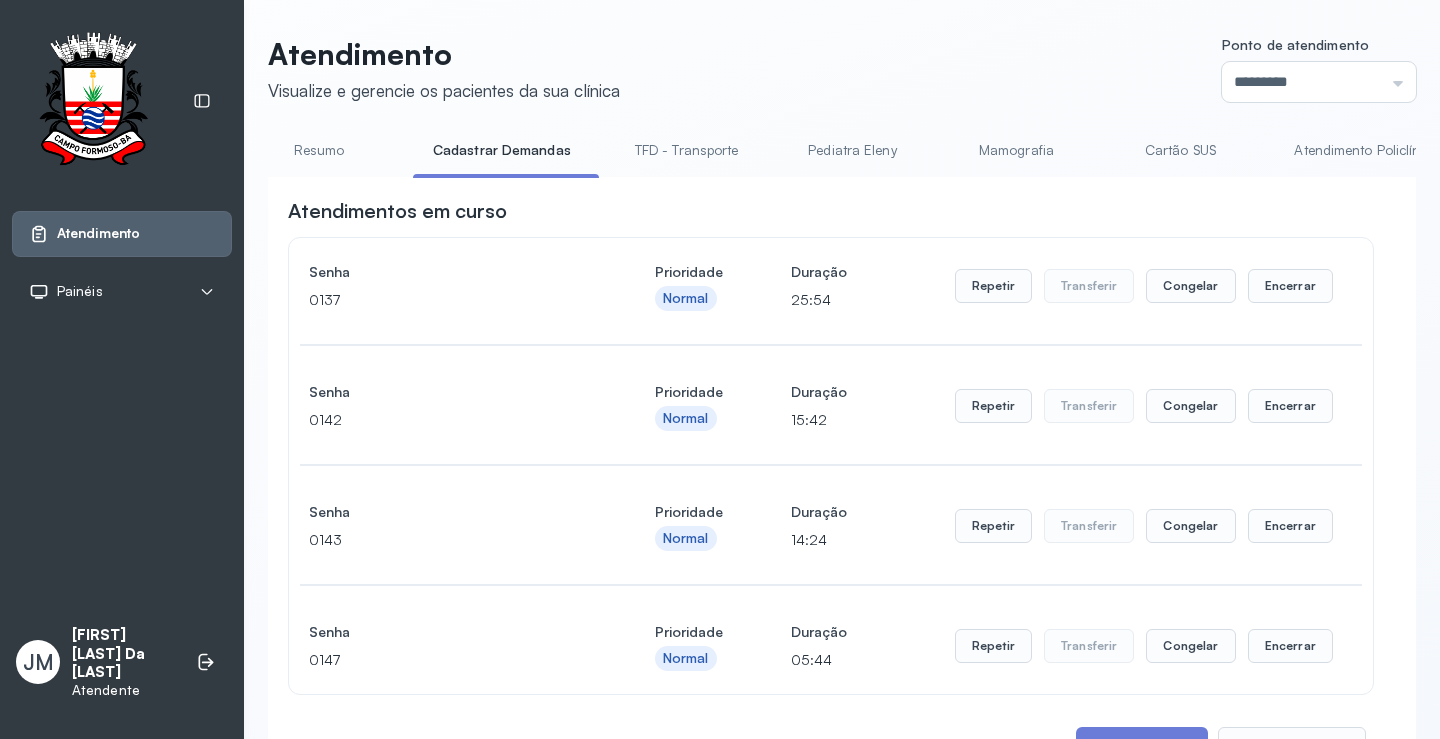 click on "Mamografia" 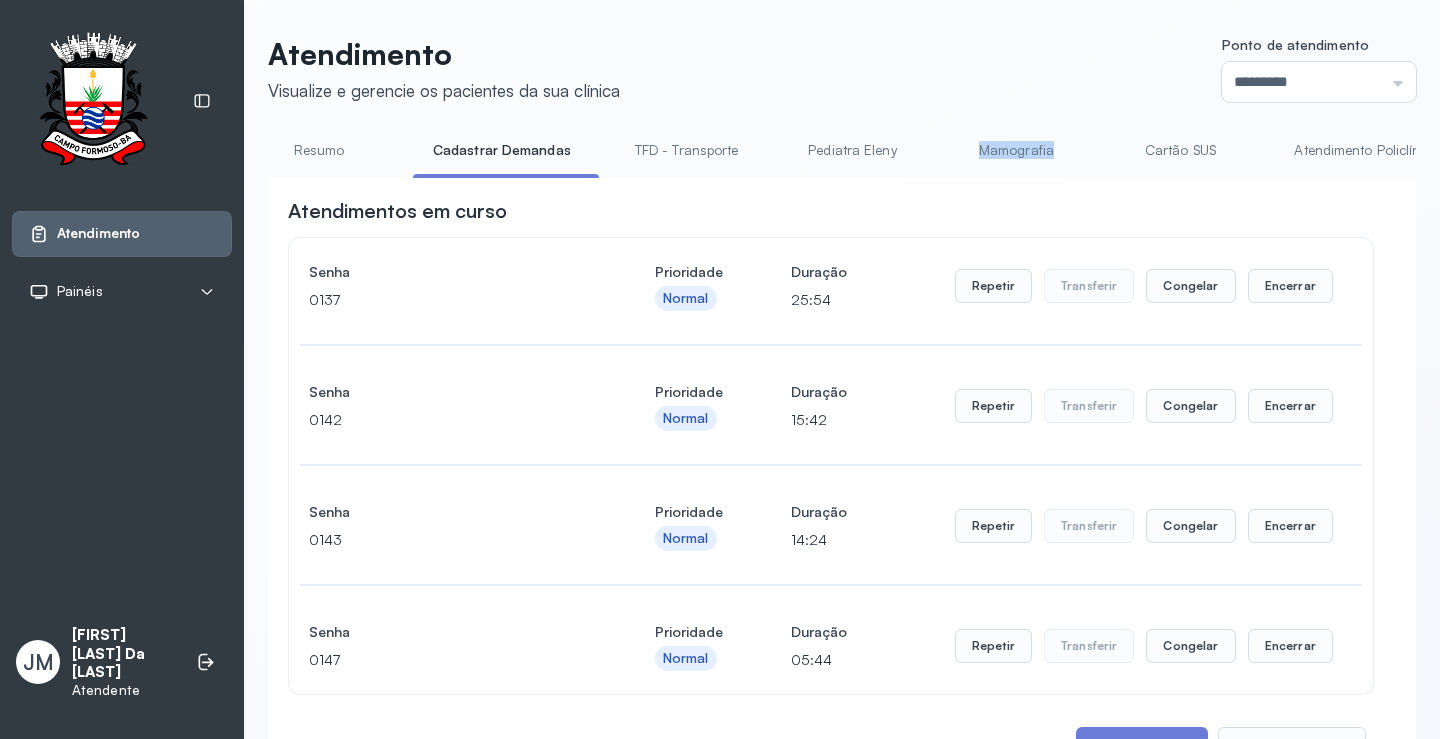 click on "Mamografia" 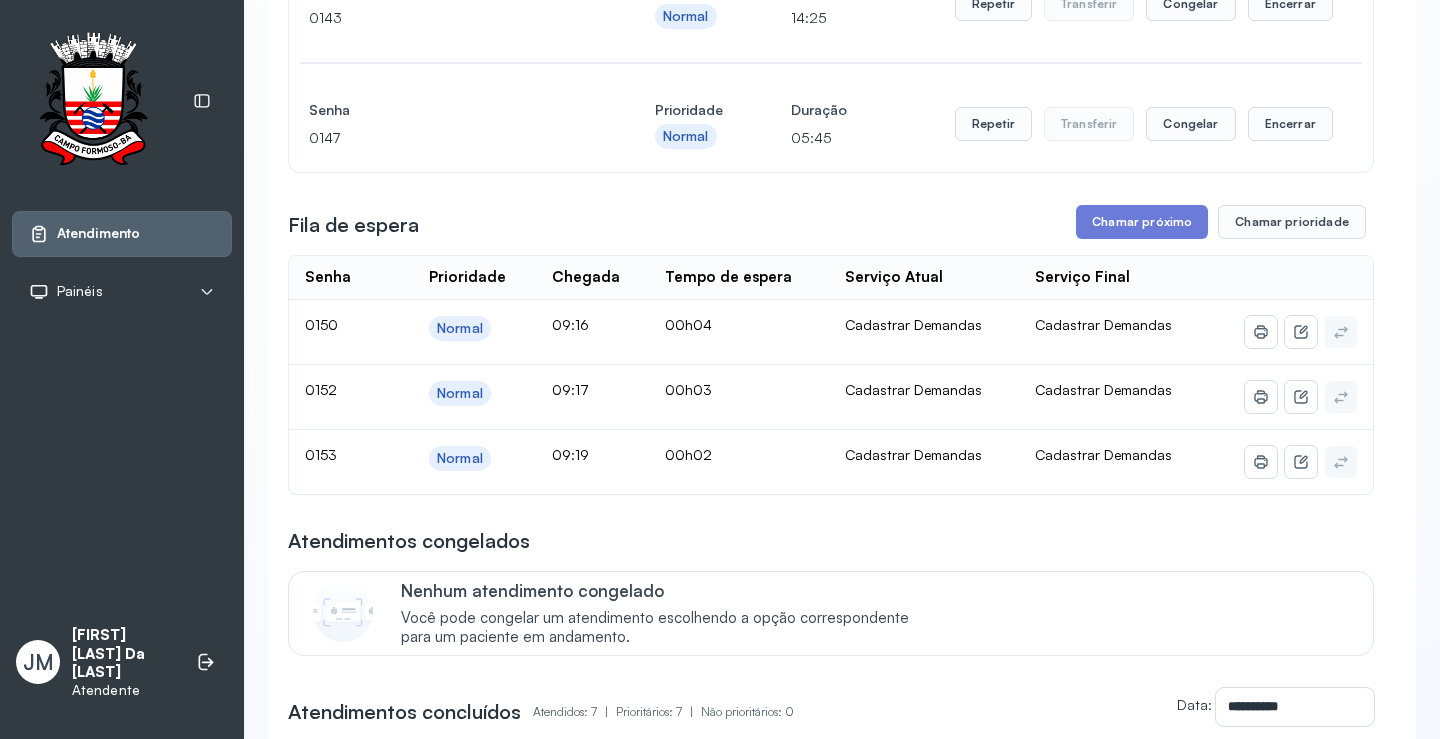 scroll, scrollTop: 500, scrollLeft: 0, axis: vertical 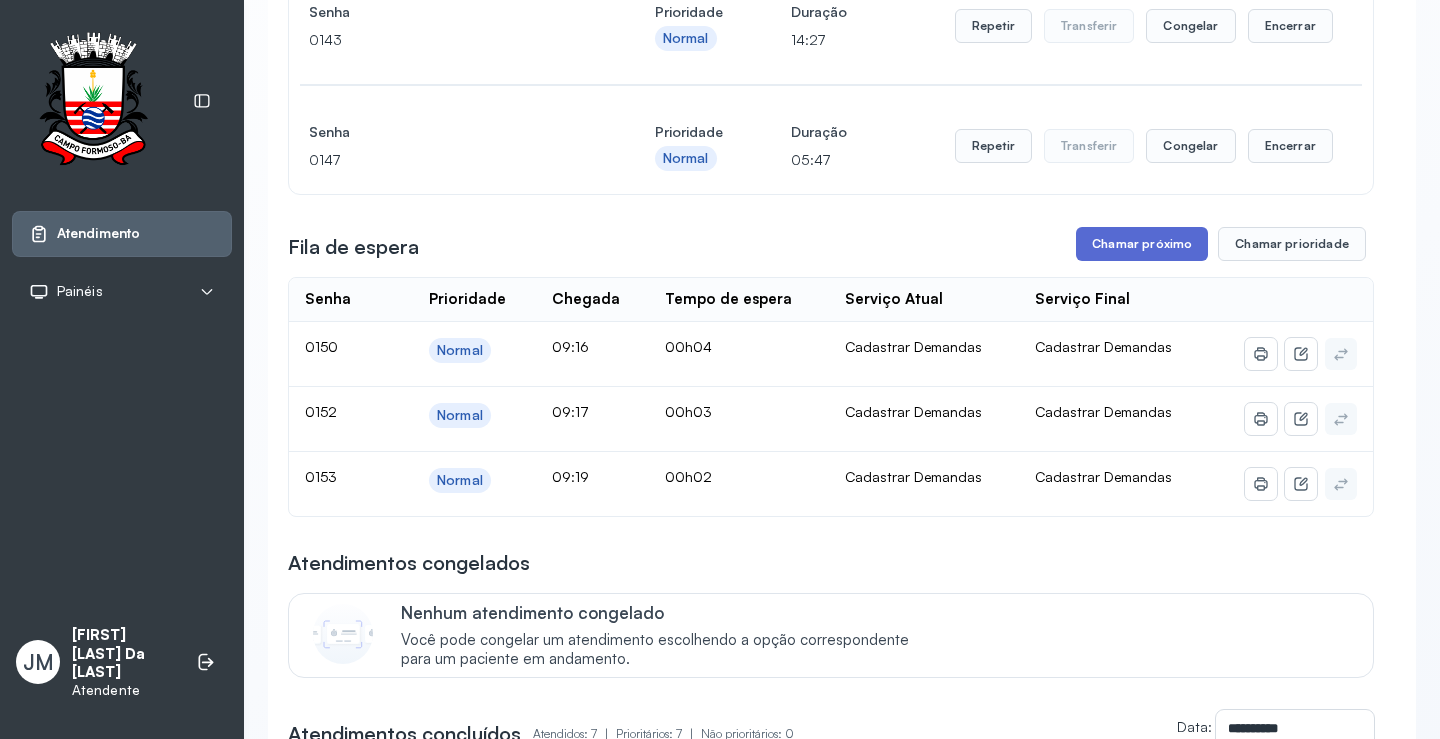 click on "Chamar próximo" at bounding box center (1142, 244) 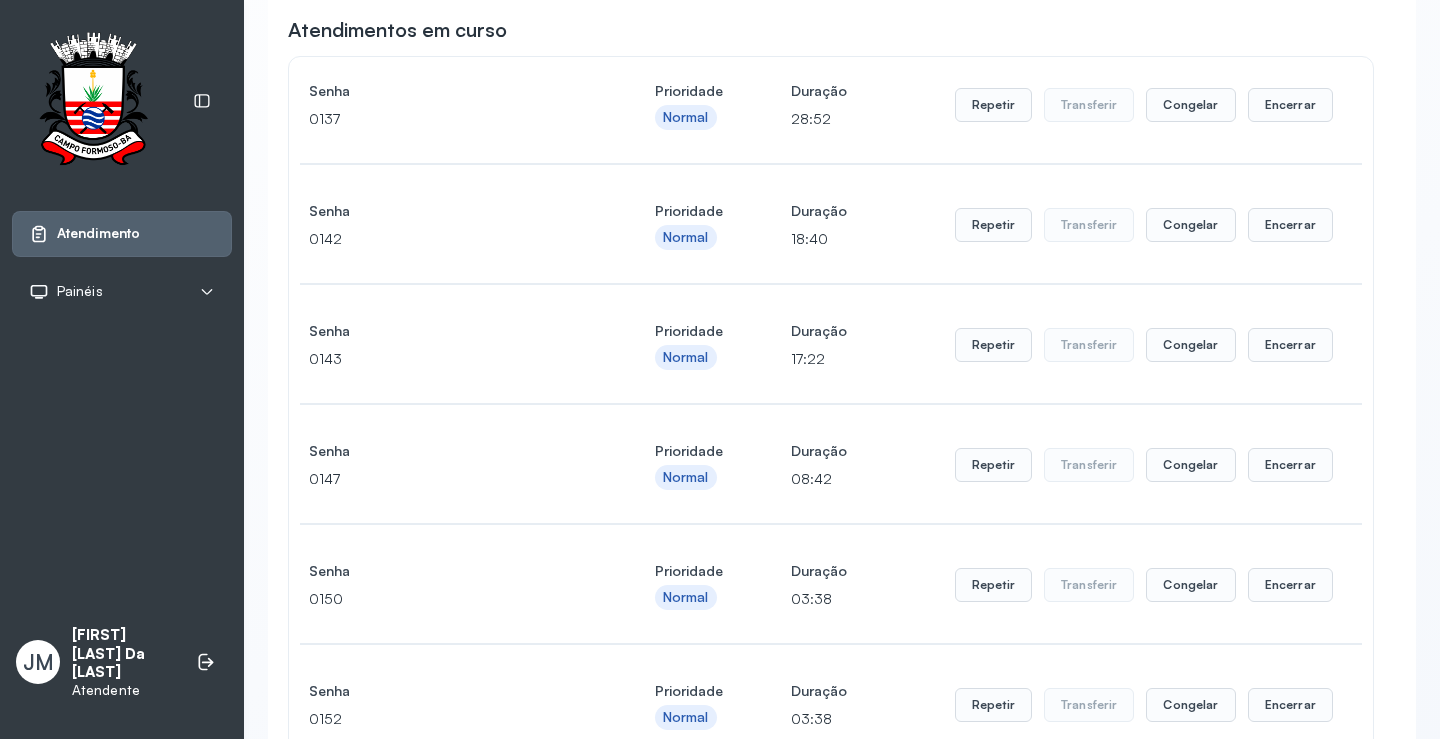 scroll, scrollTop: 0, scrollLeft: 0, axis: both 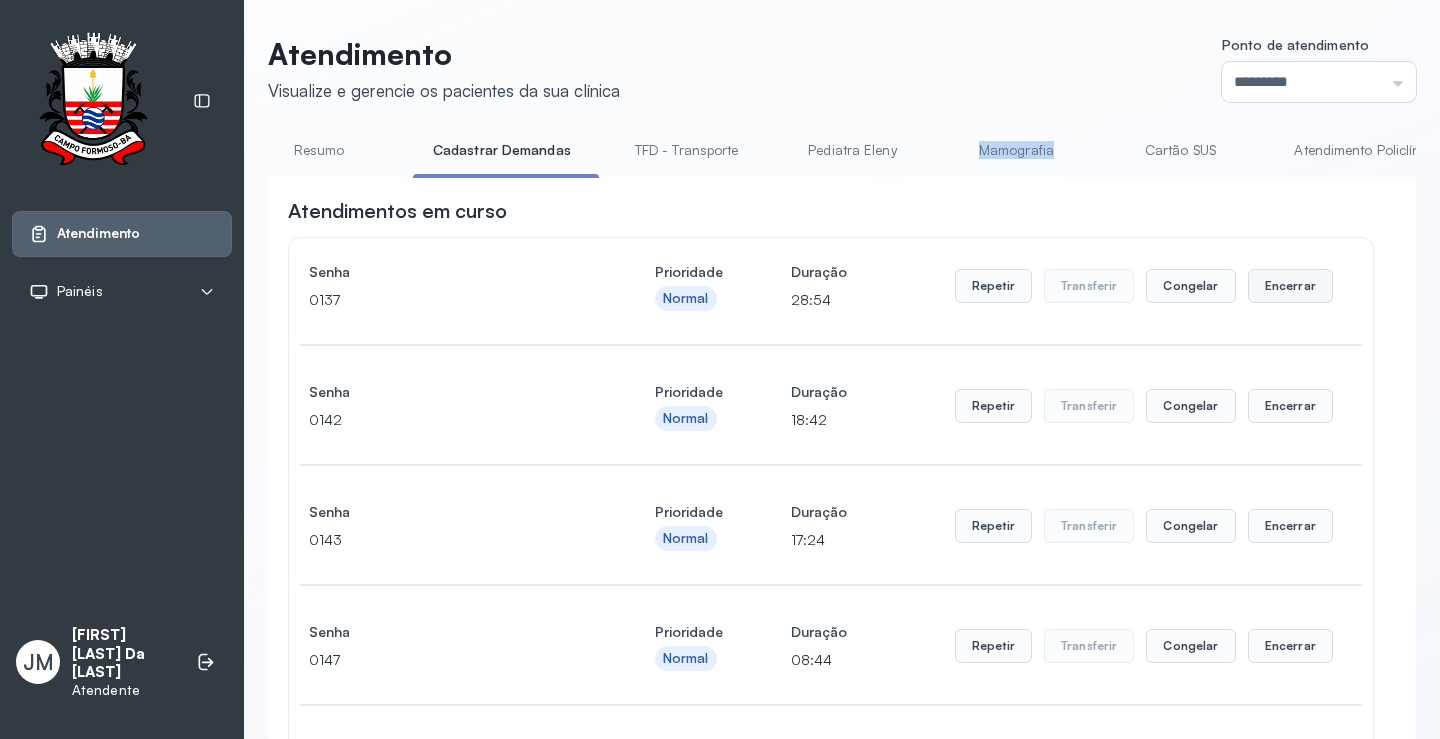 click on "Encerrar" at bounding box center (1290, 286) 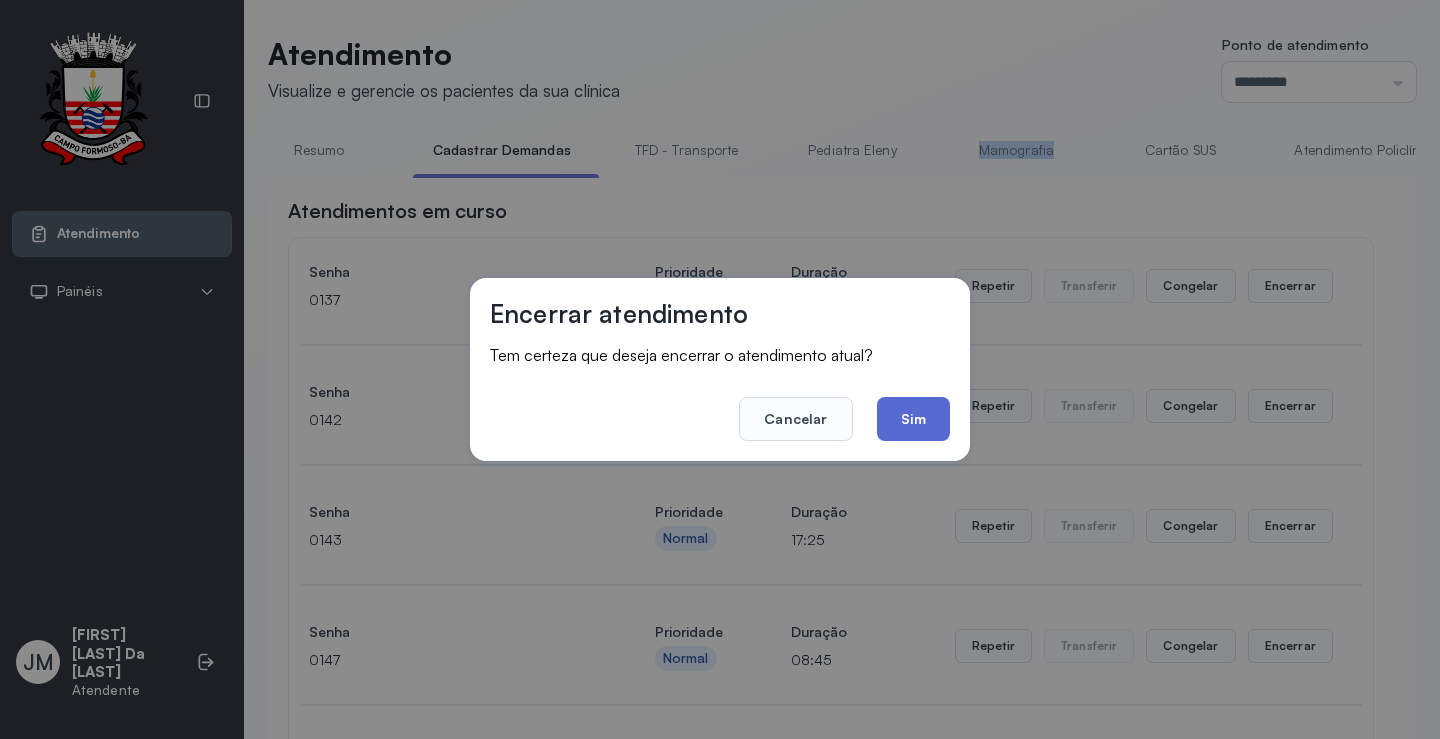 click on "Sim" 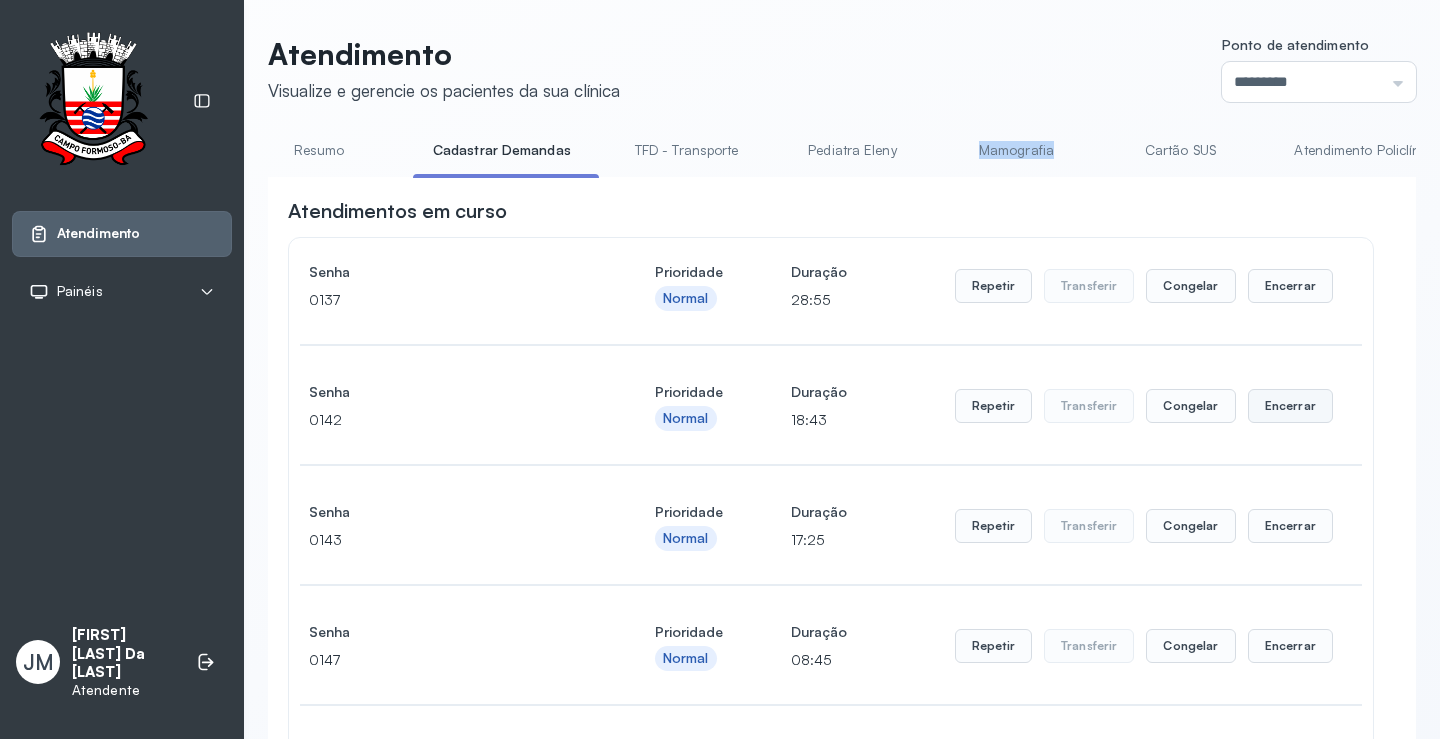 click on "Encerrar" at bounding box center [1290, 286] 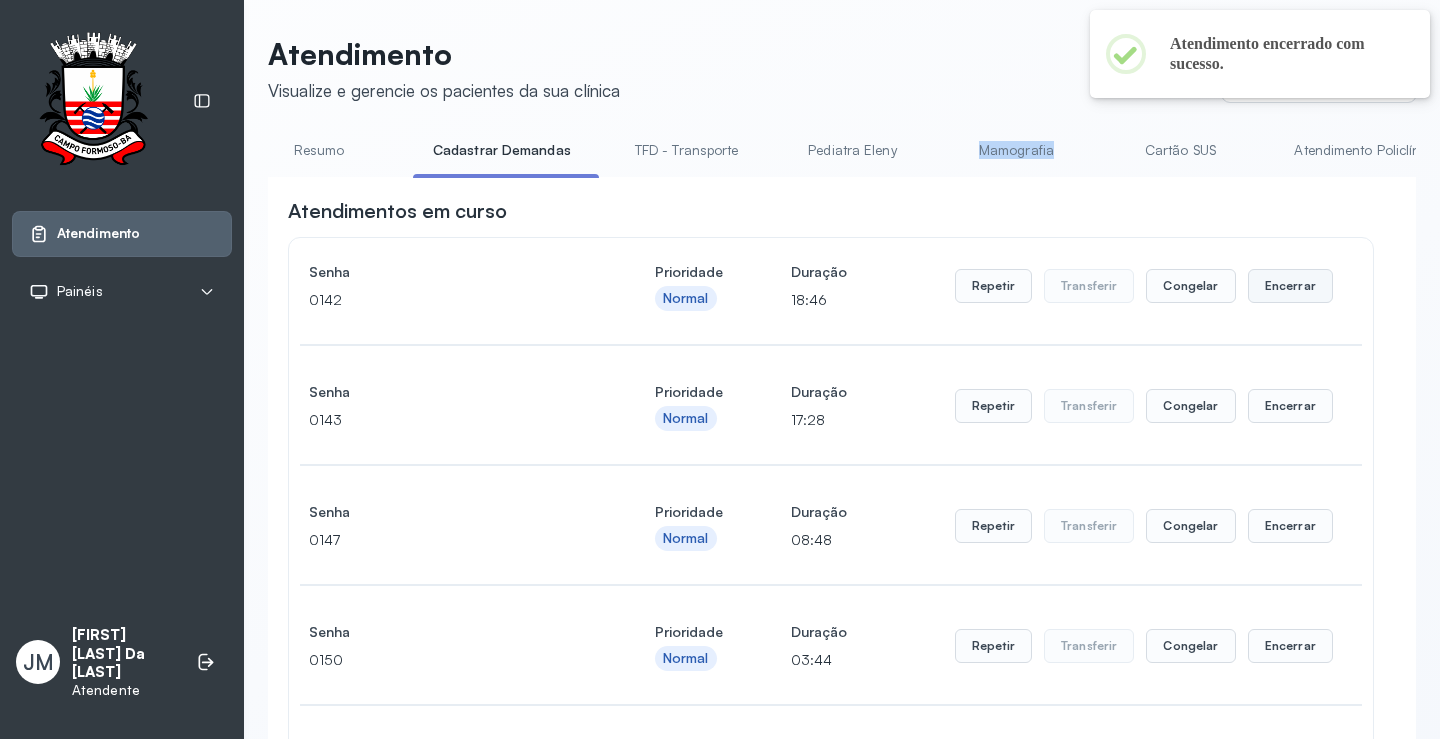 click on "Encerrar" at bounding box center [1290, 286] 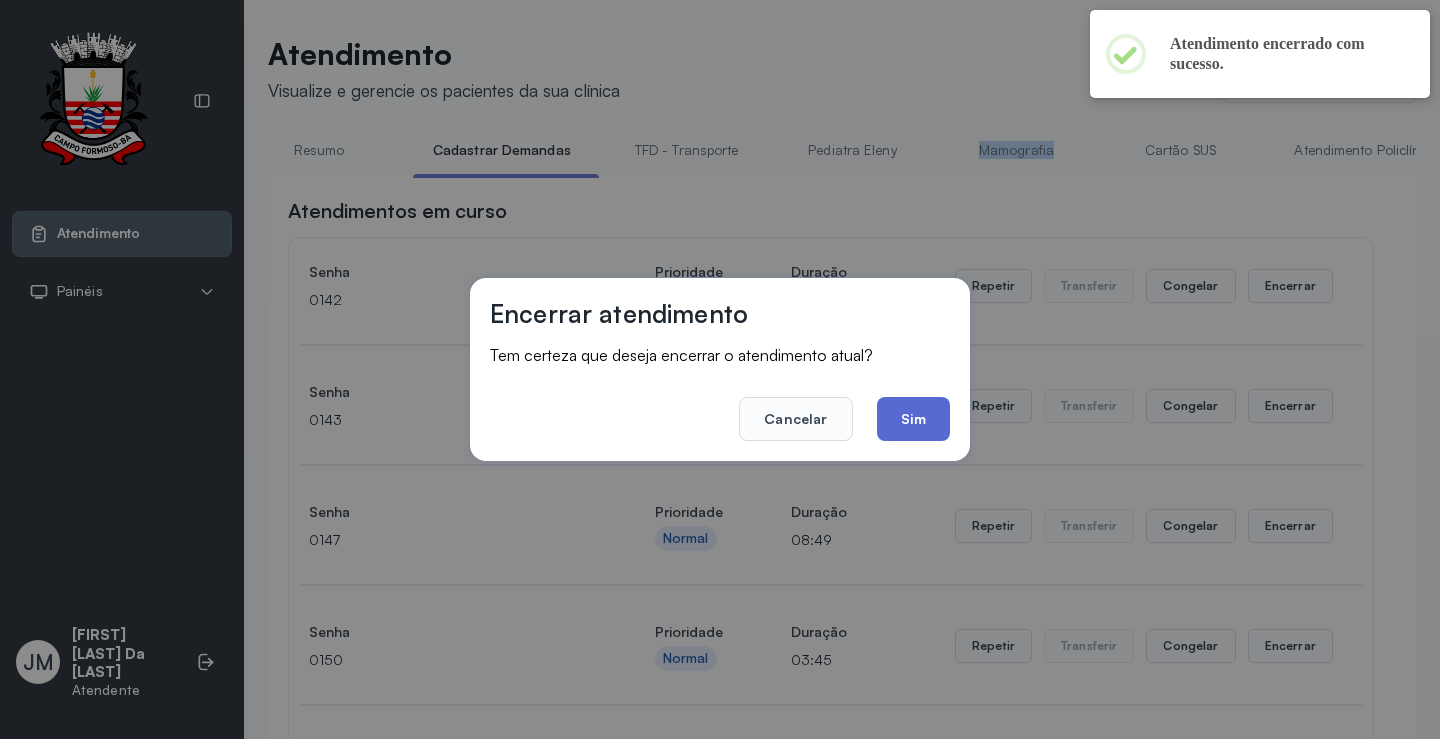 click on "Sim" 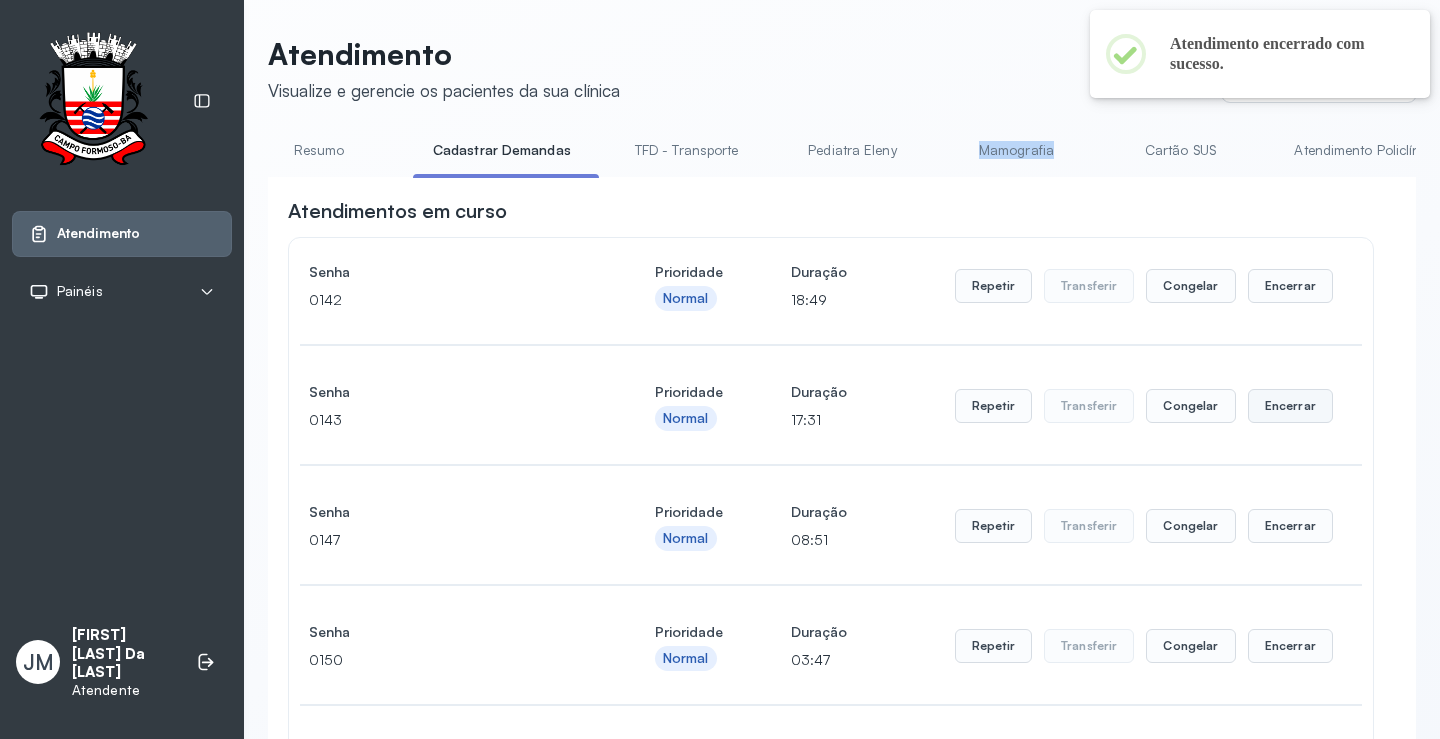 click on "Encerrar" at bounding box center (1290, 286) 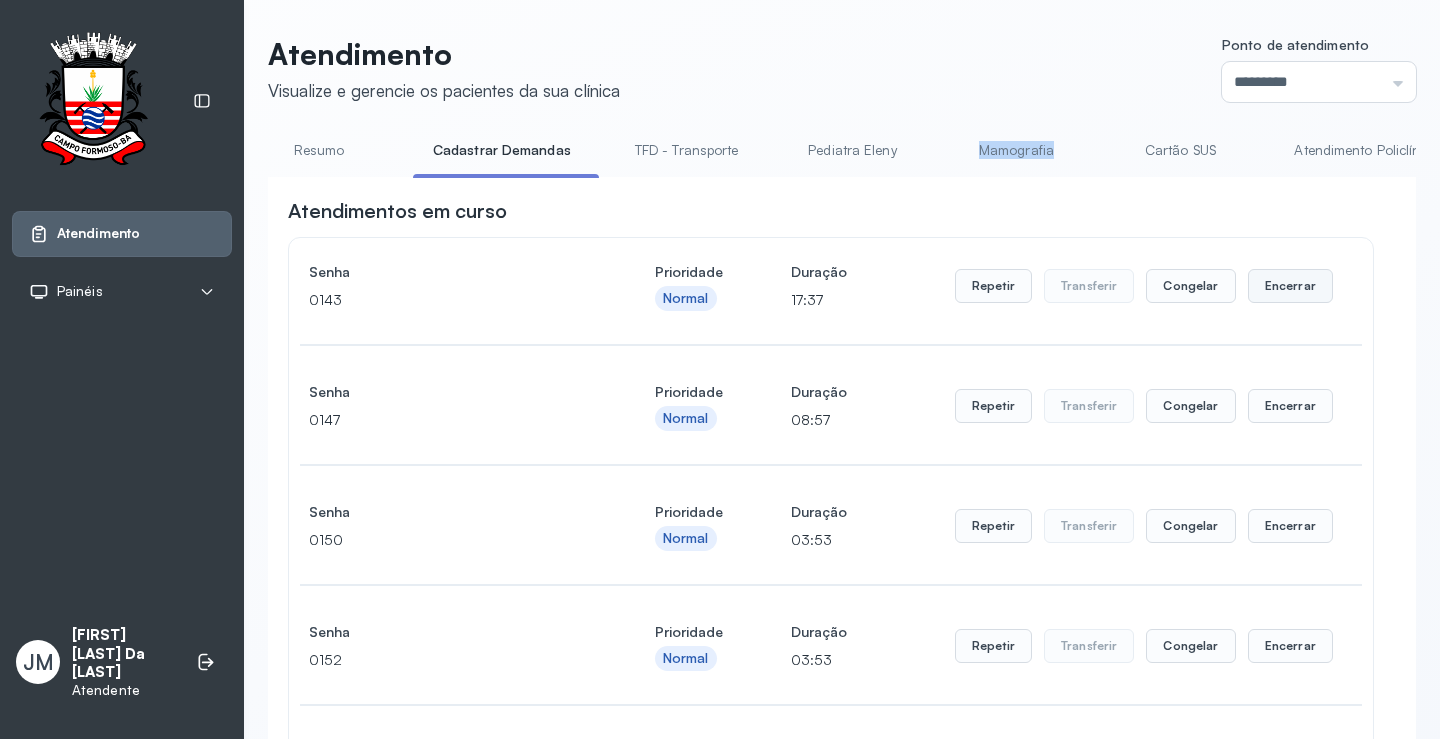 click on "Encerrar" at bounding box center (1290, 286) 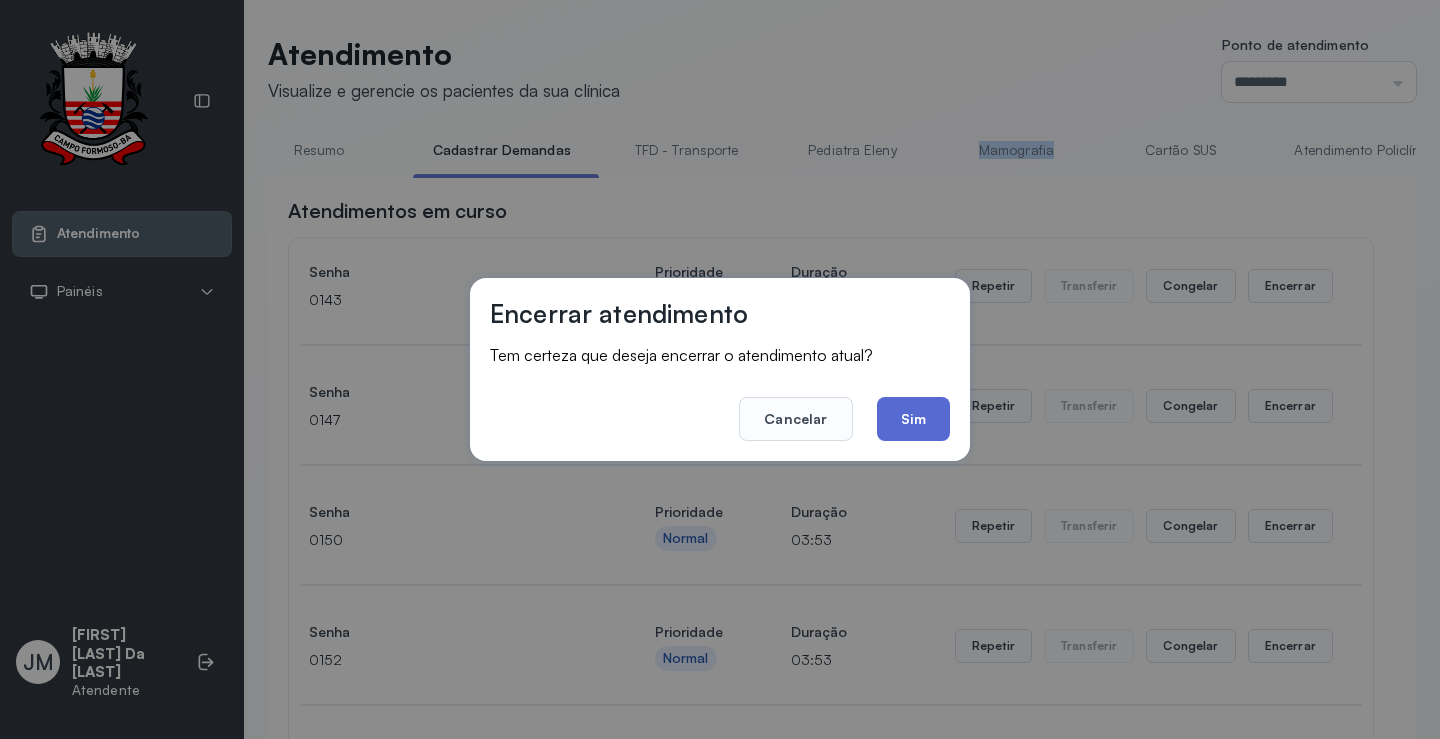 click on "Sim" 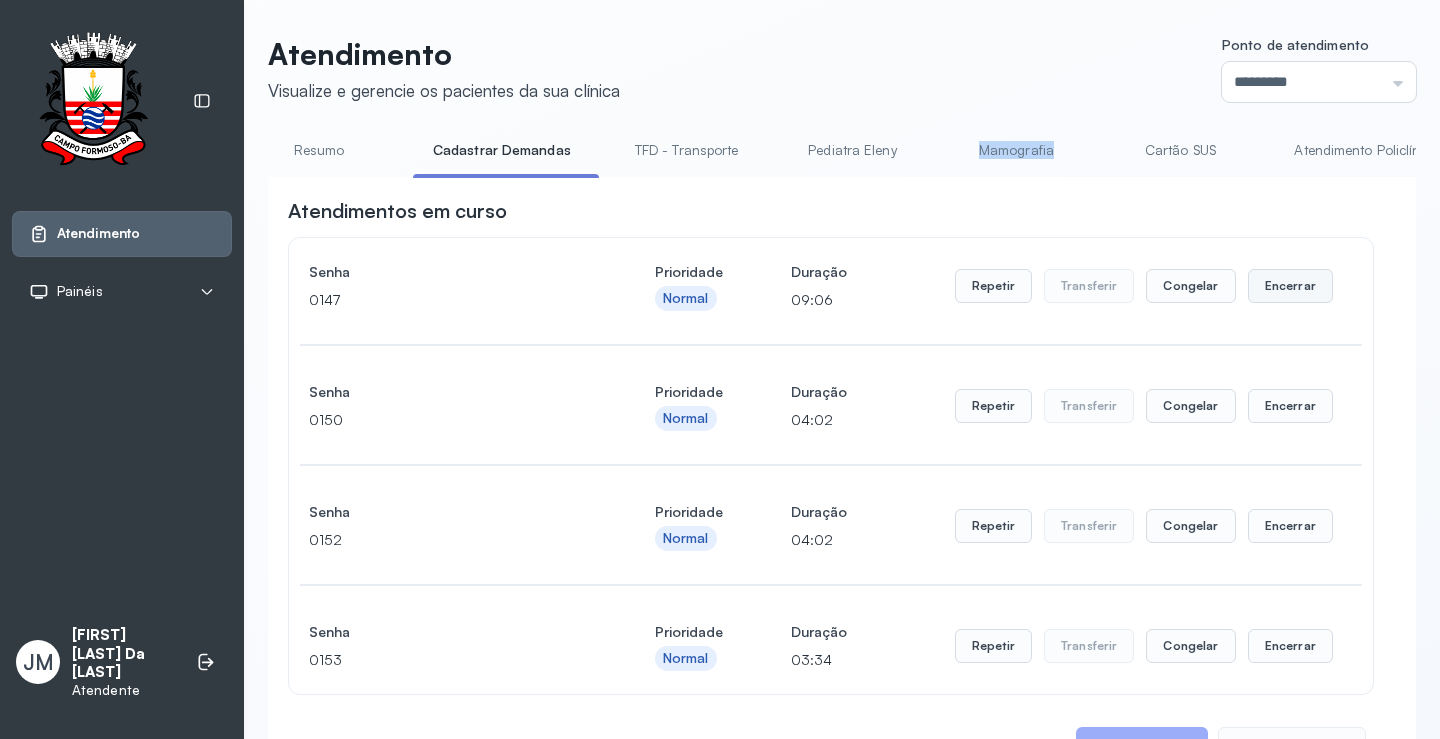 click on "Encerrar" at bounding box center [1290, 286] 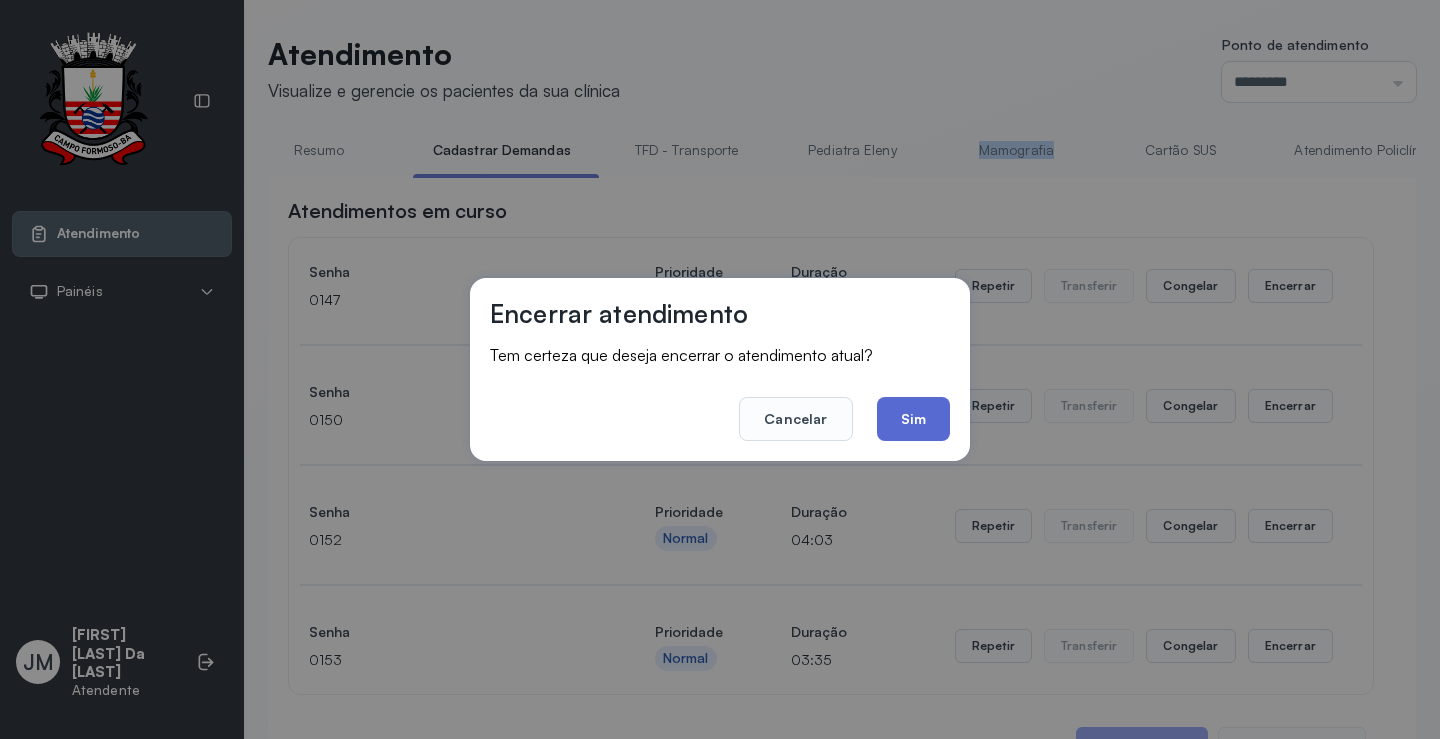 click on "Sim" 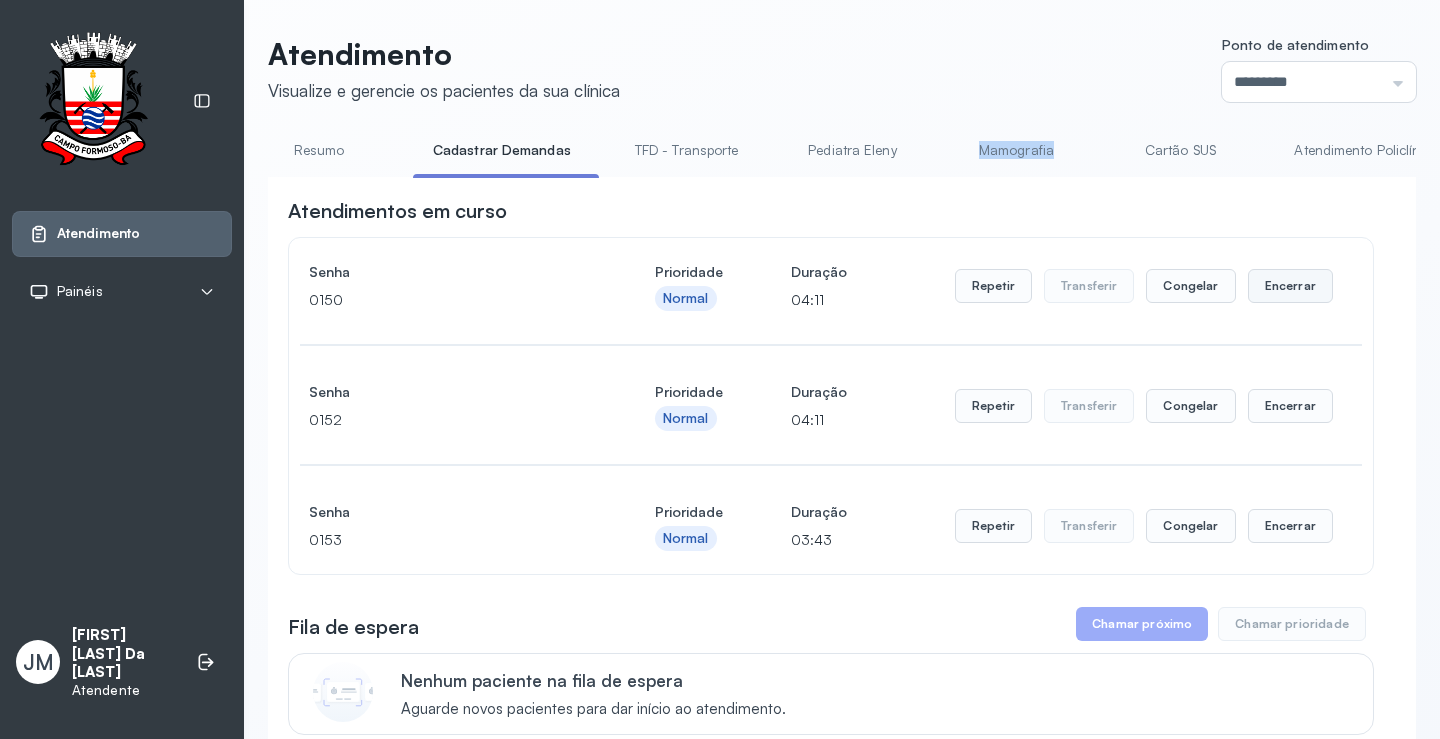 click on "Encerrar" at bounding box center [1290, 286] 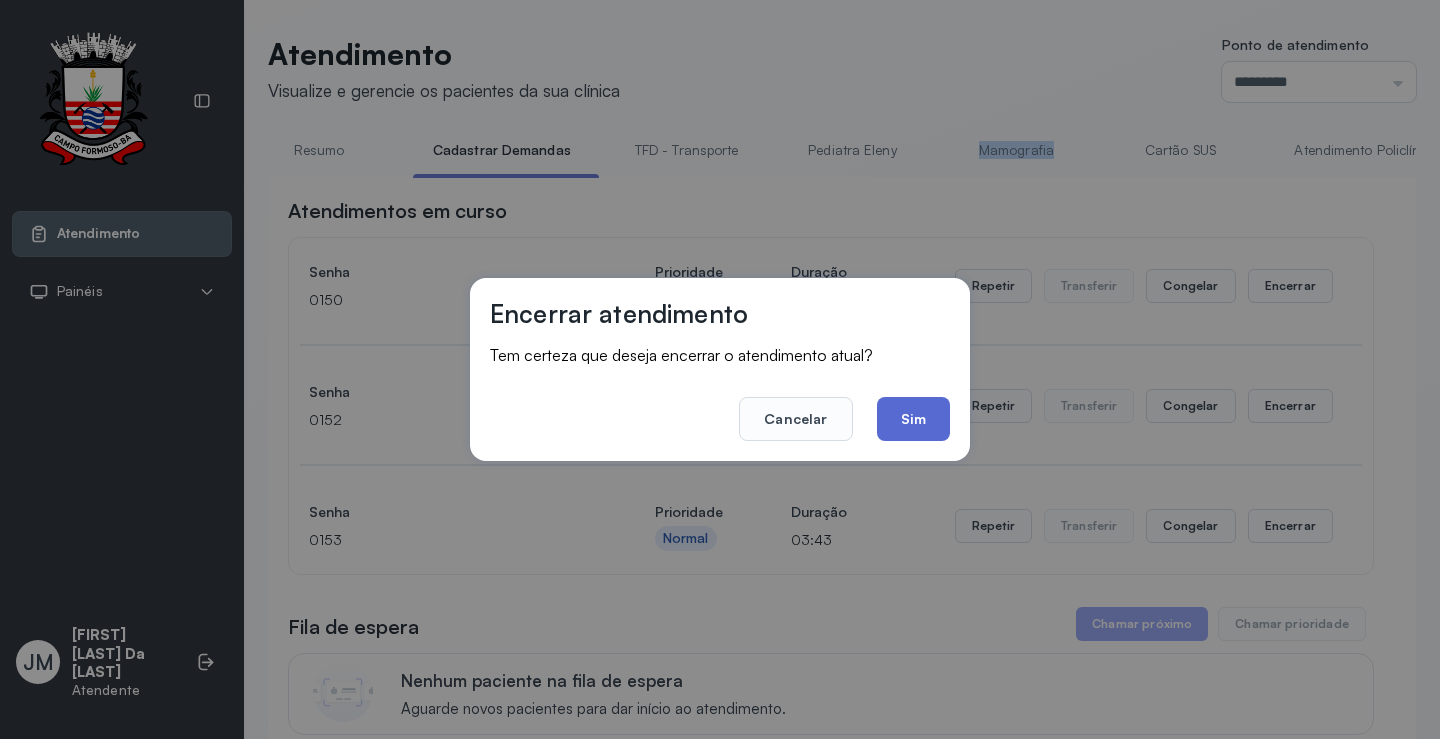 click on "Sim" 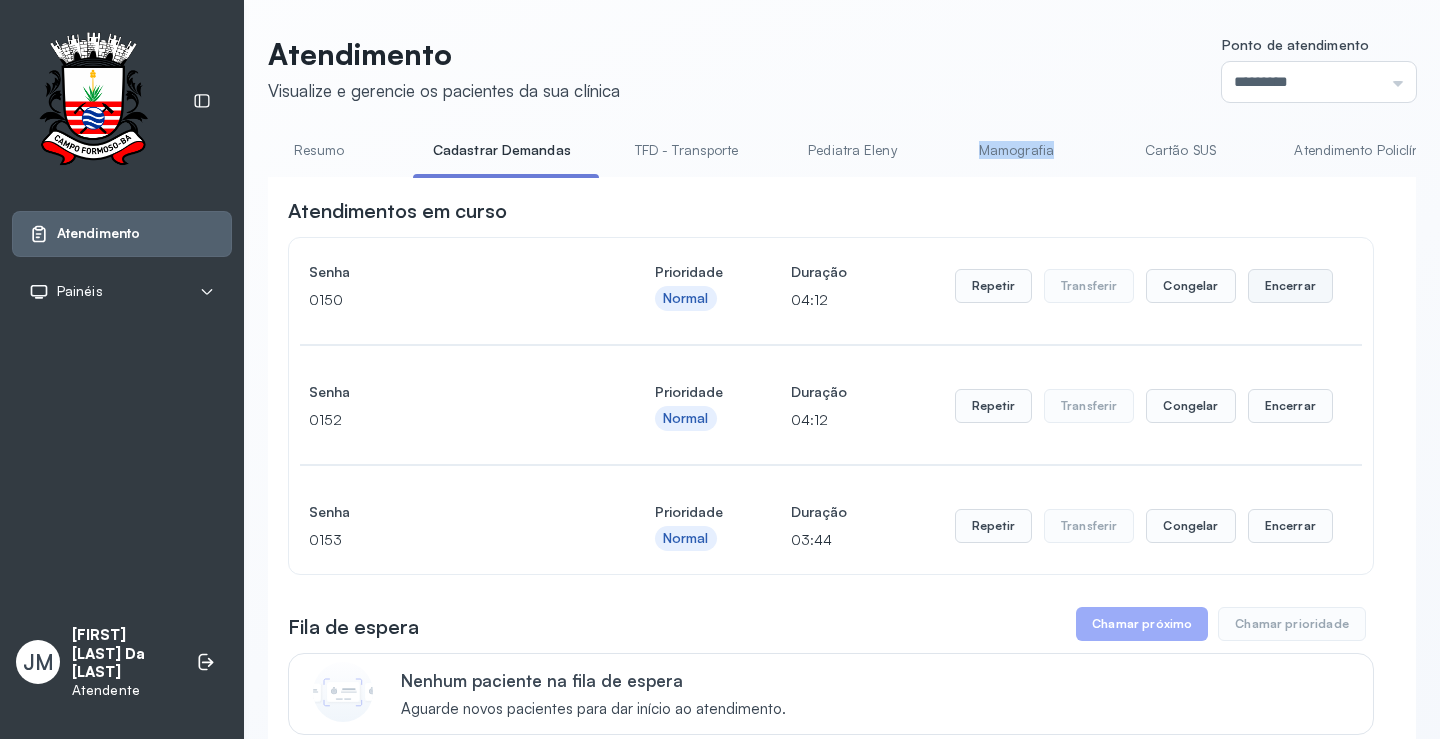 click on "Encerrar" at bounding box center (1290, 286) 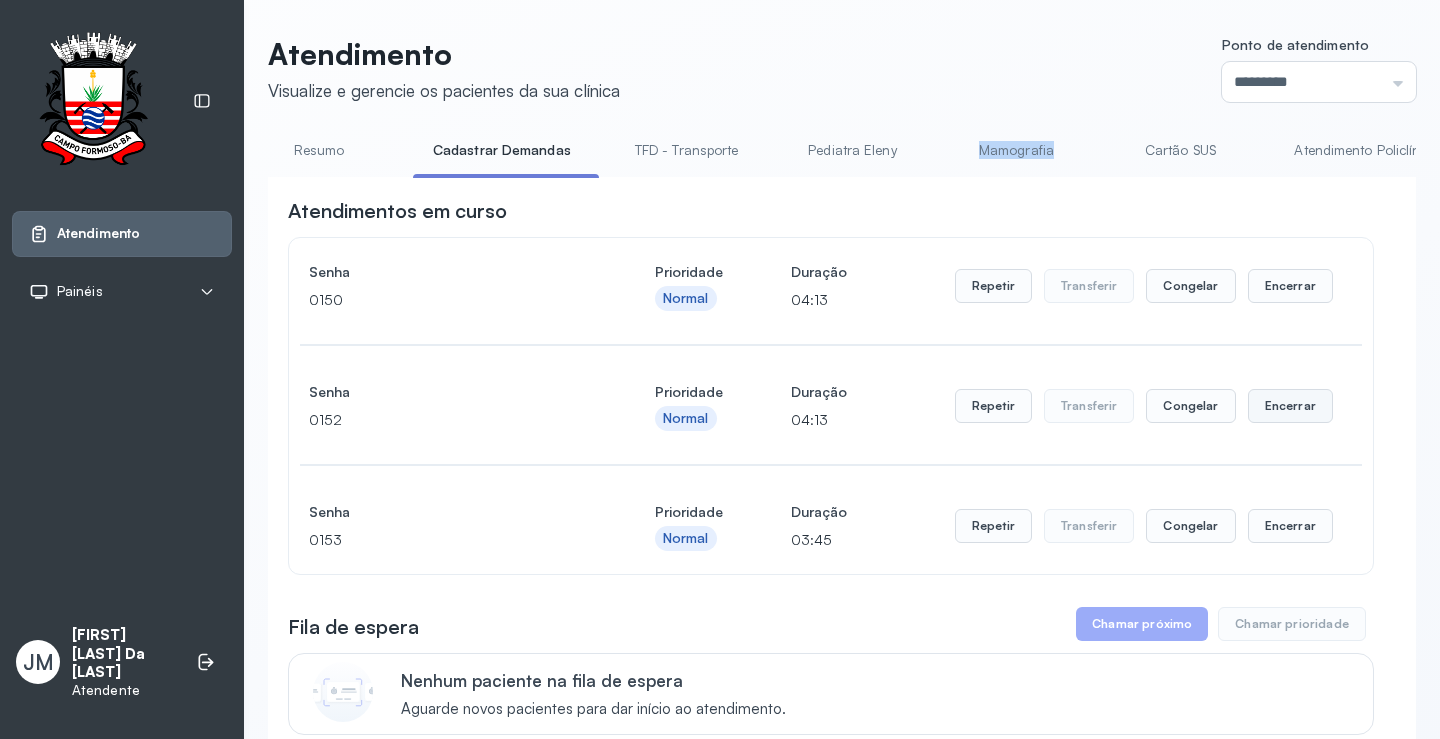 click on "Encerrar" at bounding box center [1290, 286] 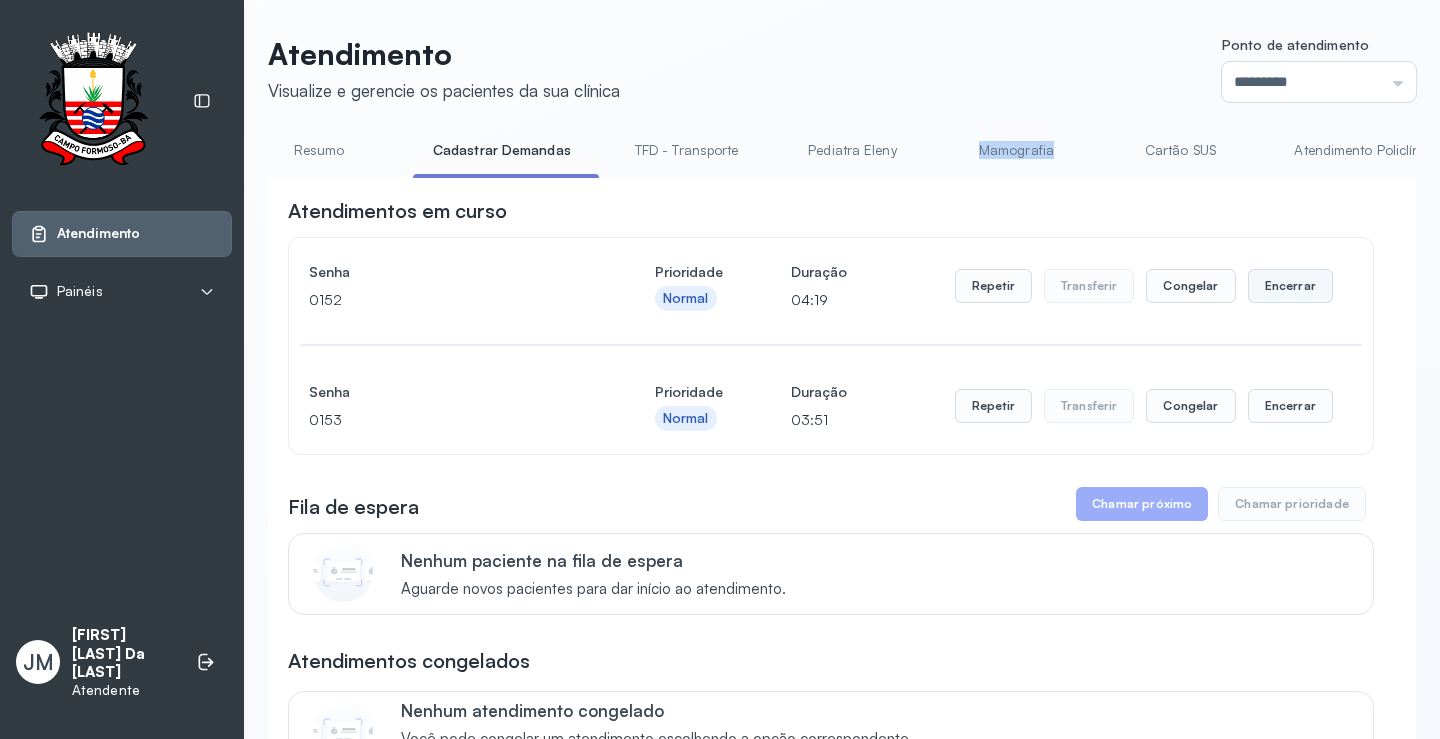 click on "Encerrar" at bounding box center (1290, 286) 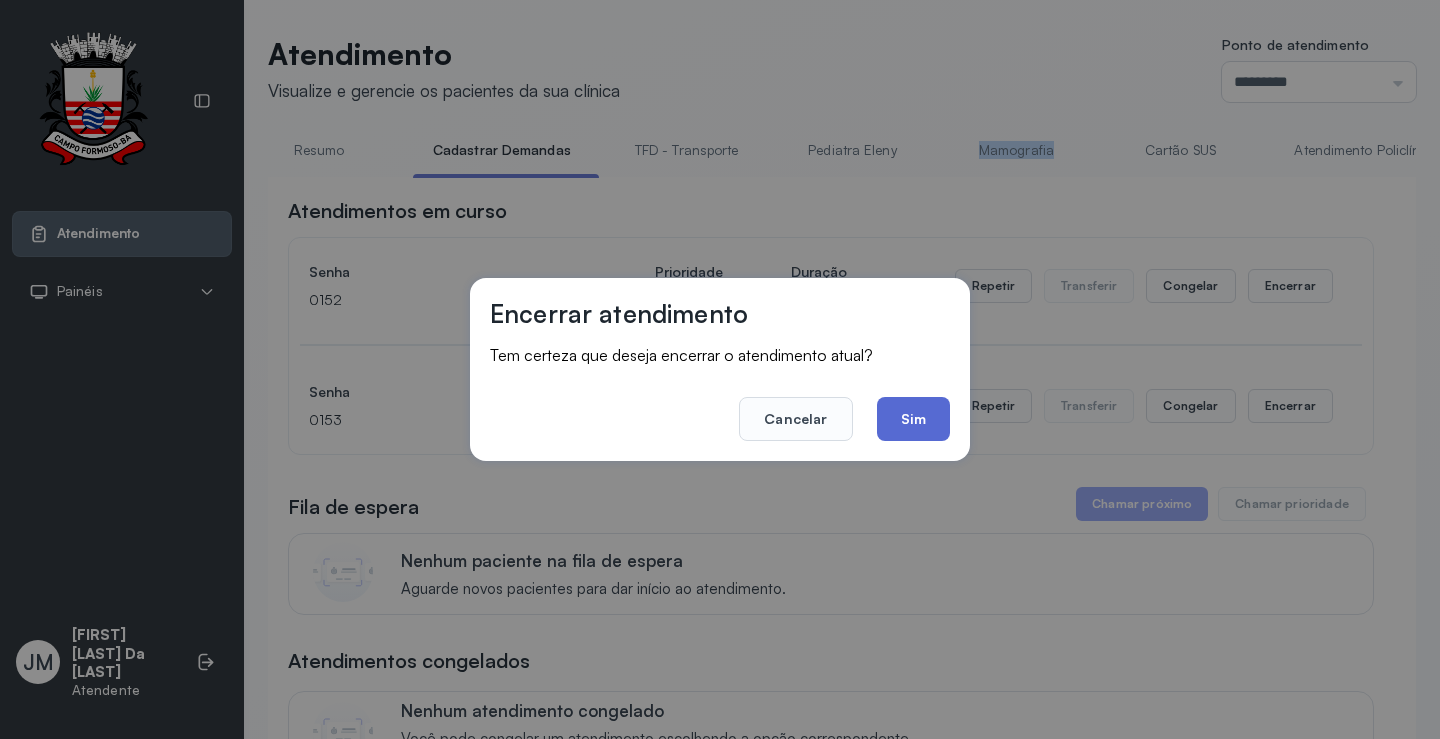 click on "Sim" 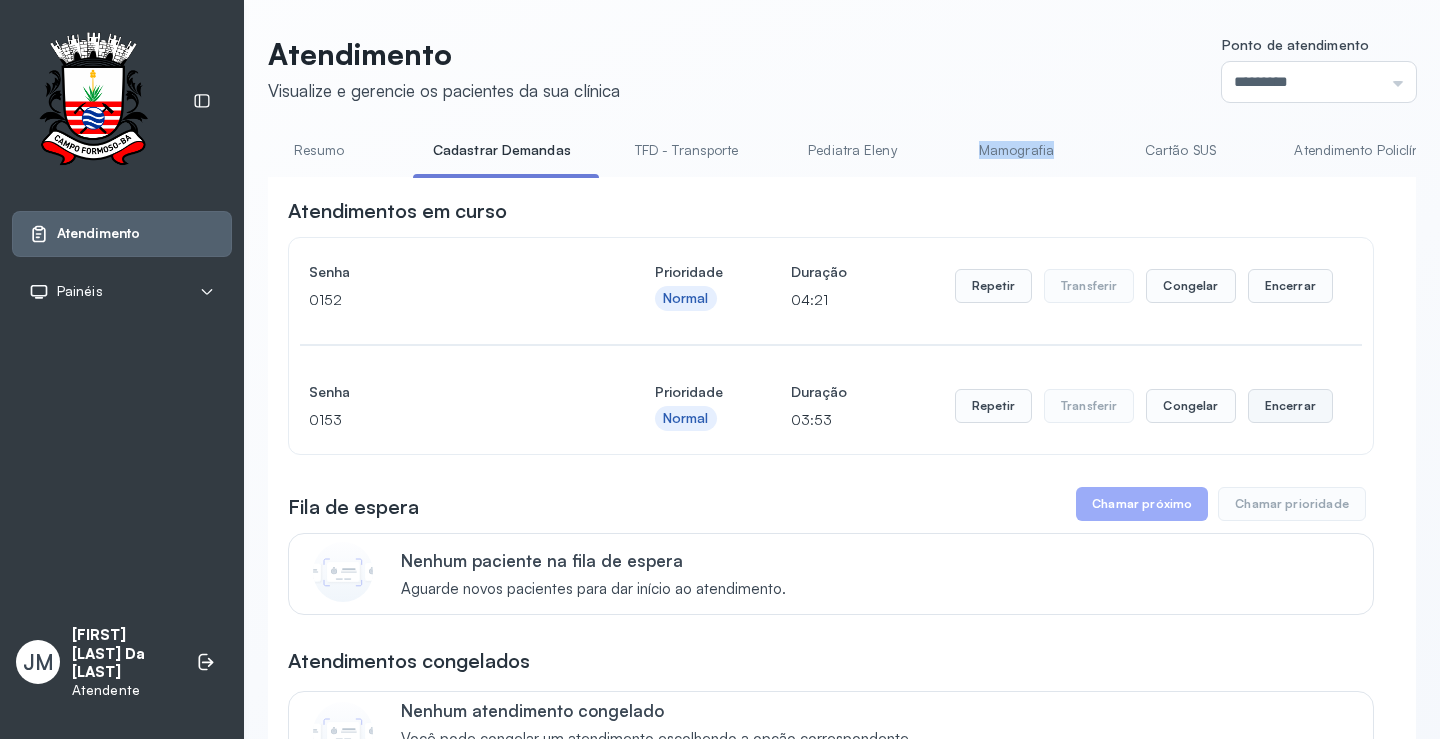 click on "Encerrar" at bounding box center (1290, 286) 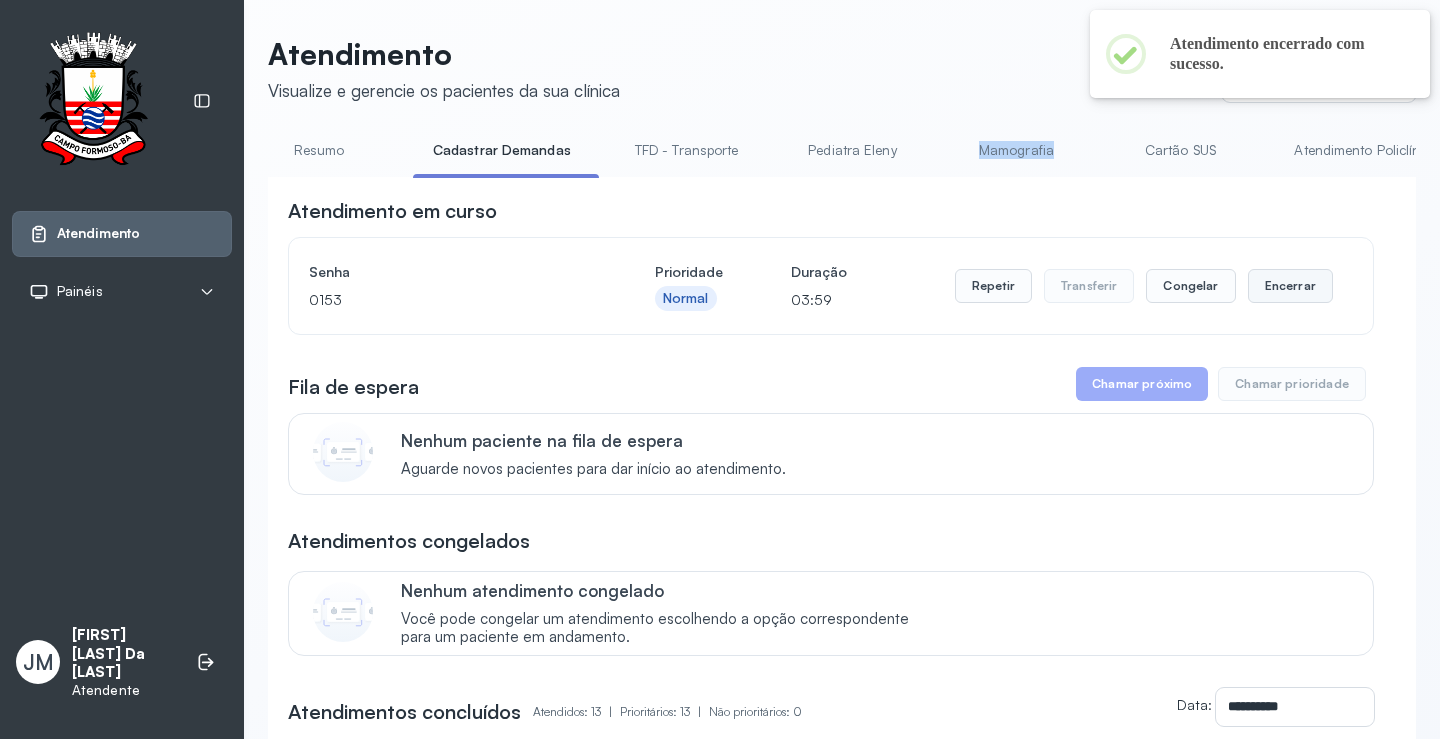 click on "Encerrar" at bounding box center [1290, 286] 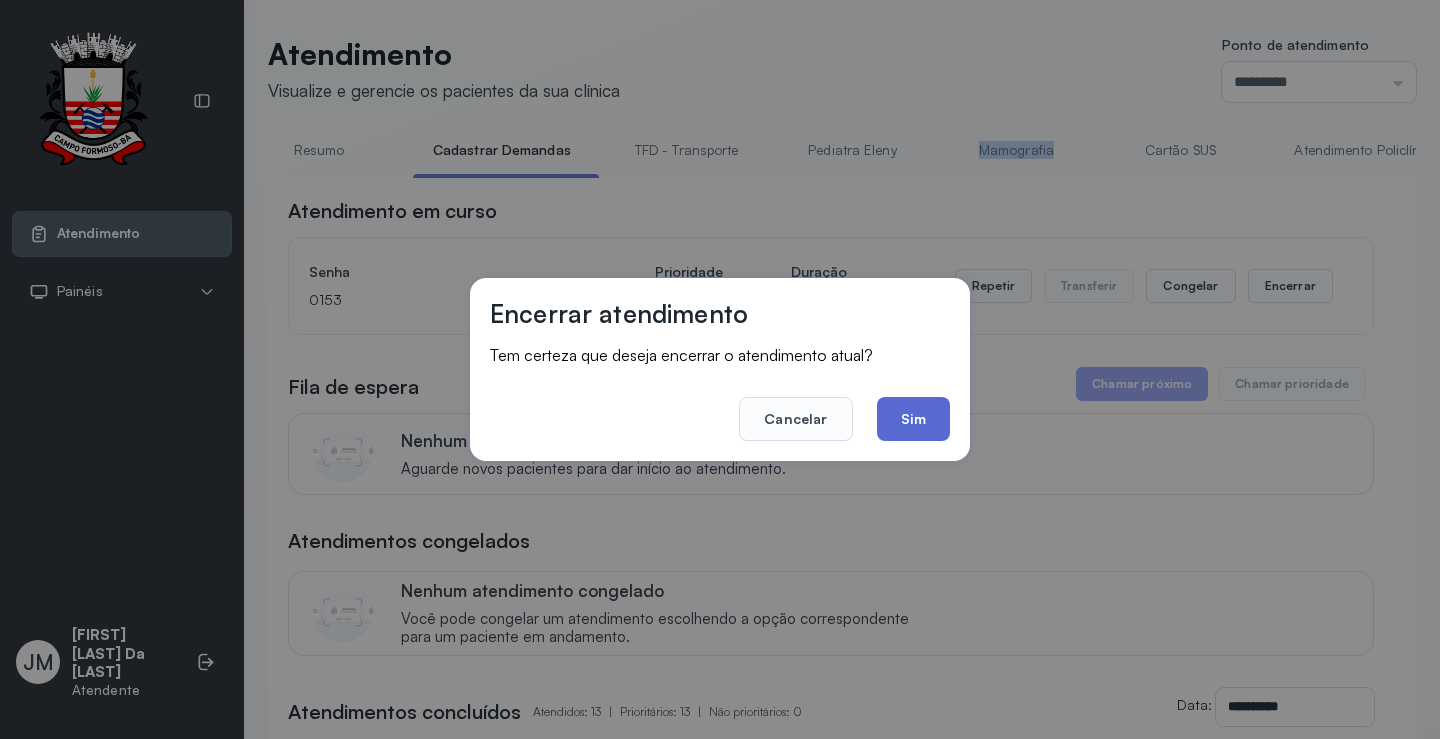 click on "Sim" 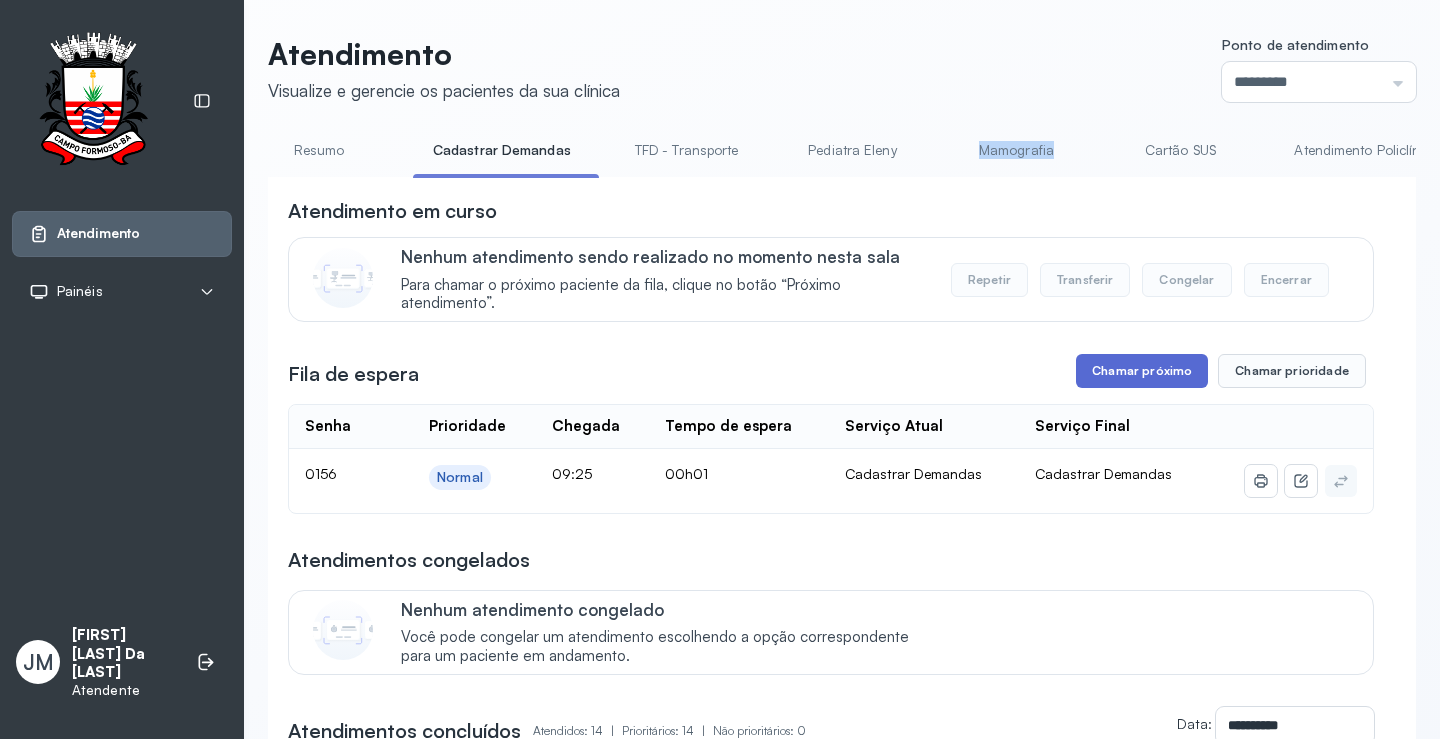click on "Chamar próximo" at bounding box center [1142, 371] 